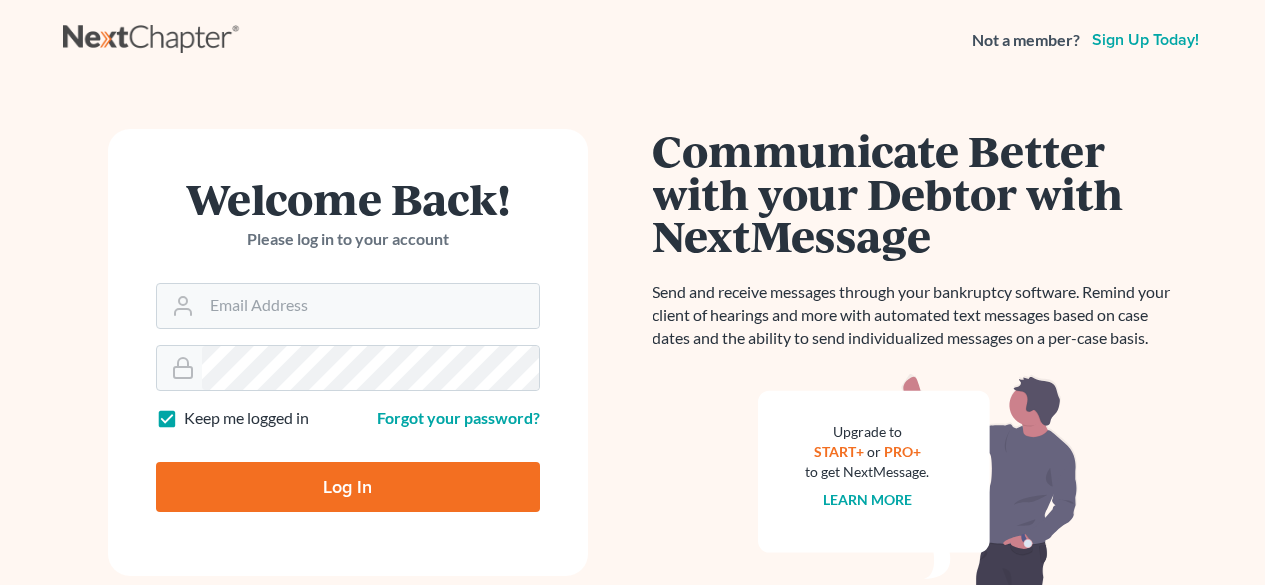 scroll, scrollTop: 0, scrollLeft: 0, axis: both 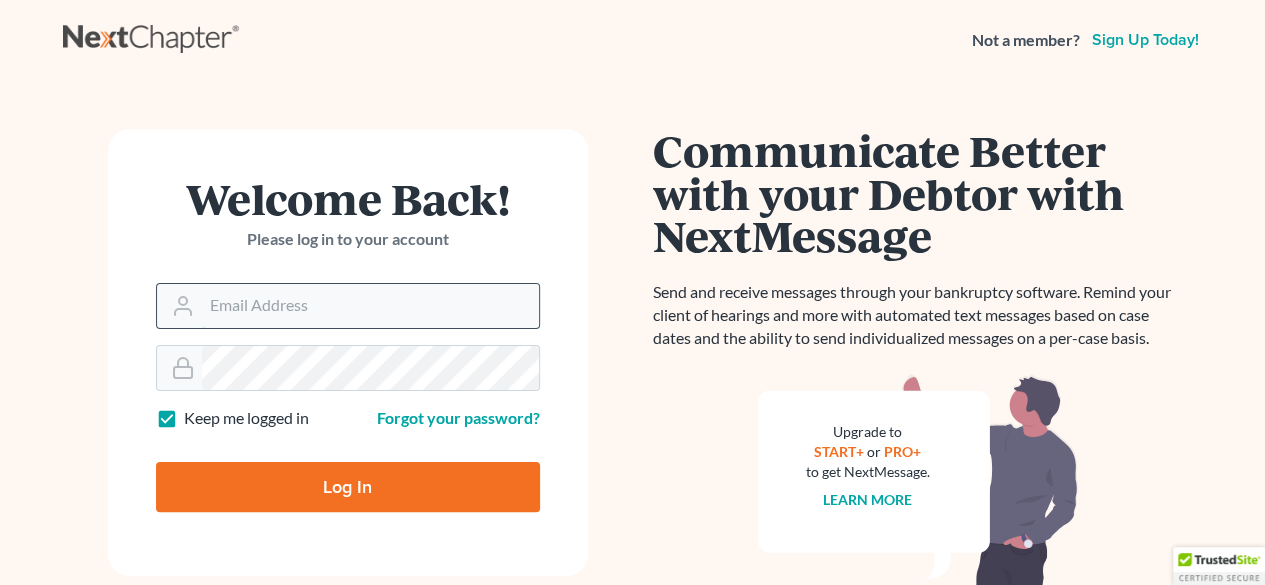 click on "Email Address" at bounding box center (370, 306) 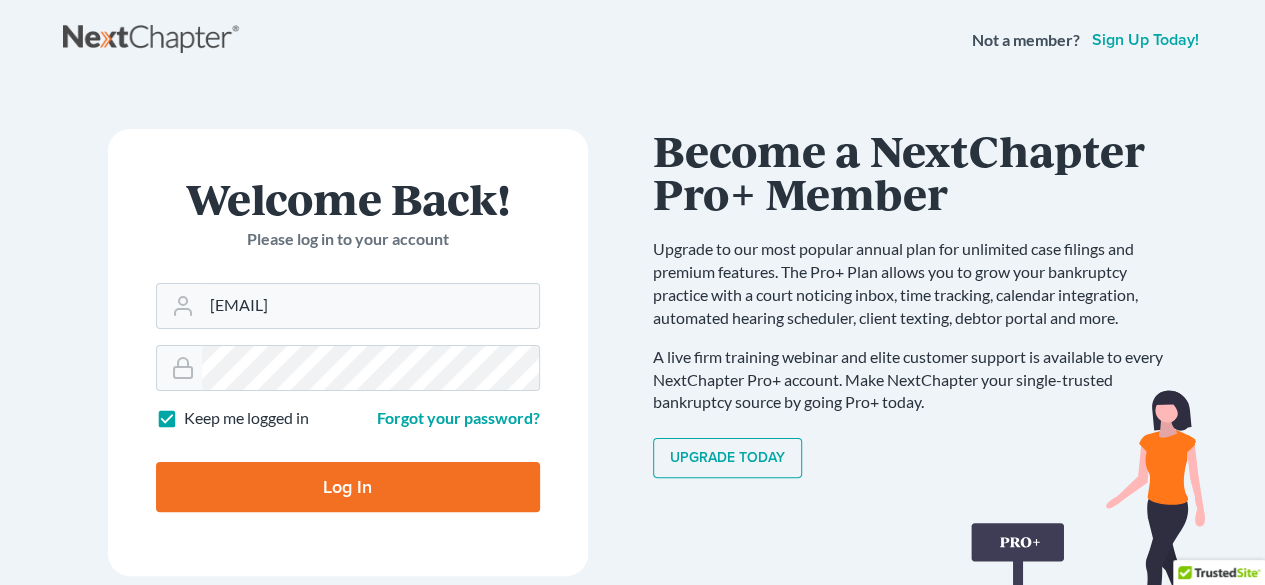 click on "Log In" at bounding box center (348, 487) 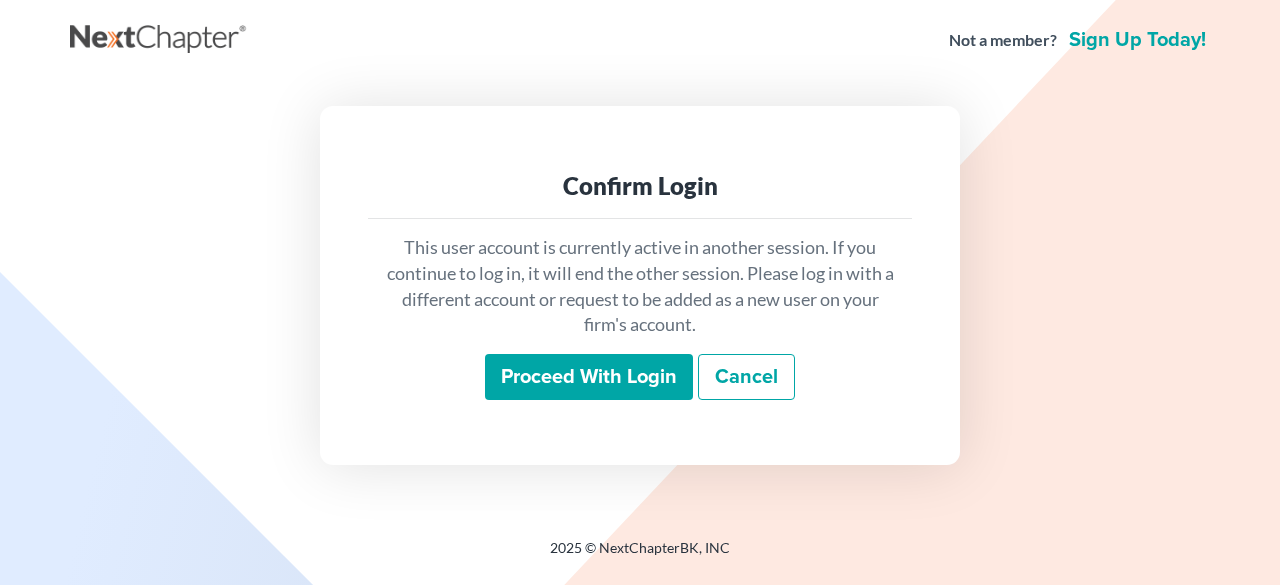 scroll, scrollTop: 0, scrollLeft: 0, axis: both 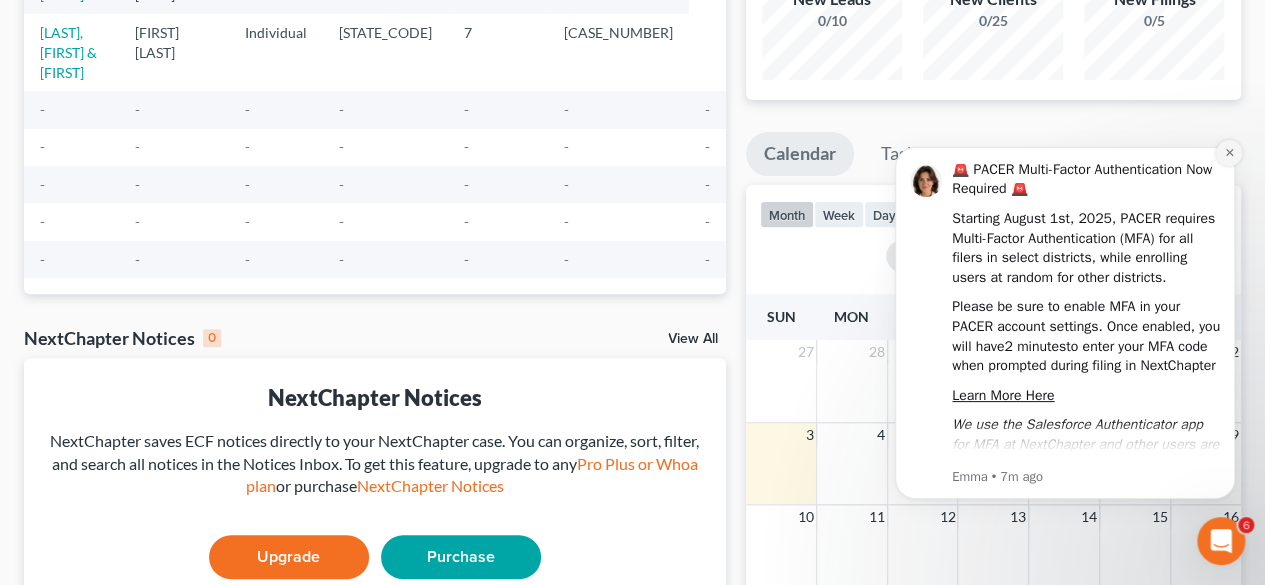 click 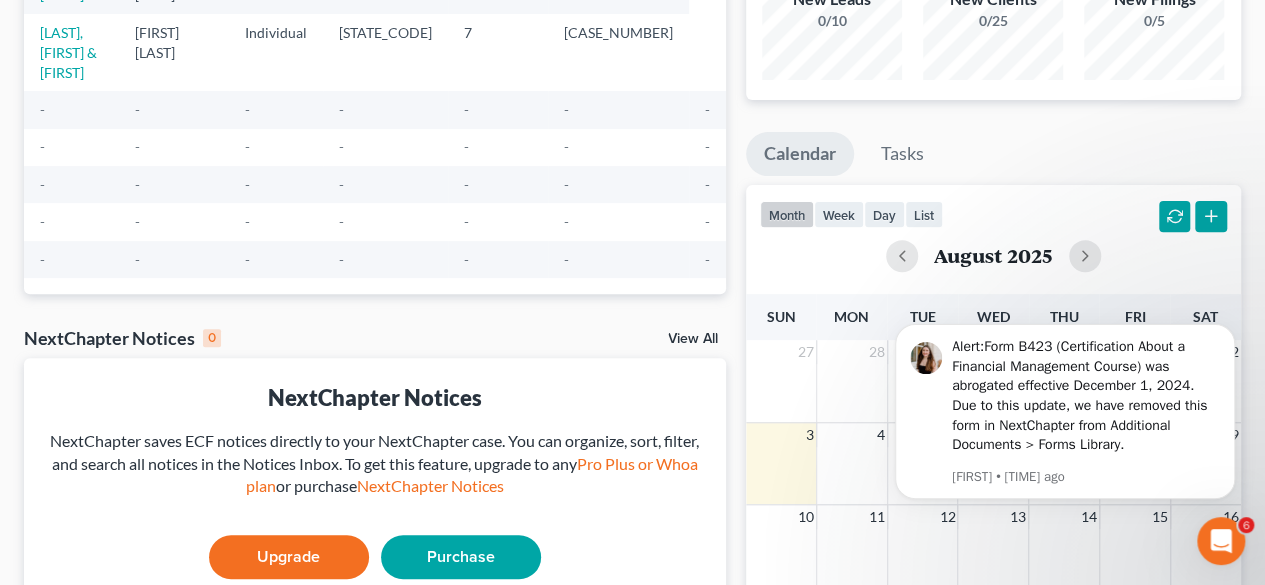 scroll, scrollTop: 0, scrollLeft: 0, axis: both 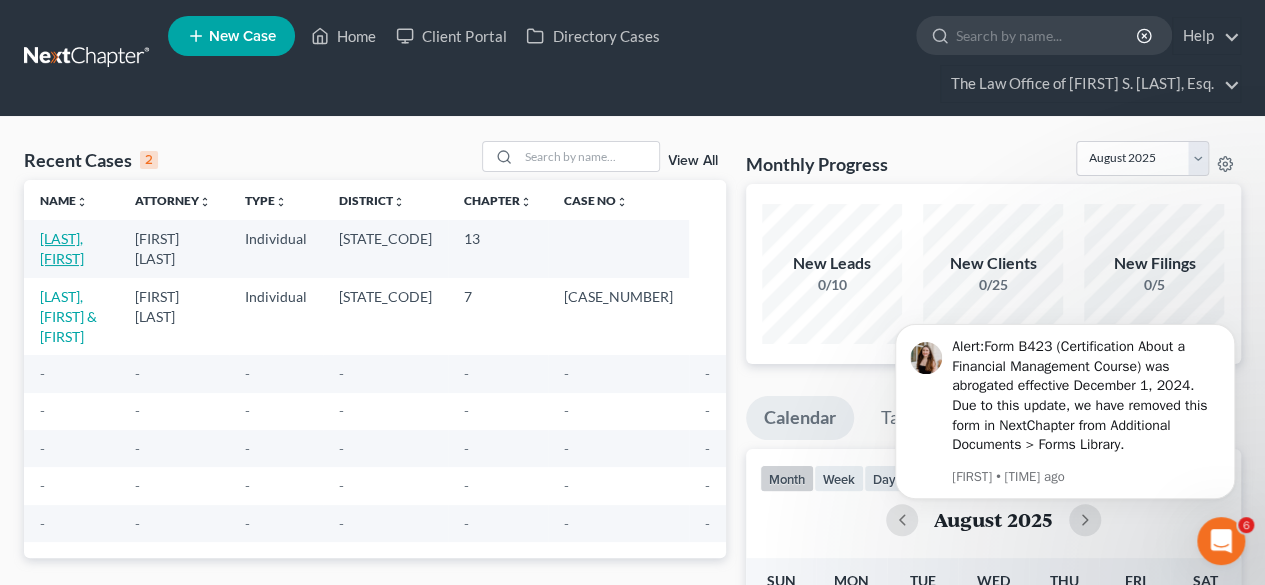 click on "Montclare, Jason" at bounding box center [62, 248] 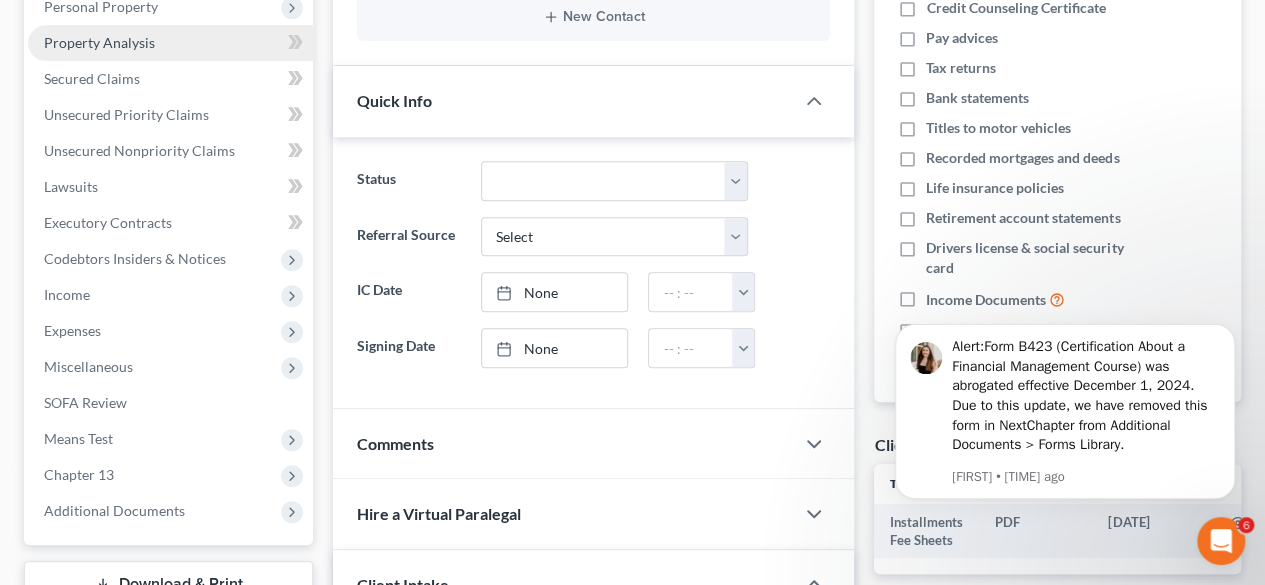 scroll, scrollTop: 400, scrollLeft: 0, axis: vertical 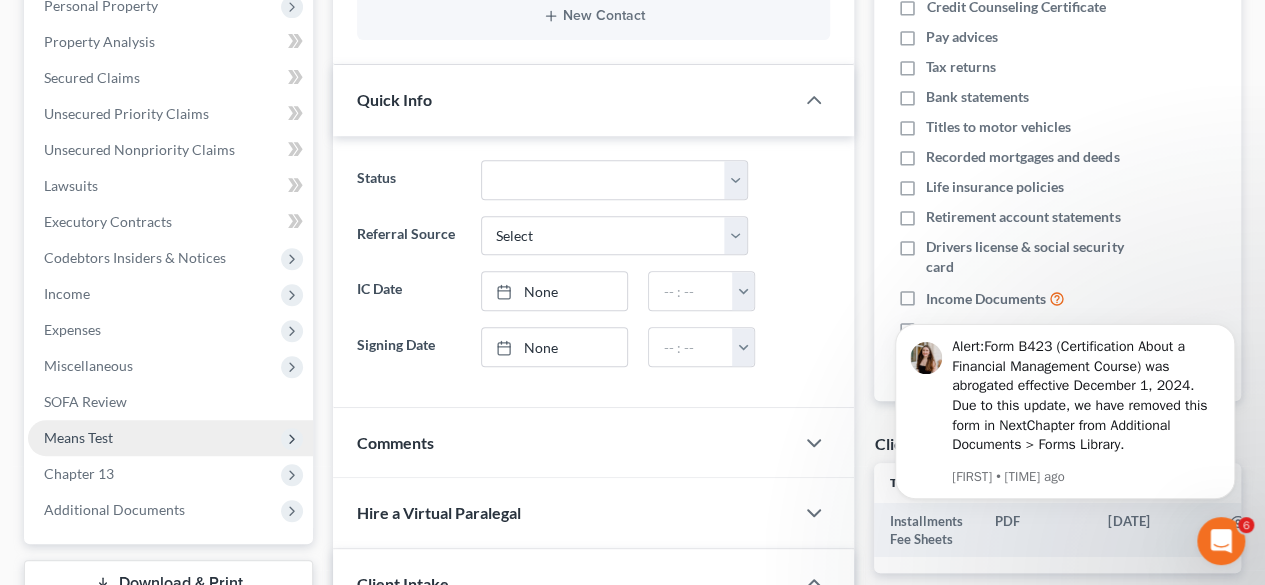 click on "Means Test" at bounding box center (78, 437) 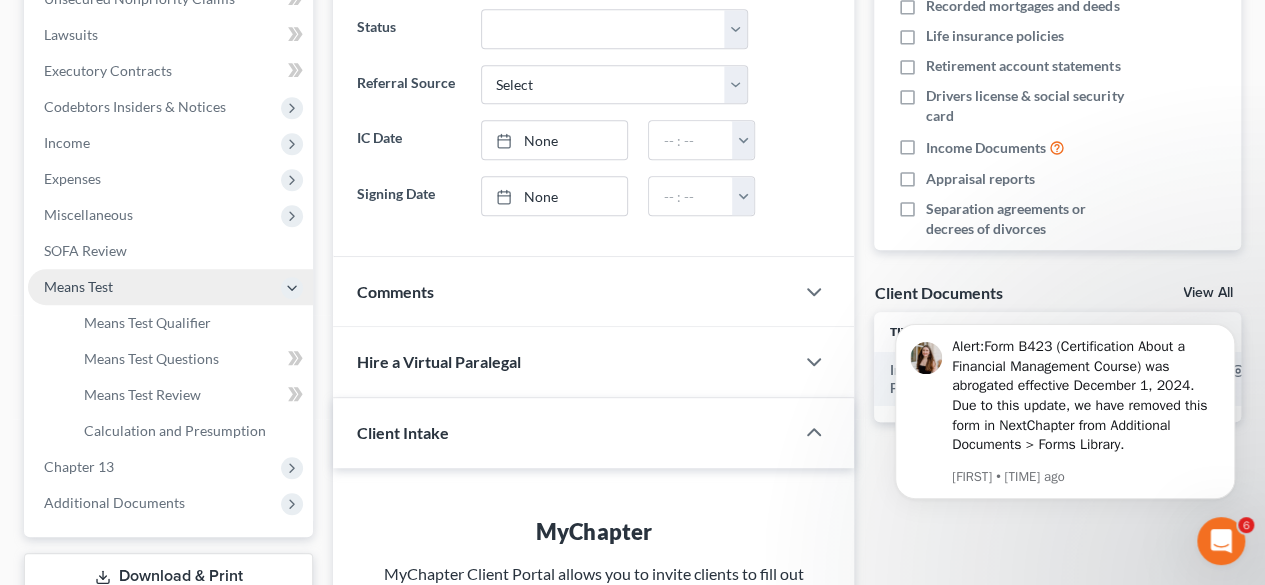 scroll, scrollTop: 557, scrollLeft: 0, axis: vertical 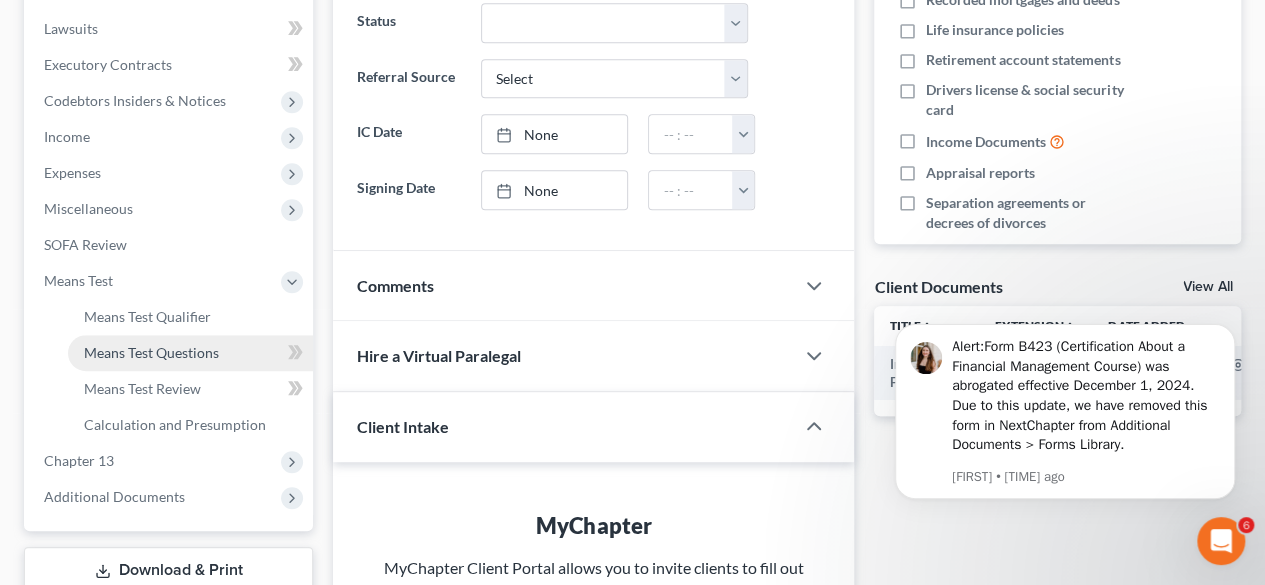 click on "Means Test Questions" at bounding box center [151, 352] 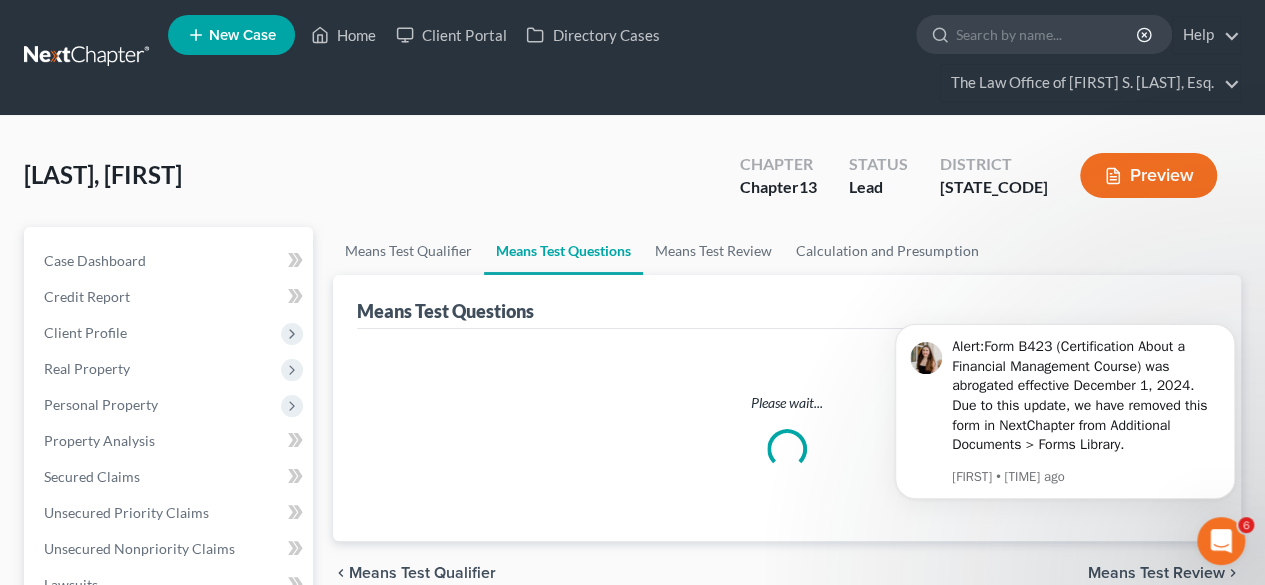scroll, scrollTop: 0, scrollLeft: 0, axis: both 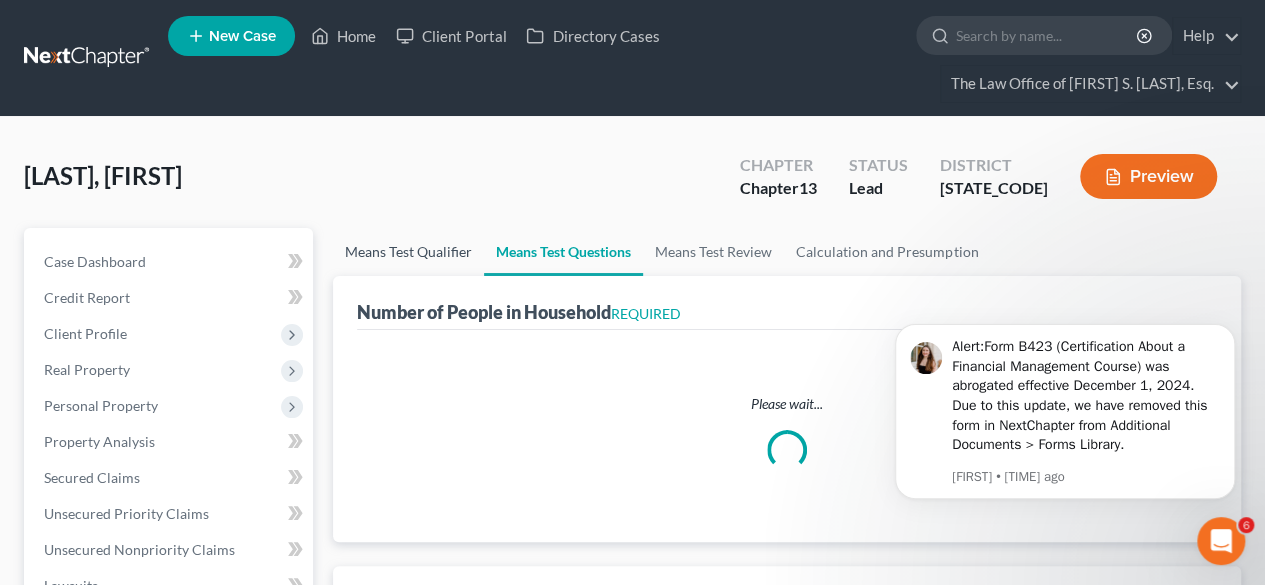 select on "0" 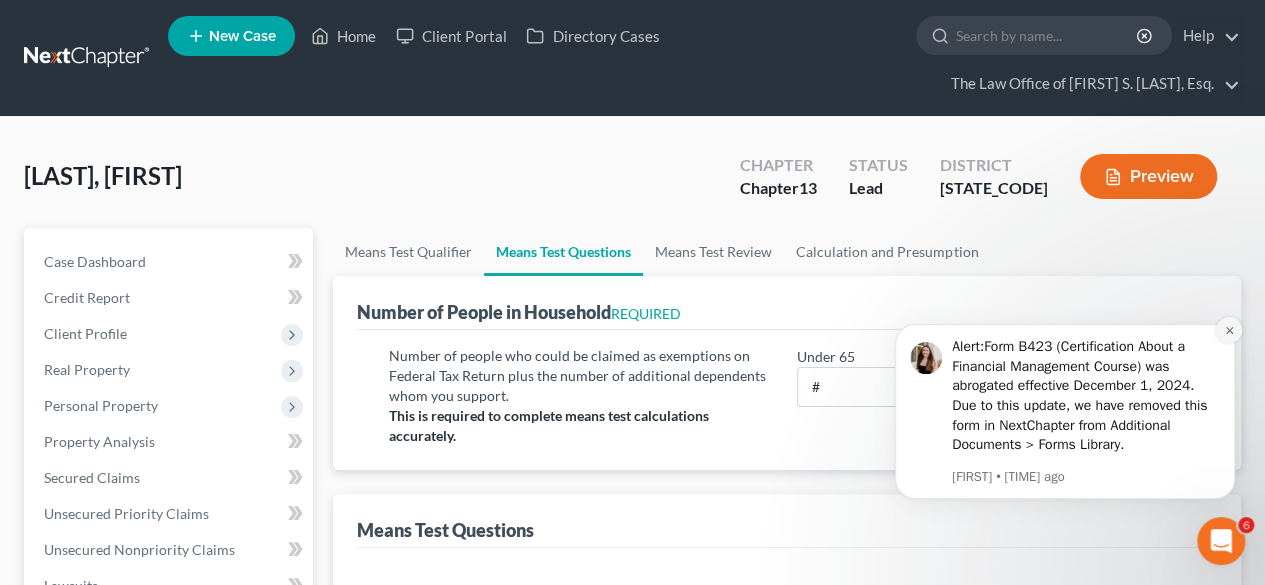click 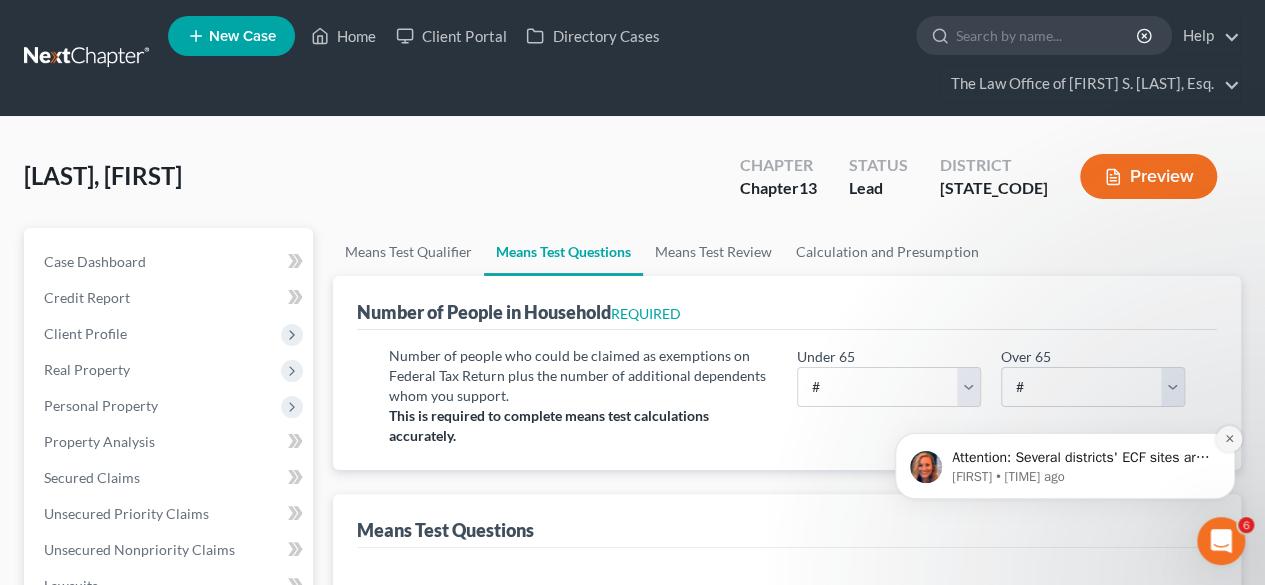 click at bounding box center (1229, 439) 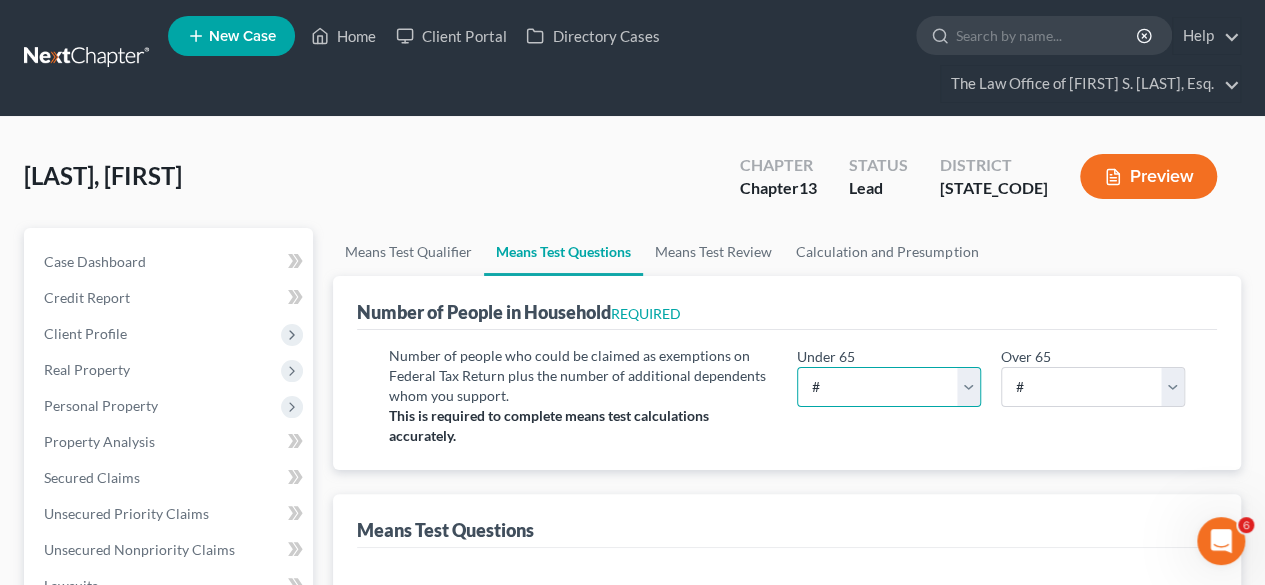 click on "# 0 1 2 3 4 5 6 7 8 9 10" at bounding box center [889, 387] 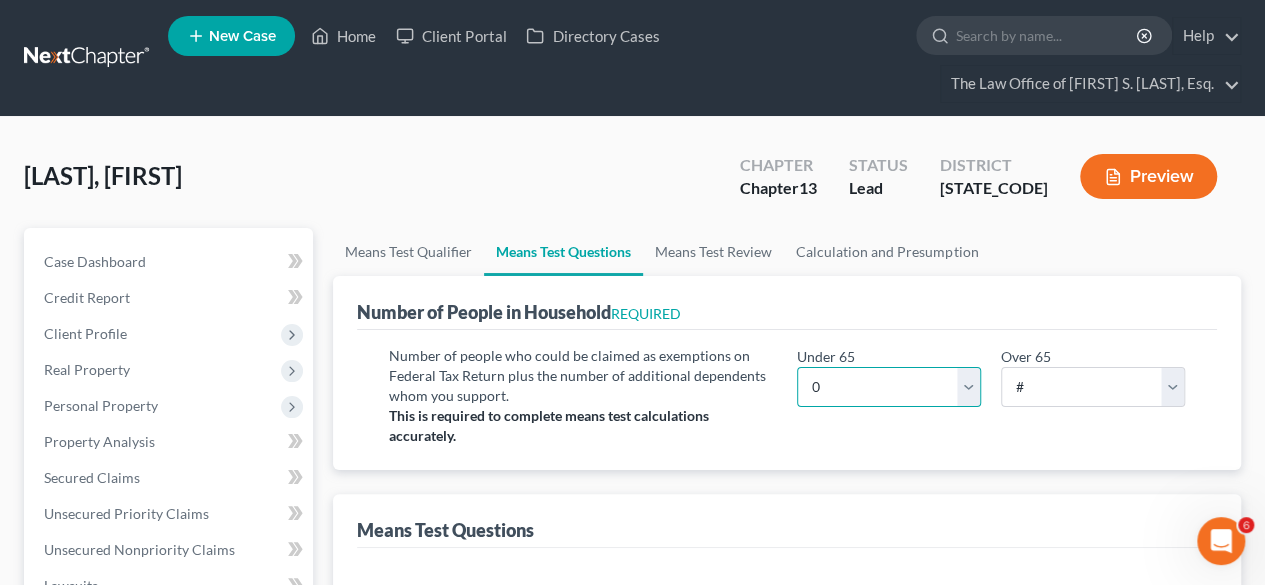click on "# 0 1 2 3 4 5 6 7 8 9 10" at bounding box center (889, 387) 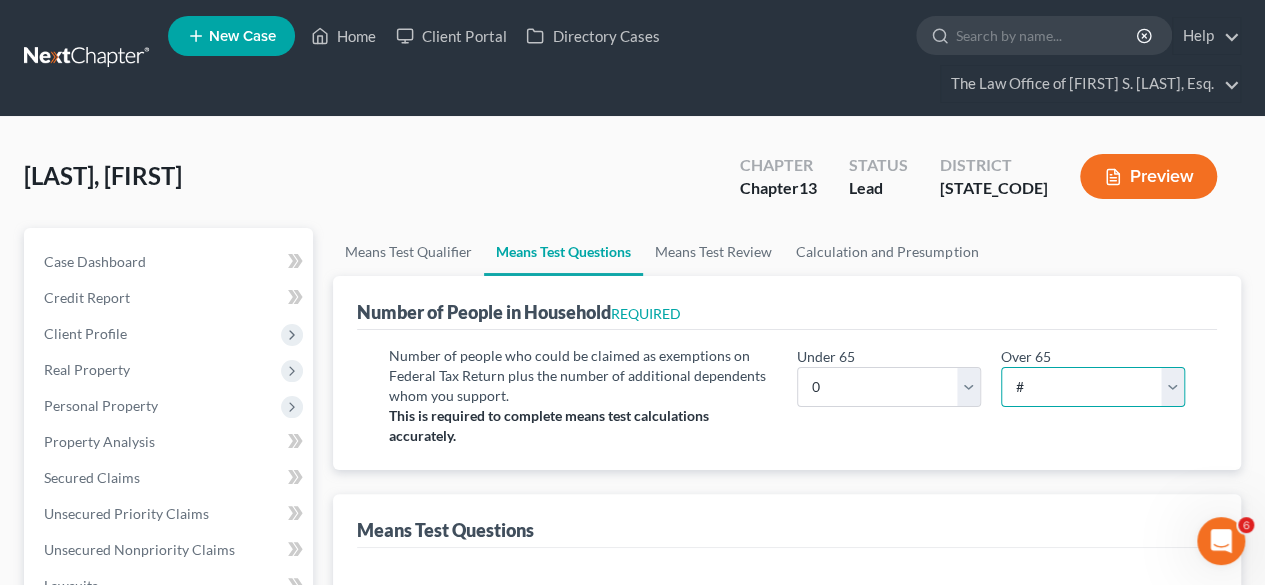 click on "# 0 1 2 3 4 5 6 7 8 9 10" at bounding box center [1093, 387] 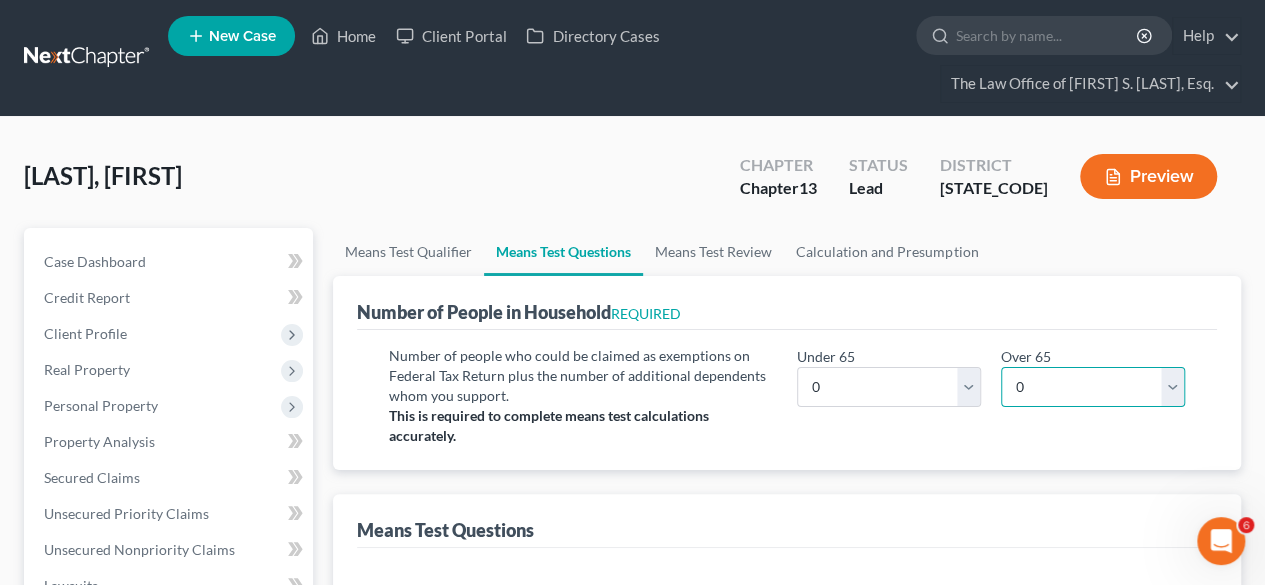 click on "# 0 1 2 3 4 5 6 7 8 9 10" at bounding box center (1093, 387) 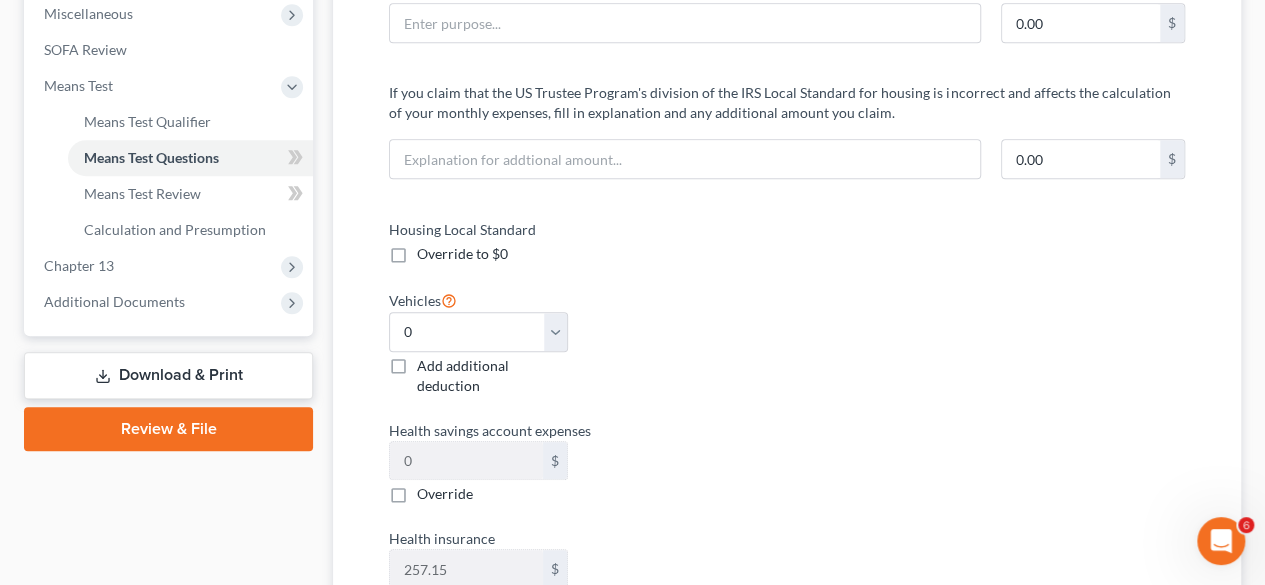 scroll, scrollTop: 754, scrollLeft: 0, axis: vertical 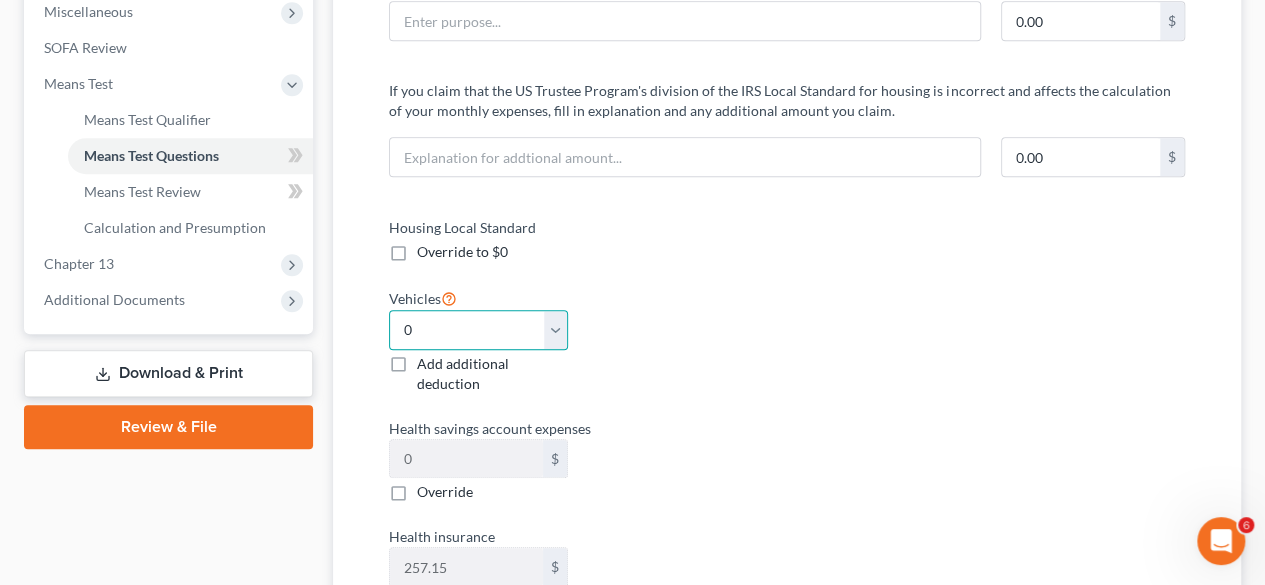 click on "Select 0 1 2 3 4 5" at bounding box center [478, 330] 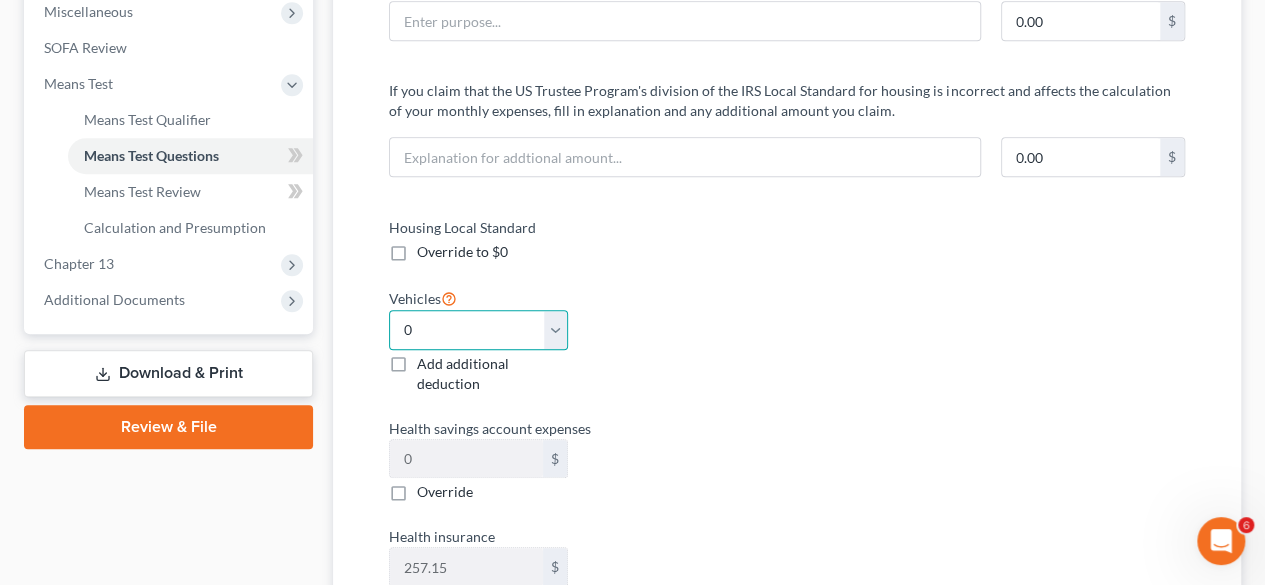 select on "1" 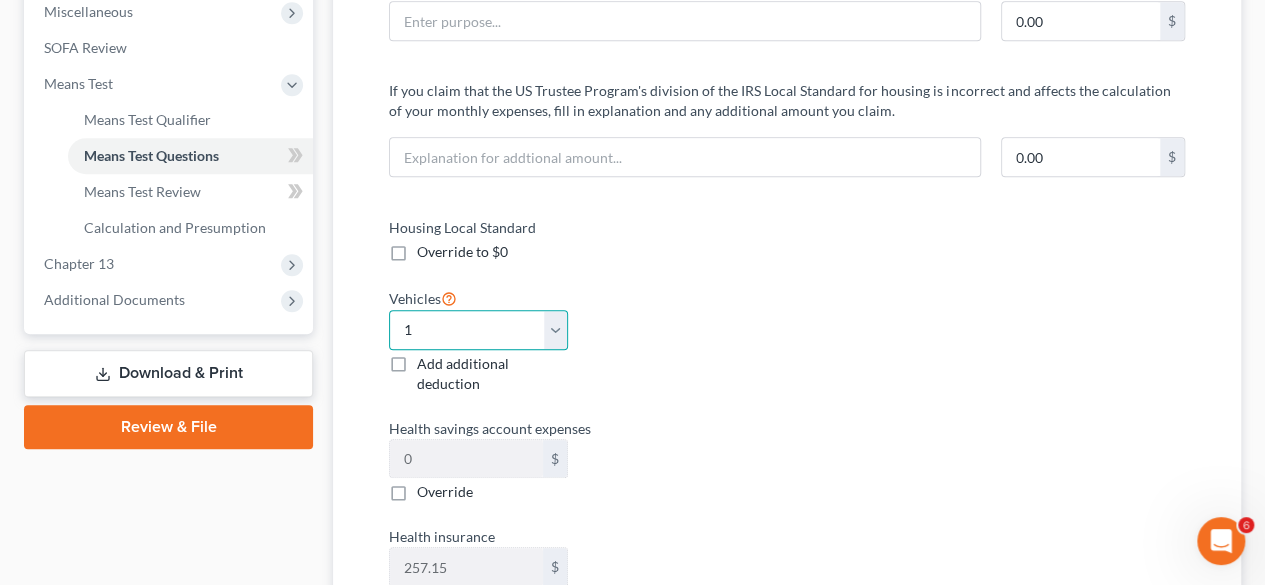 click on "Select 0 1 2 3 4 5" at bounding box center (478, 330) 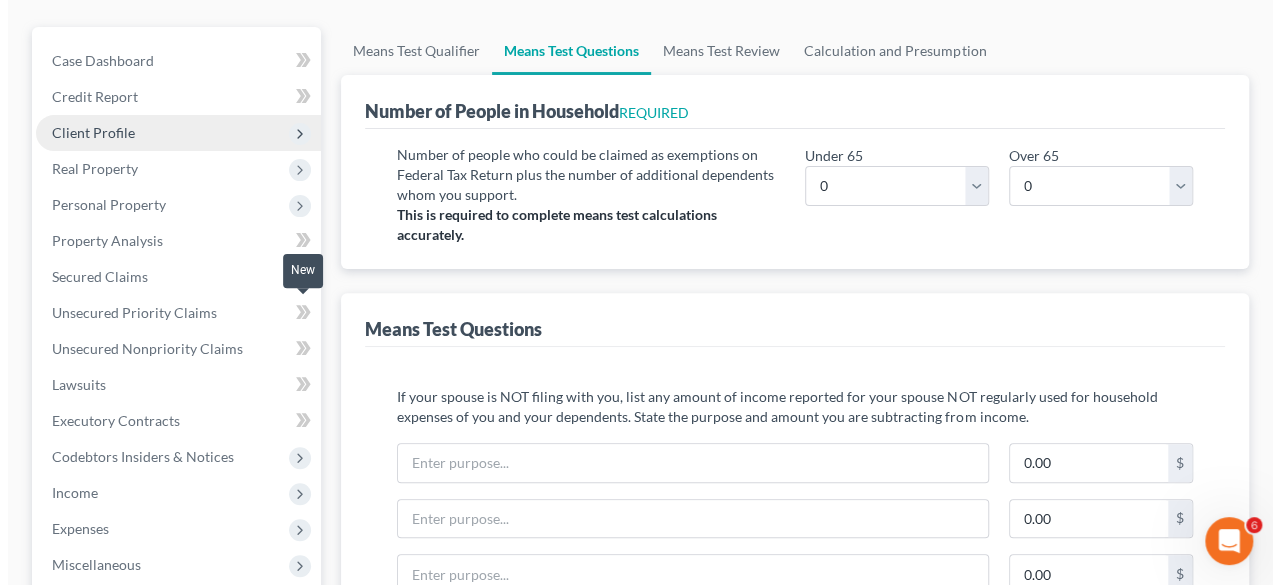 scroll, scrollTop: 0, scrollLeft: 0, axis: both 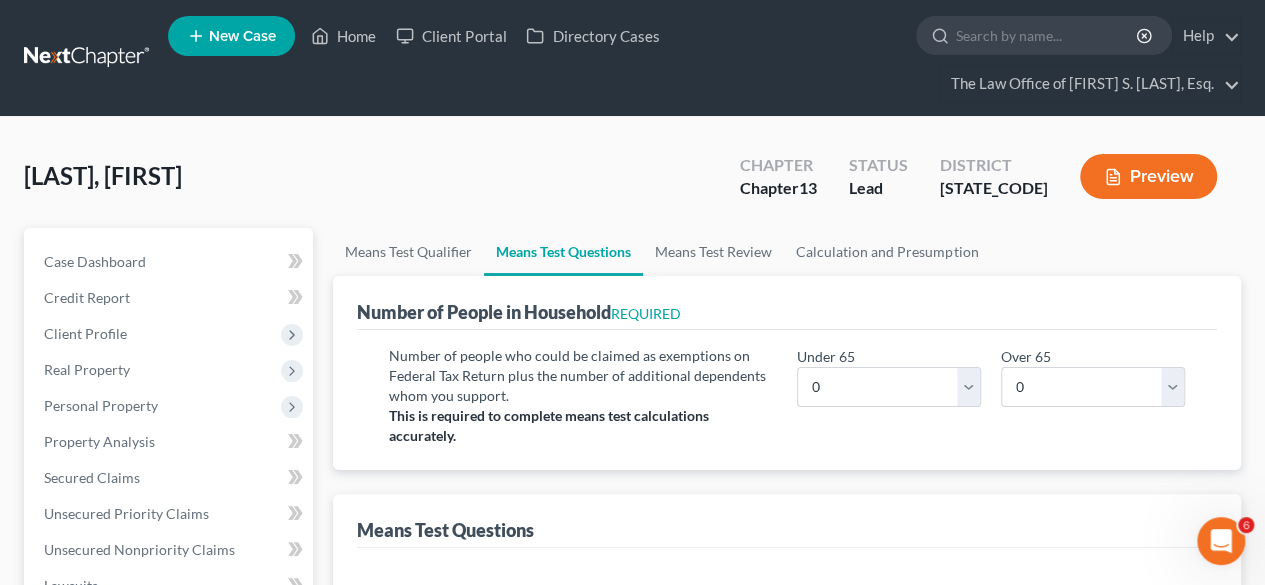 click on "New Case" at bounding box center (242, 36) 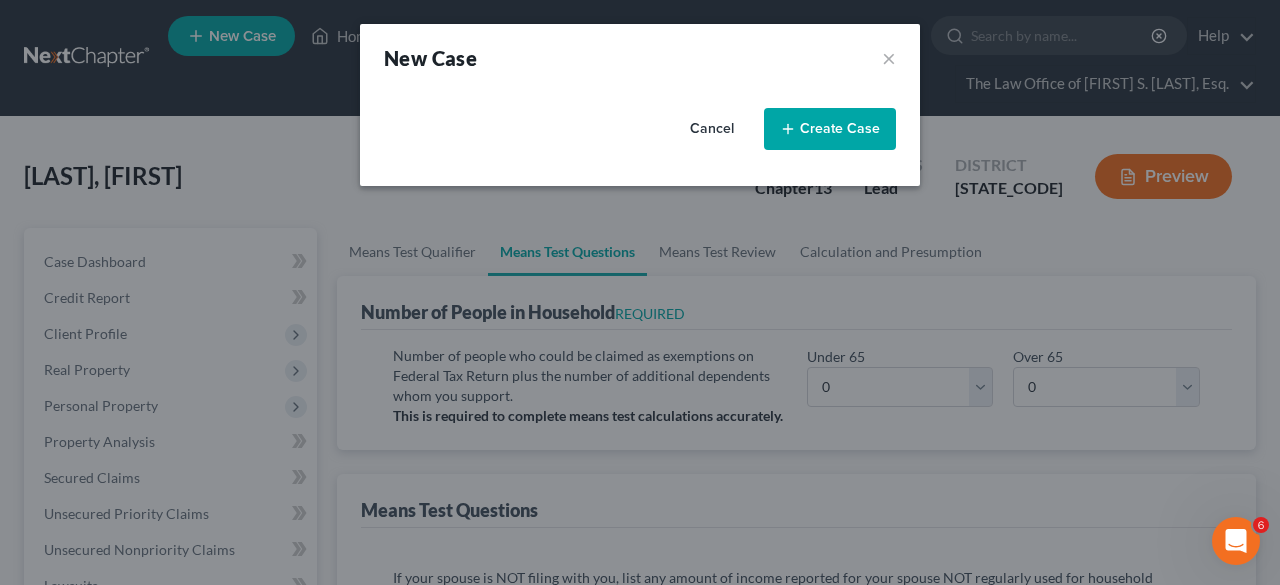 select on "52" 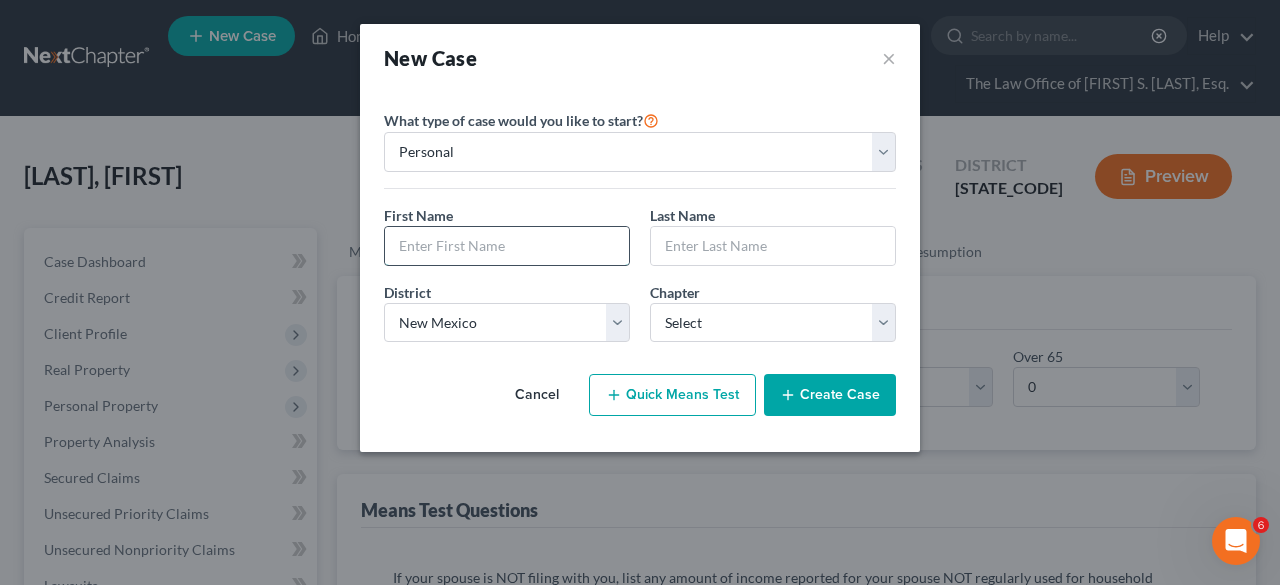 click at bounding box center [507, 246] 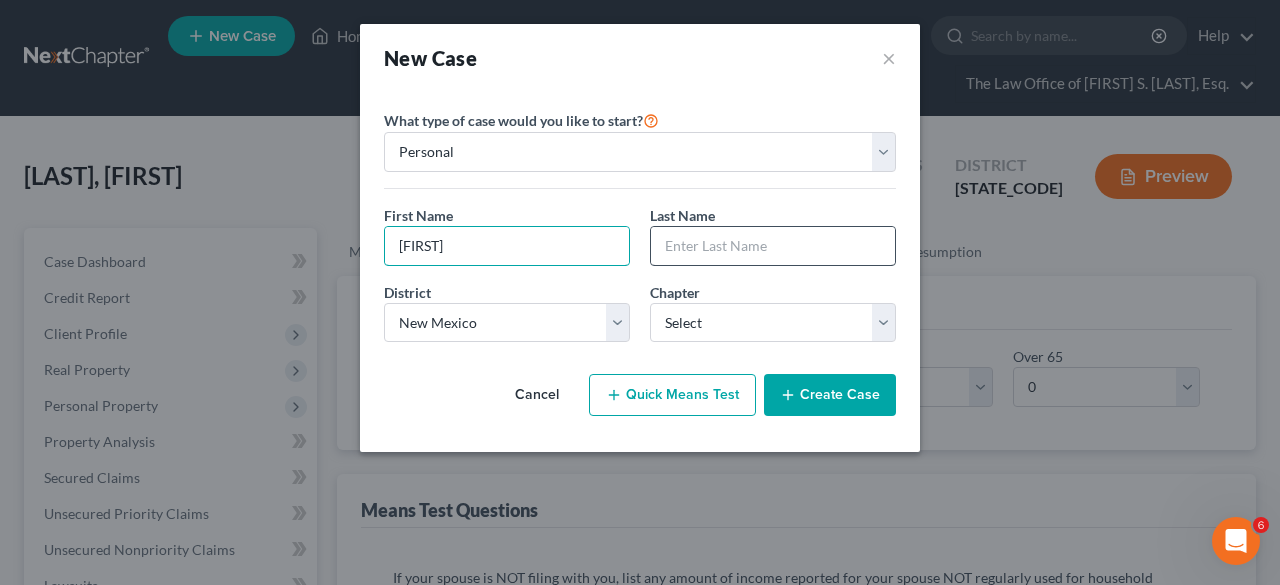 type on "[FIRST]" 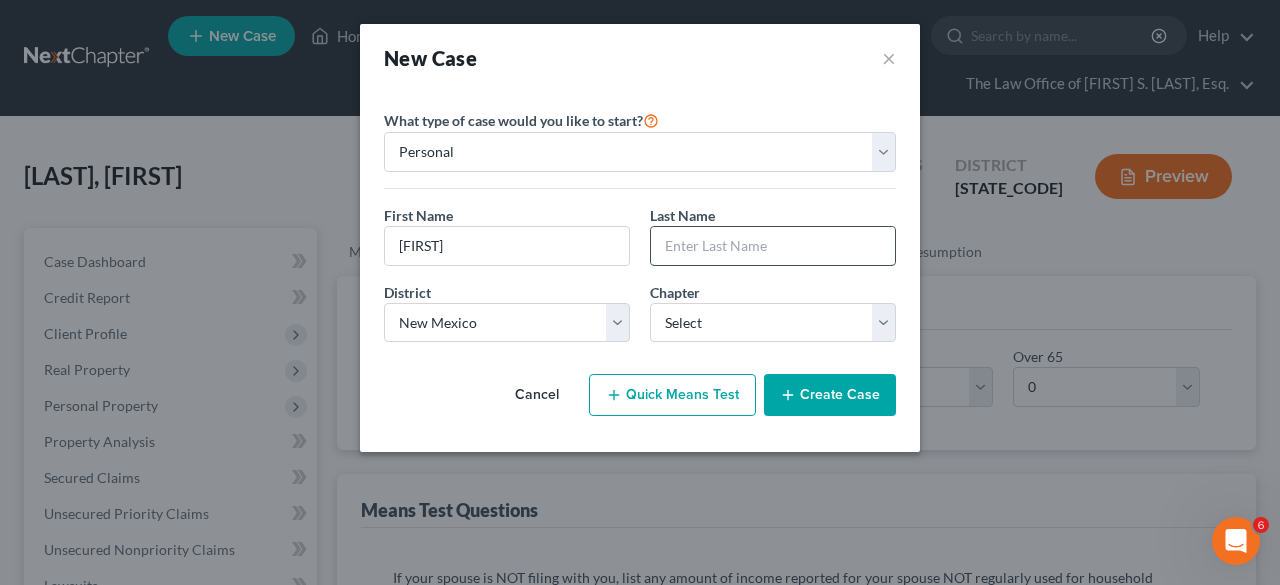 drag, startPoint x: 686, startPoint y: 239, endPoint x: 678, endPoint y: 252, distance: 15.264338 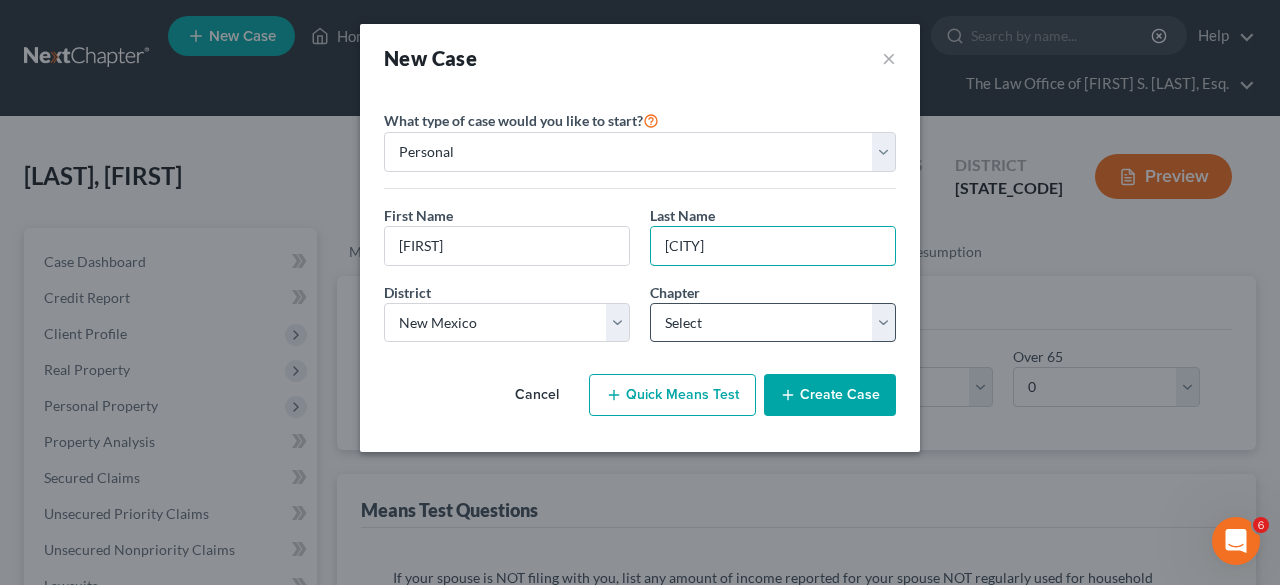 type on "[LAST]" 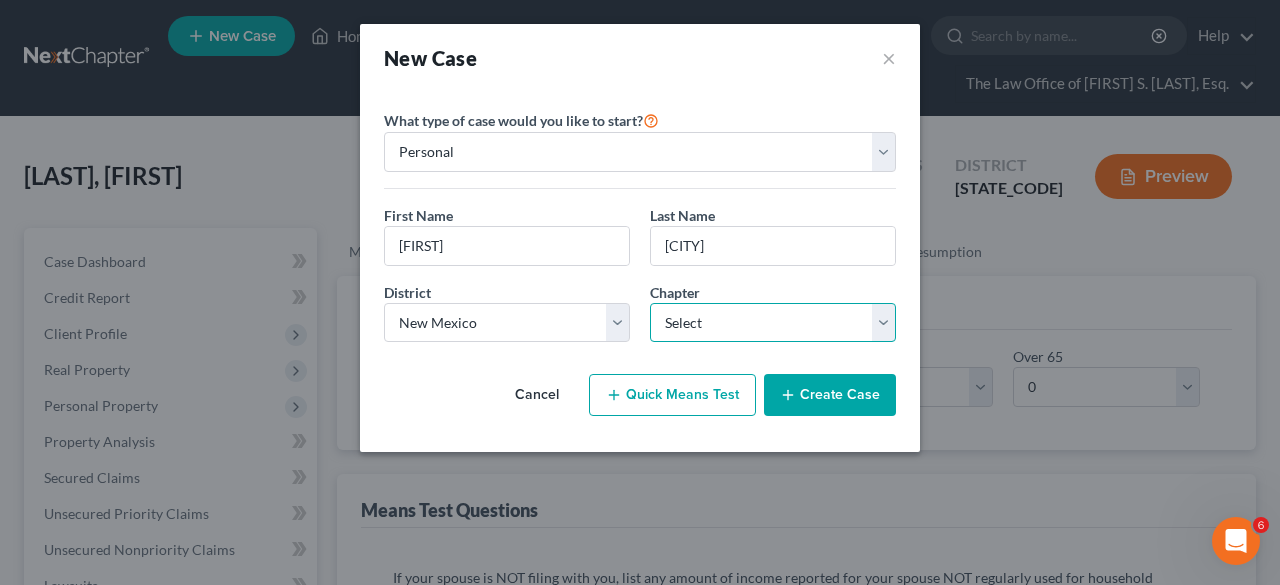 click on "Select 7 11 12 13" at bounding box center [773, 323] 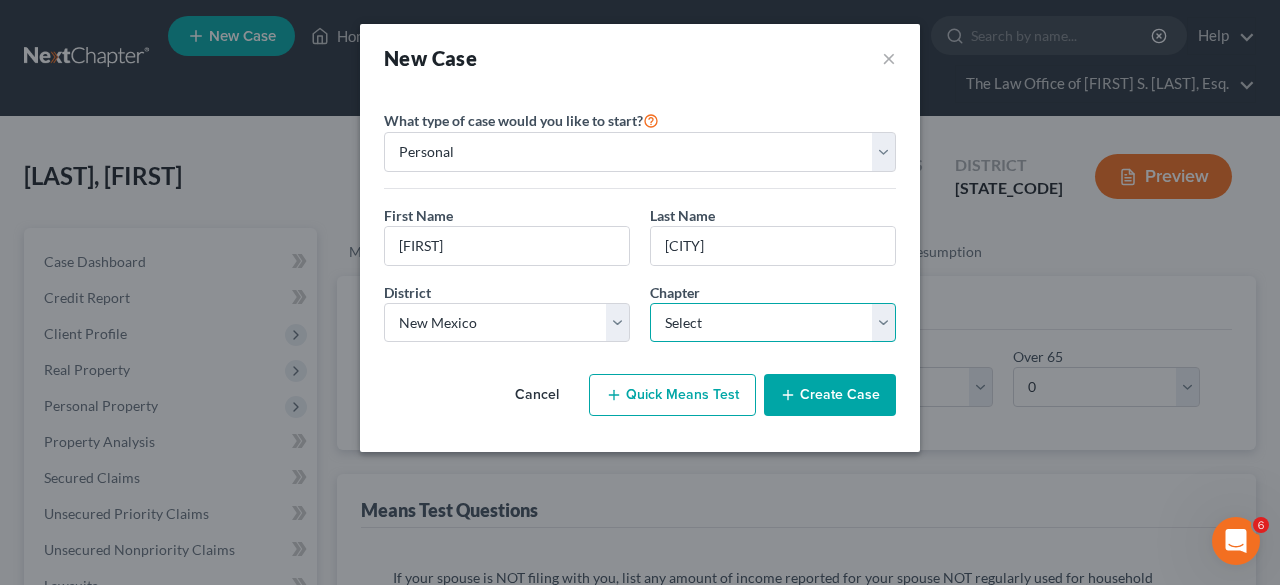select on "0" 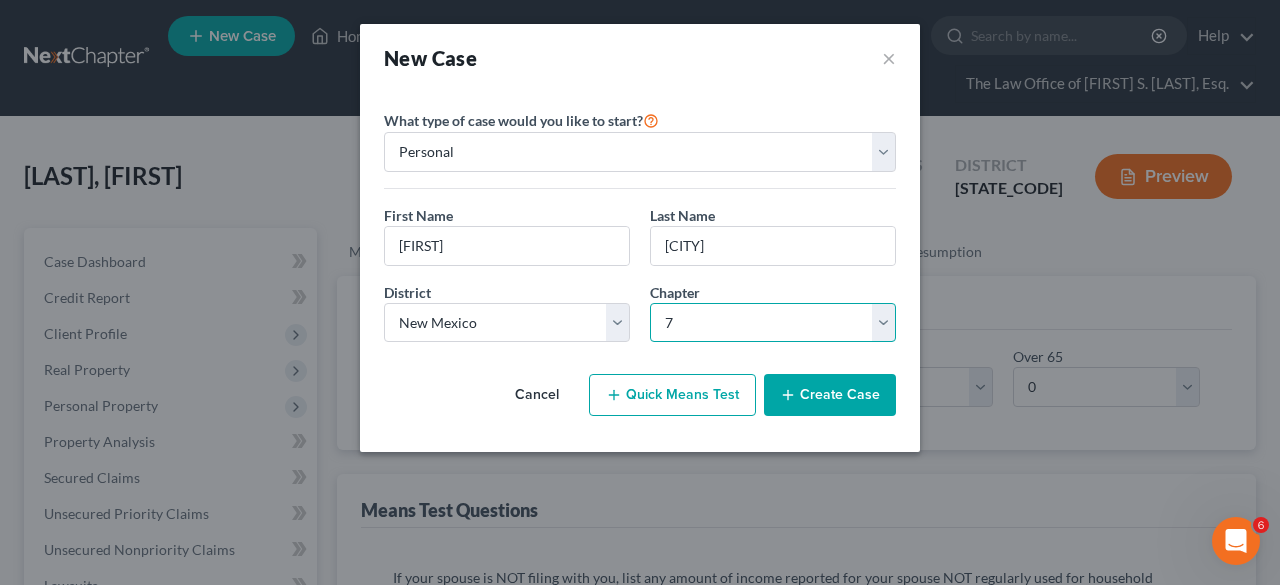 click on "Select 7 11 12 13" at bounding box center (773, 323) 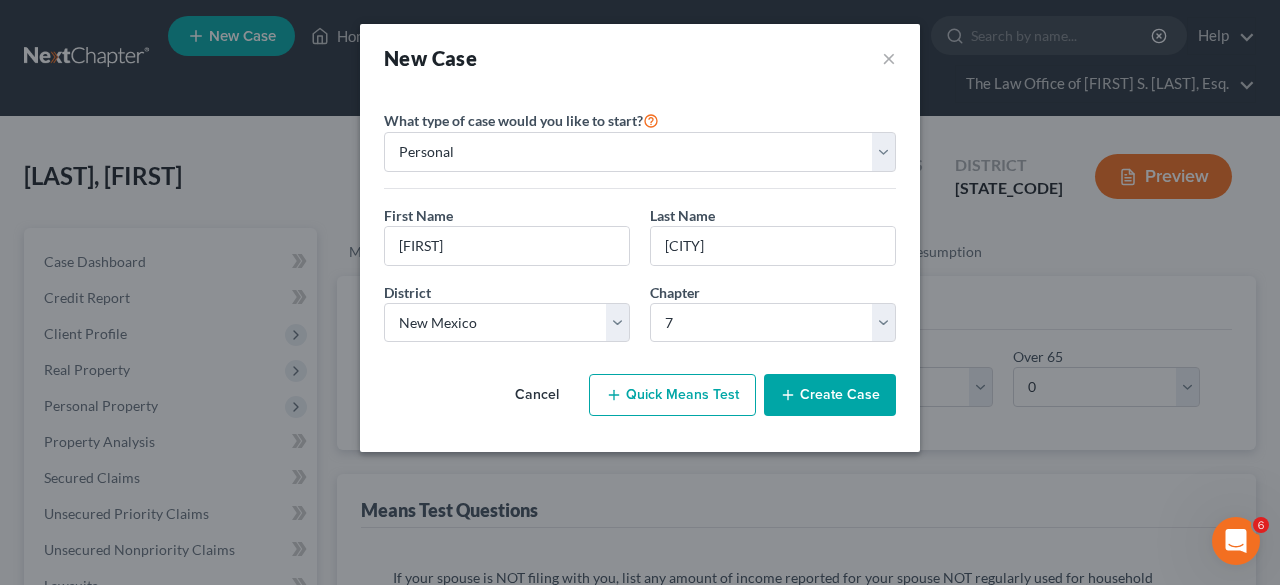 click on "Quick Means Test" at bounding box center [672, 395] 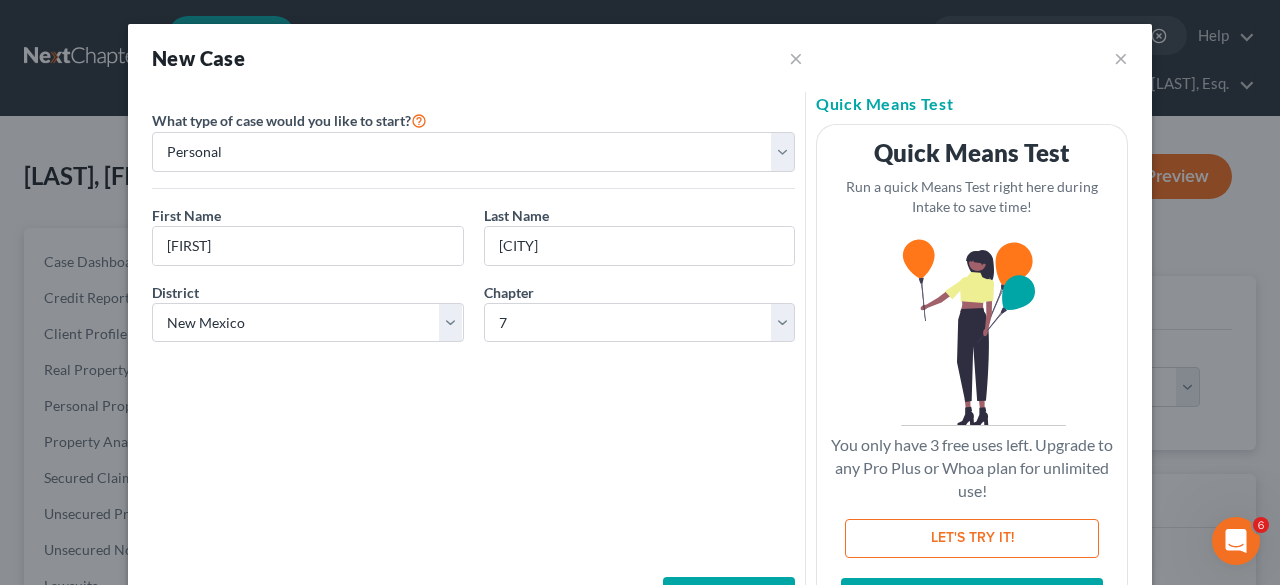 scroll, scrollTop: 92, scrollLeft: 0, axis: vertical 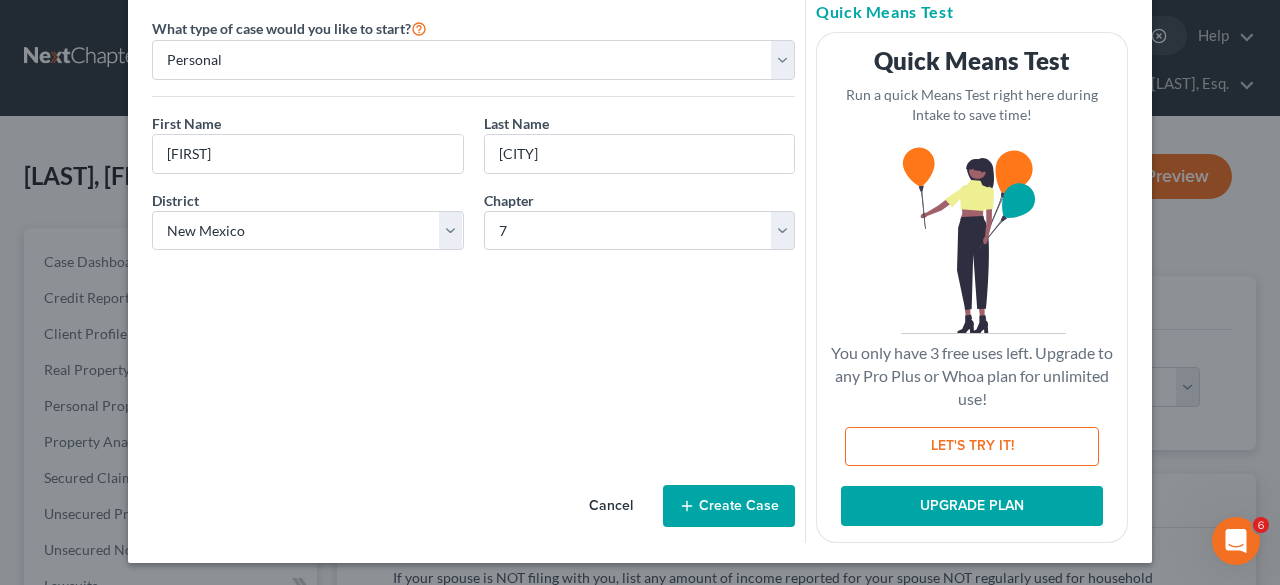 click on "LET'S TRY IT!" at bounding box center (972, 447) 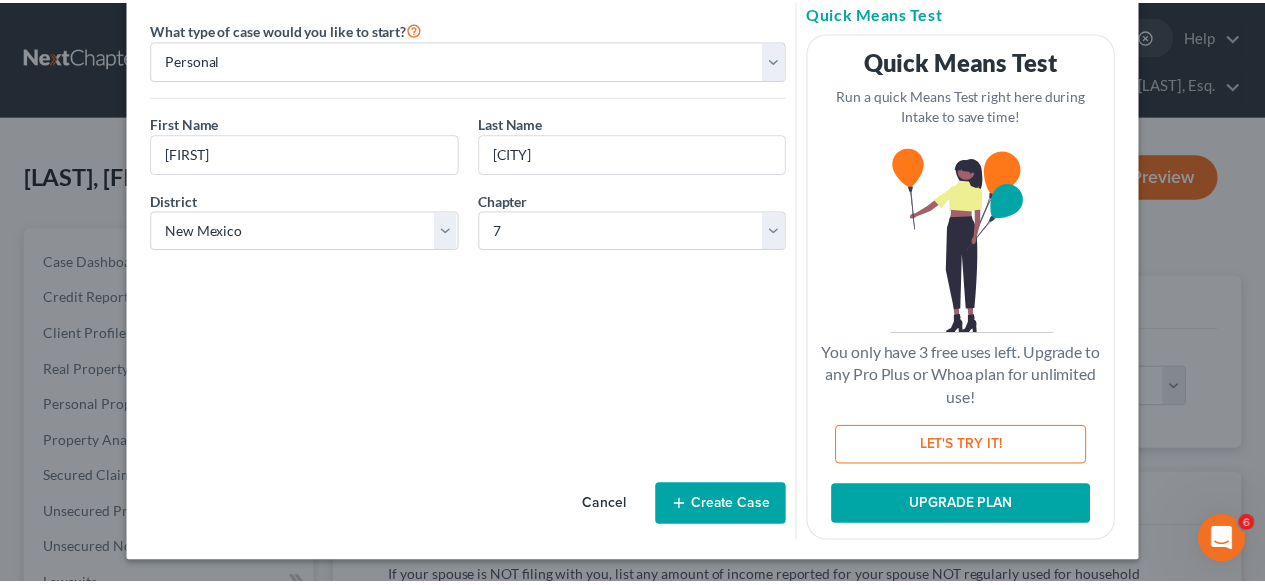 scroll, scrollTop: 0, scrollLeft: 0, axis: both 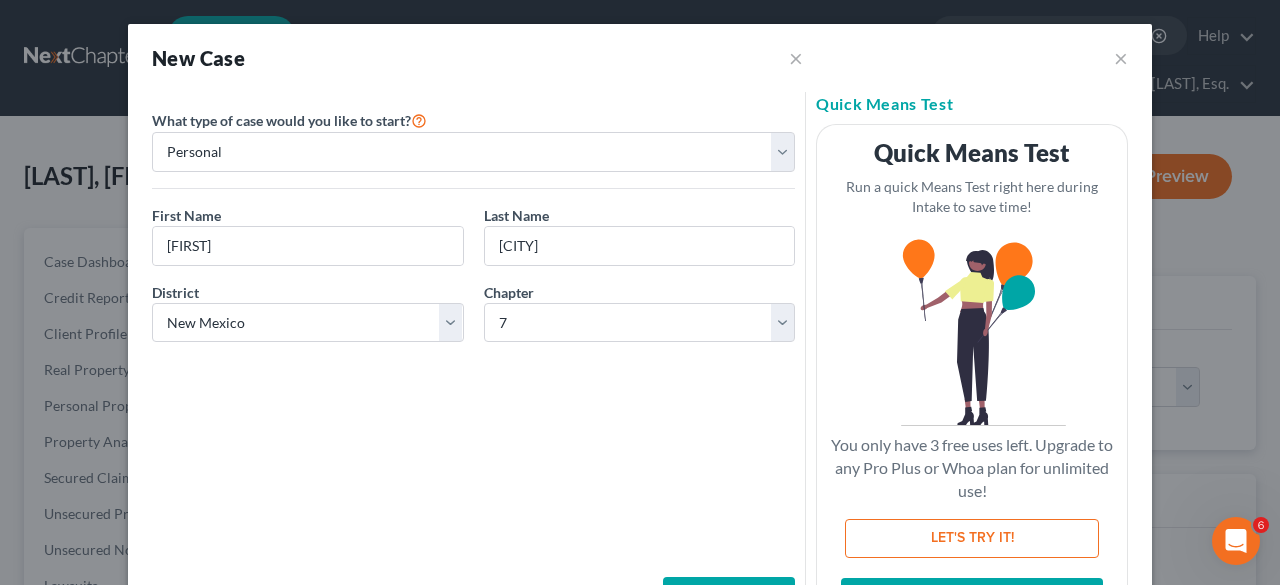 select on "34" 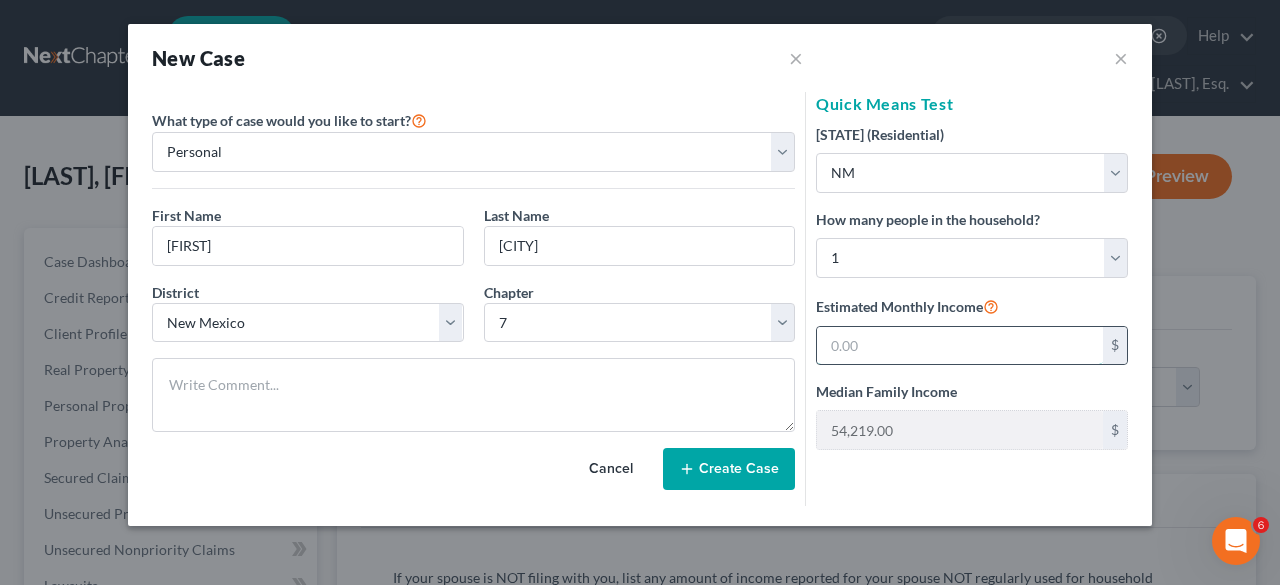 click at bounding box center [960, 346] 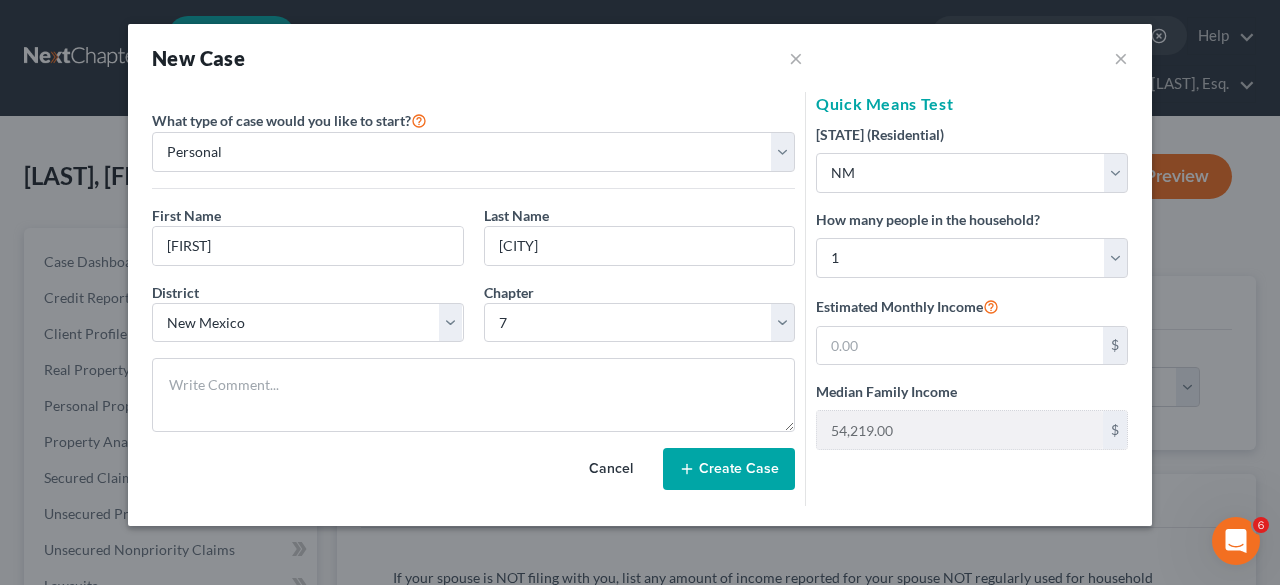 click on "Create Case" at bounding box center (729, 469) 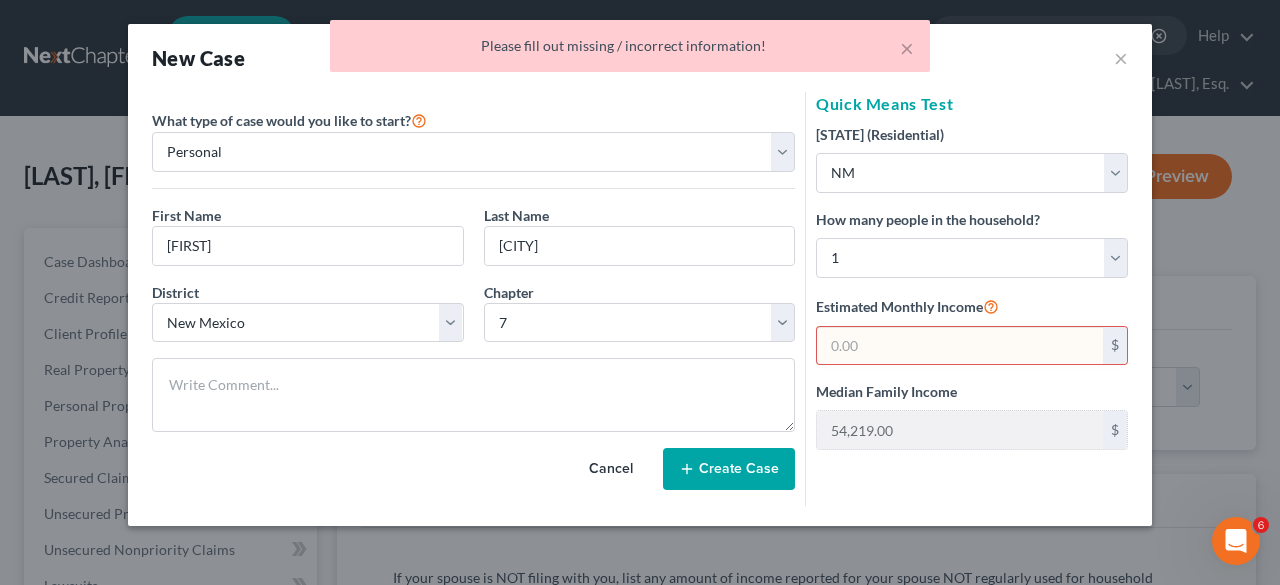 click at bounding box center (960, 346) 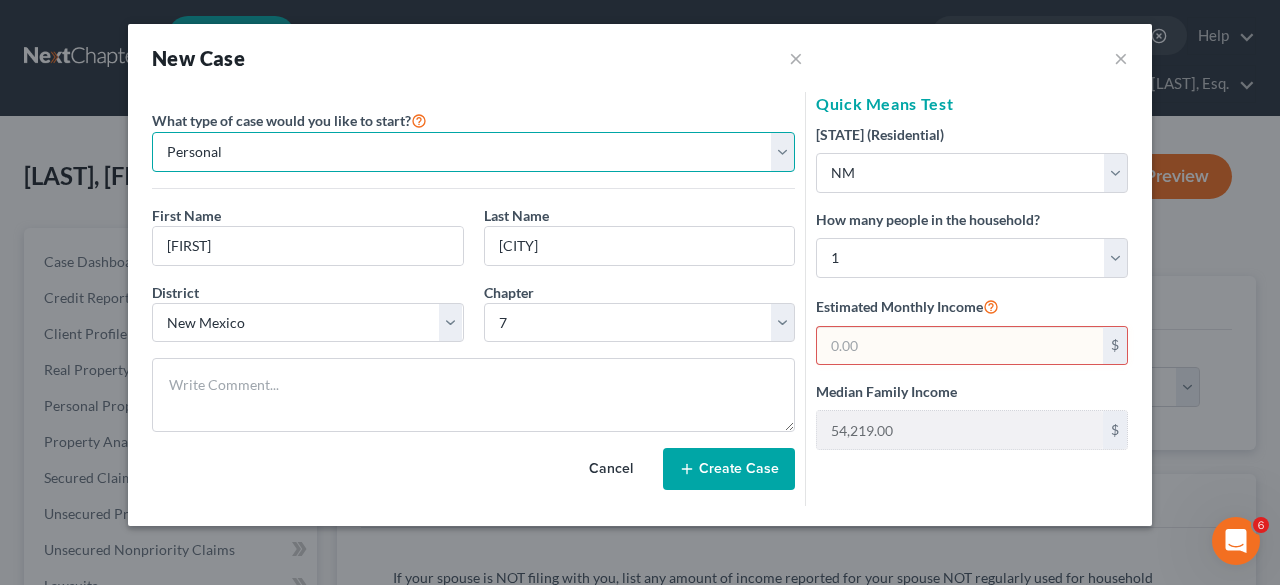 drag, startPoint x: 285, startPoint y: 132, endPoint x: 74, endPoint y: 140, distance: 211.15161 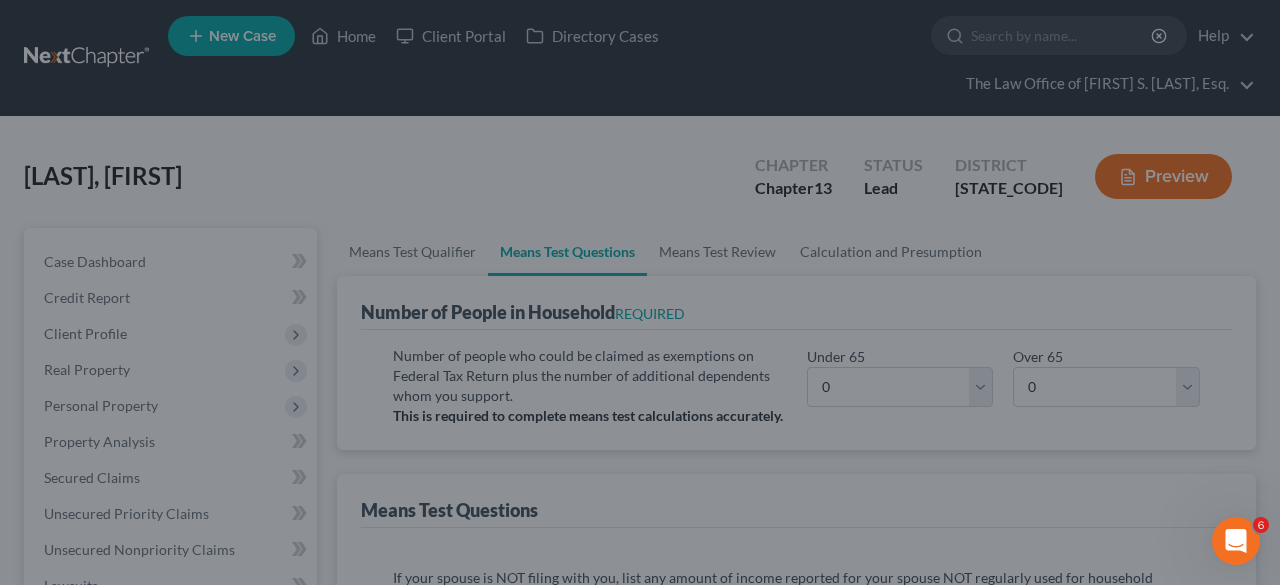 click on "New Case × ×
Please select case type
*
Bankruptcy
Bankruptcy
What type of case would you like to start?  Personal Business
First Name
*
Jason
Last Name
*
Montclare
District
*
Select Alabama - Middle Alabama - Northern Alabama - Southern Alaska Arizona Arkansas - Eastern Arkansas - Western California - Central California - Eastern California - Northern California - Southern Colorado Connecticut Delaware District of Columbia Florida - Middle Florida - Northern Florida - Southern Georgia - Middle Georgia - Northern Georgia - Southern Guam Hawaii Idaho Illinois - Central Illinois - Northern Illinois - Southern Indiana - Northern Indiana - Southern Iowa - Northern Iowa - Southern Kansas Kentucky - Eastern Kentucky - Western Louisiana - Eastern Louisiana - Middle Louisiana - Western Maine Maryland Massachusetts Michigan - Eastern Michigan - Western Minnesota" at bounding box center (640, 292) 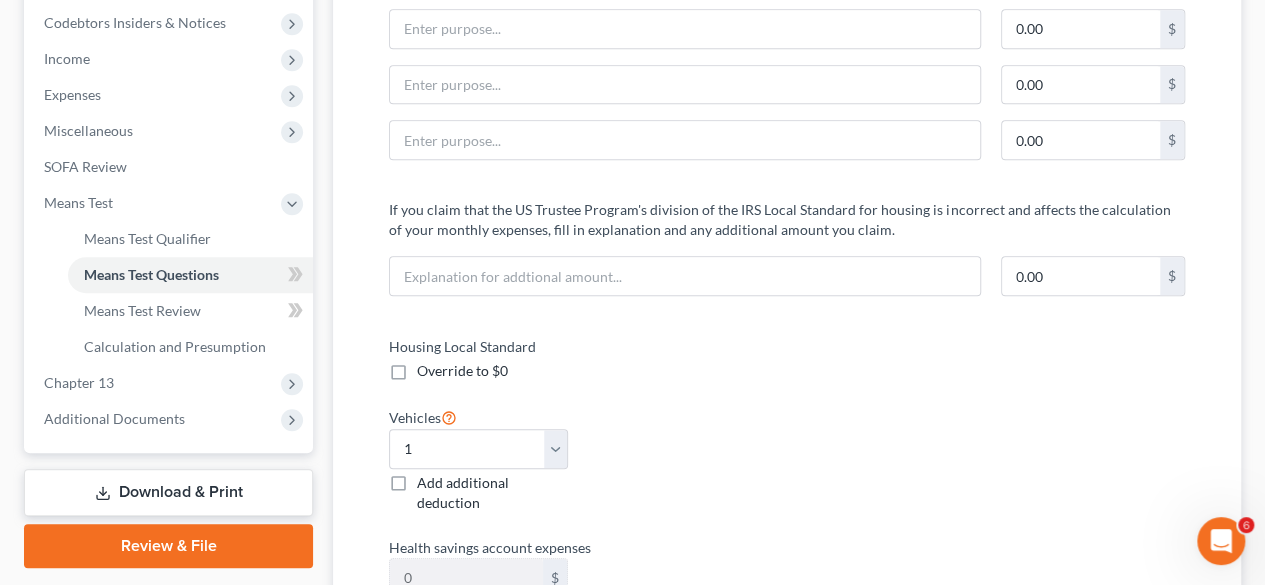 scroll, scrollTop: 0, scrollLeft: 0, axis: both 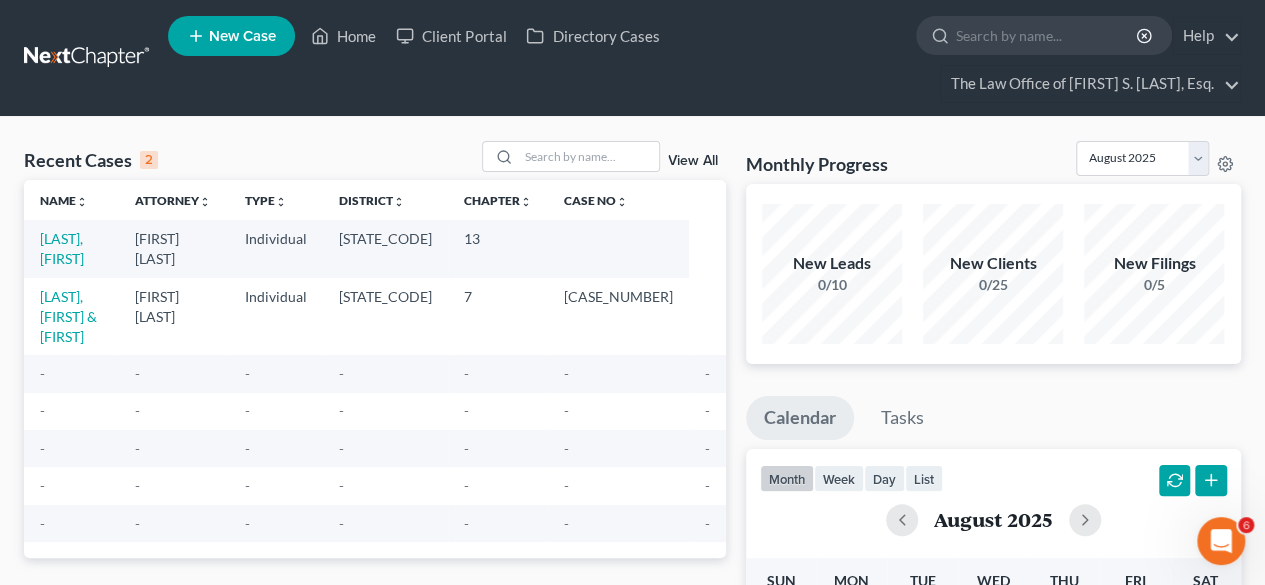 click on "New Case" at bounding box center (242, 36) 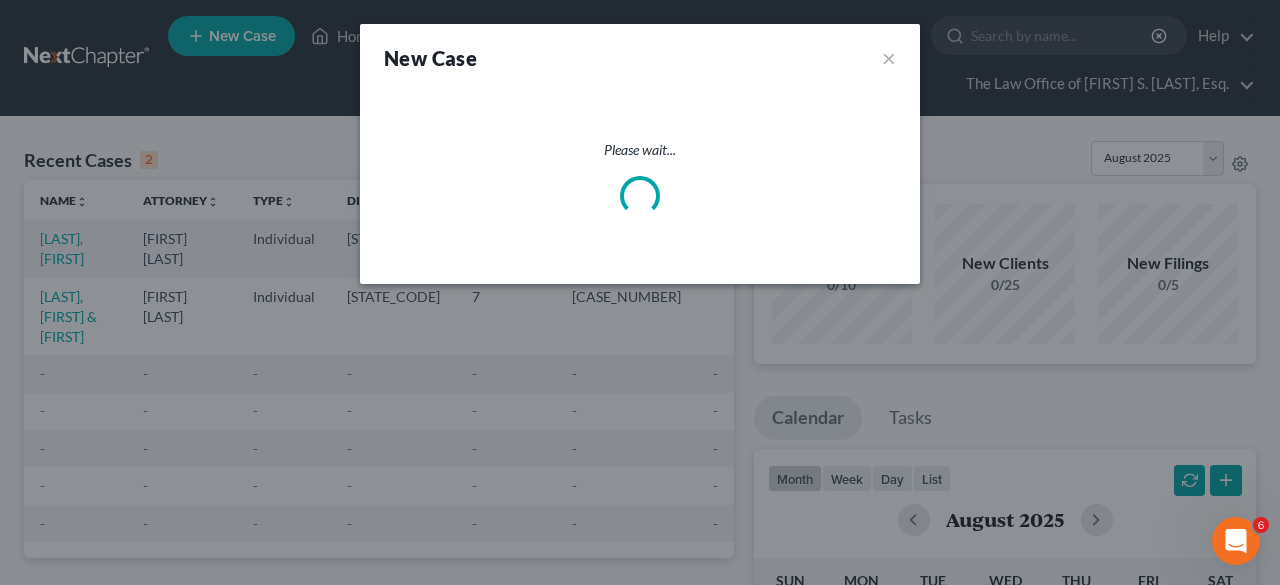 select on "52" 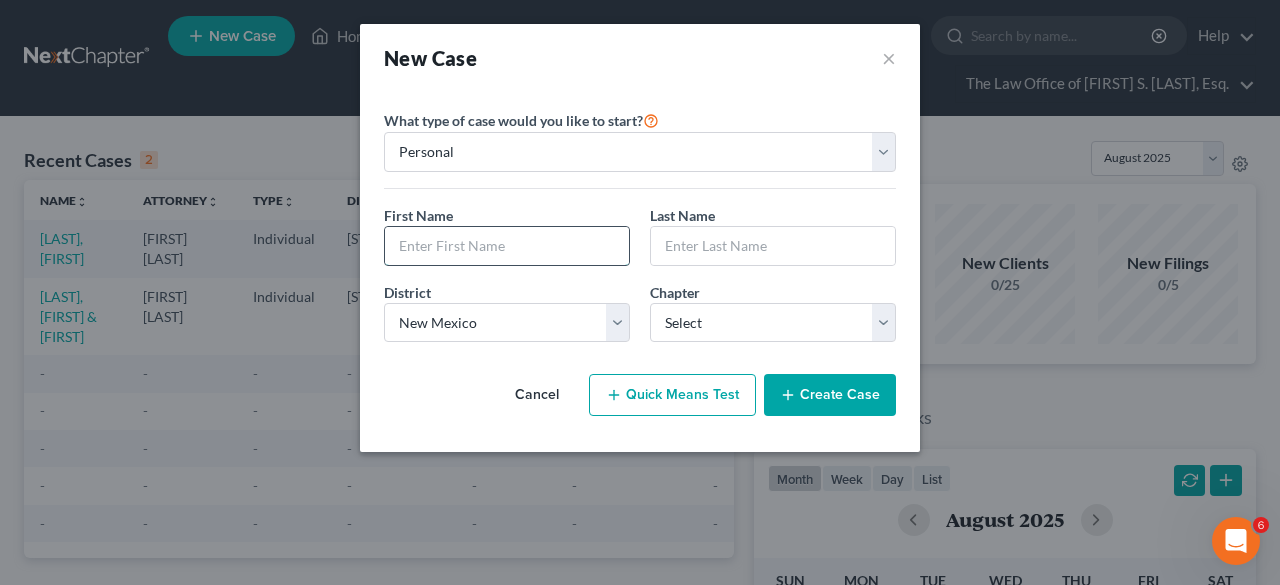 click at bounding box center [507, 246] 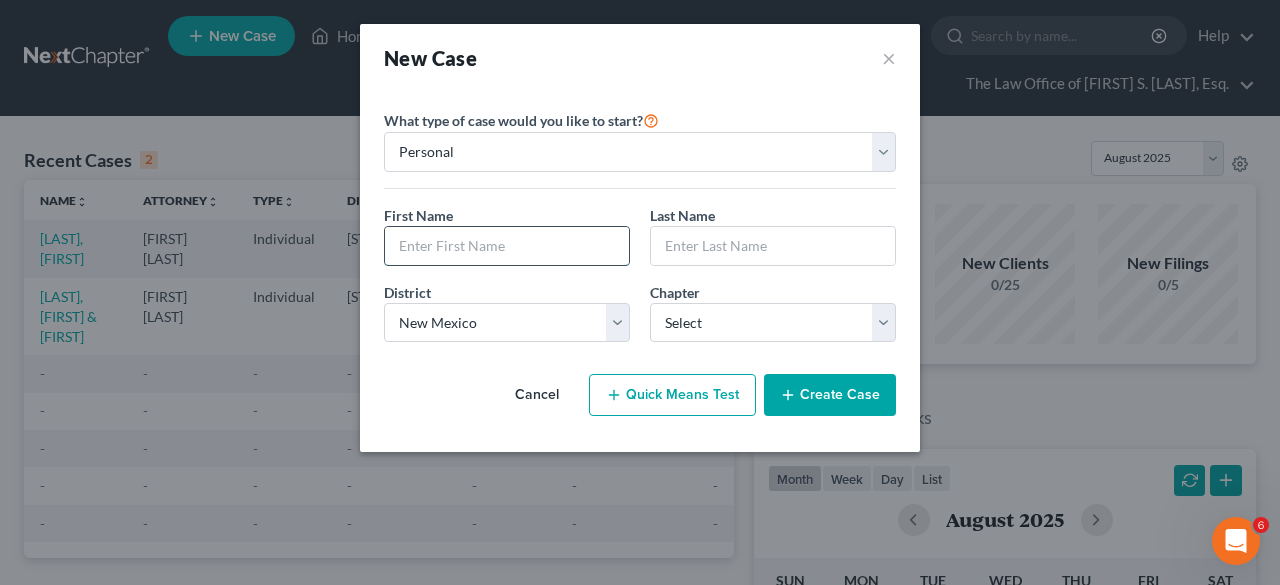 type on "[FIRST]" 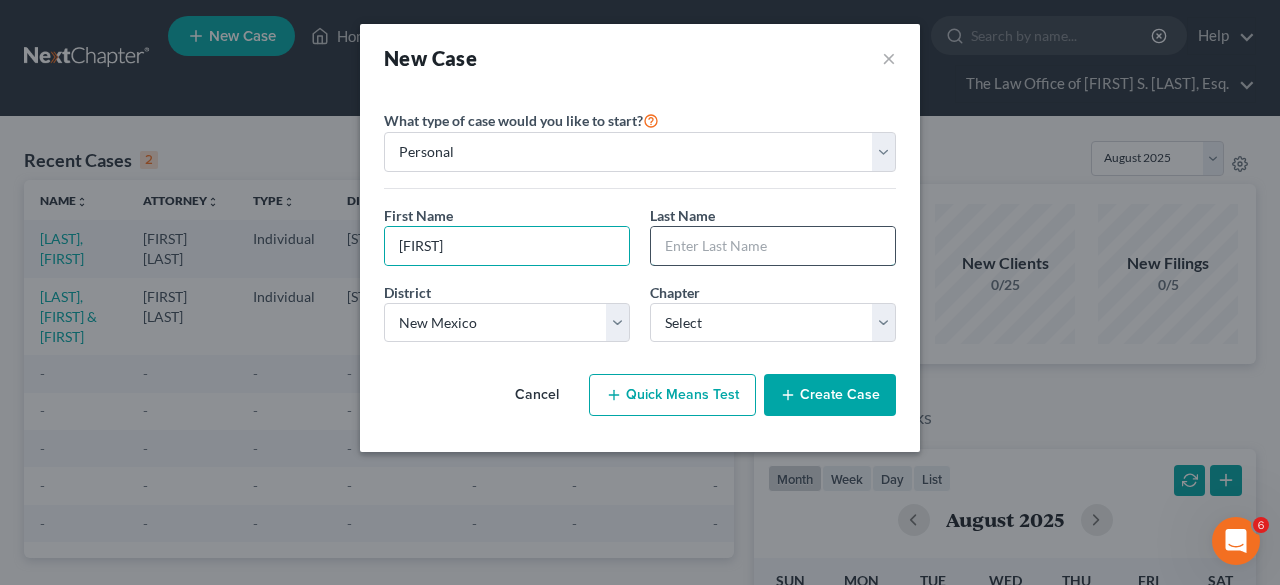 click at bounding box center [773, 246] 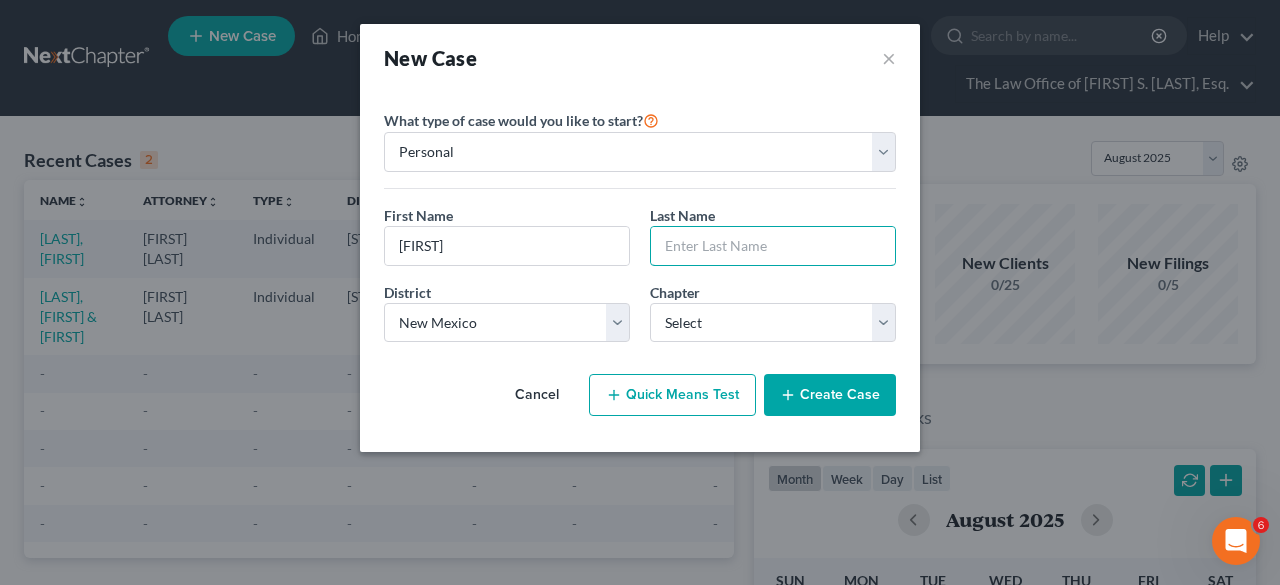 type on "[LAST]" 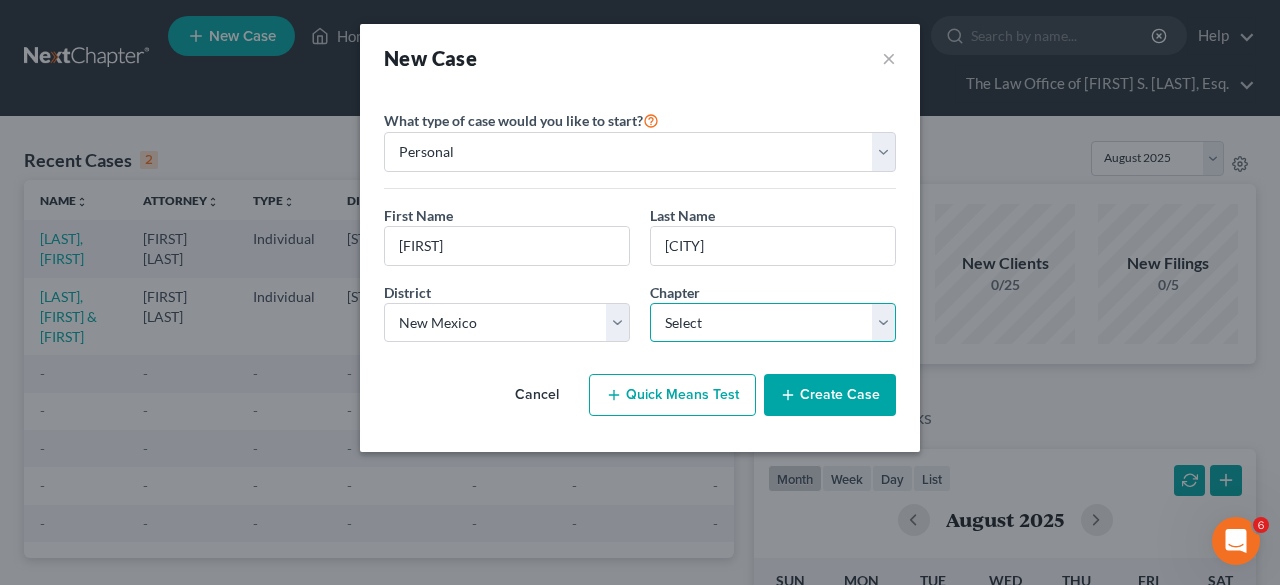 click on "Select 7 11 12 13" at bounding box center (773, 323) 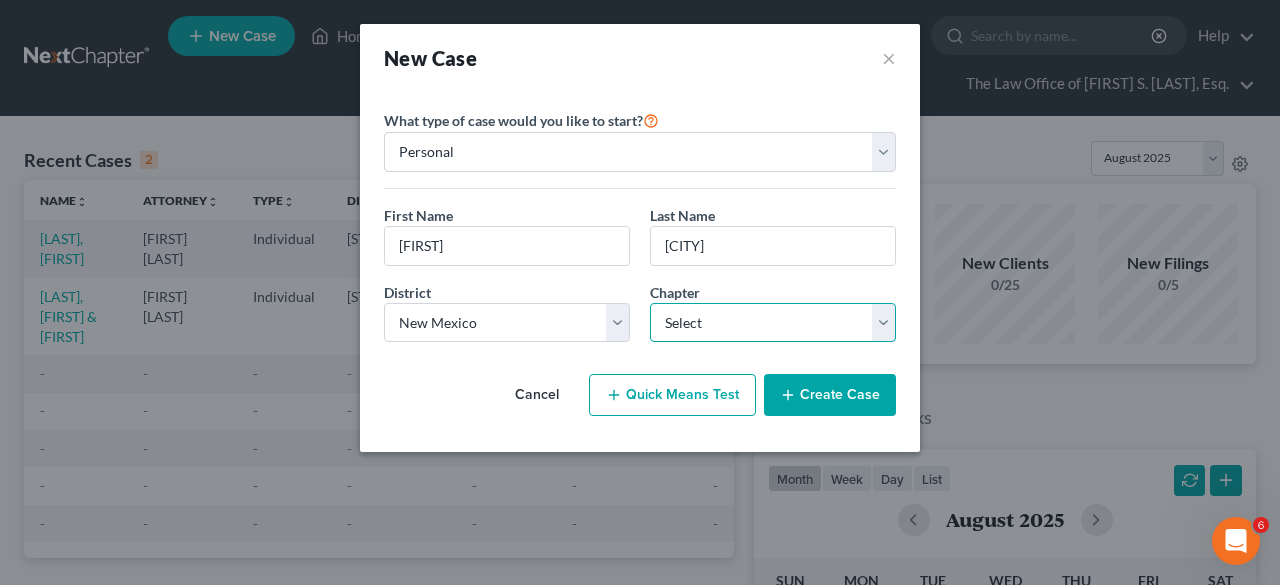 select on "0" 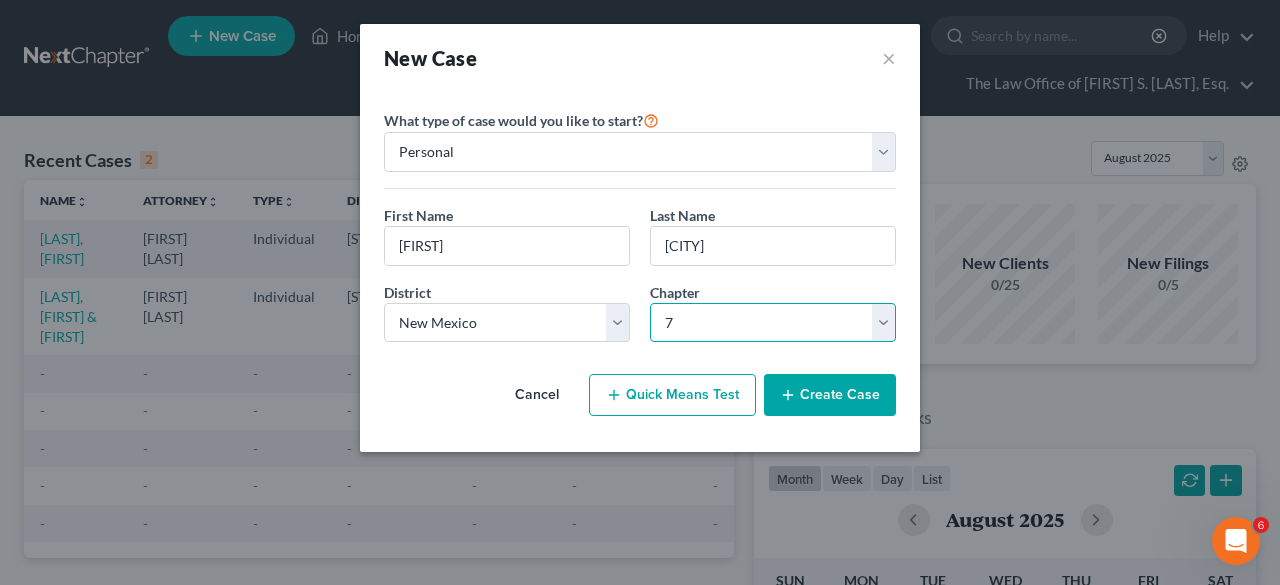 click on "Select 7 11 12 13" at bounding box center [773, 323] 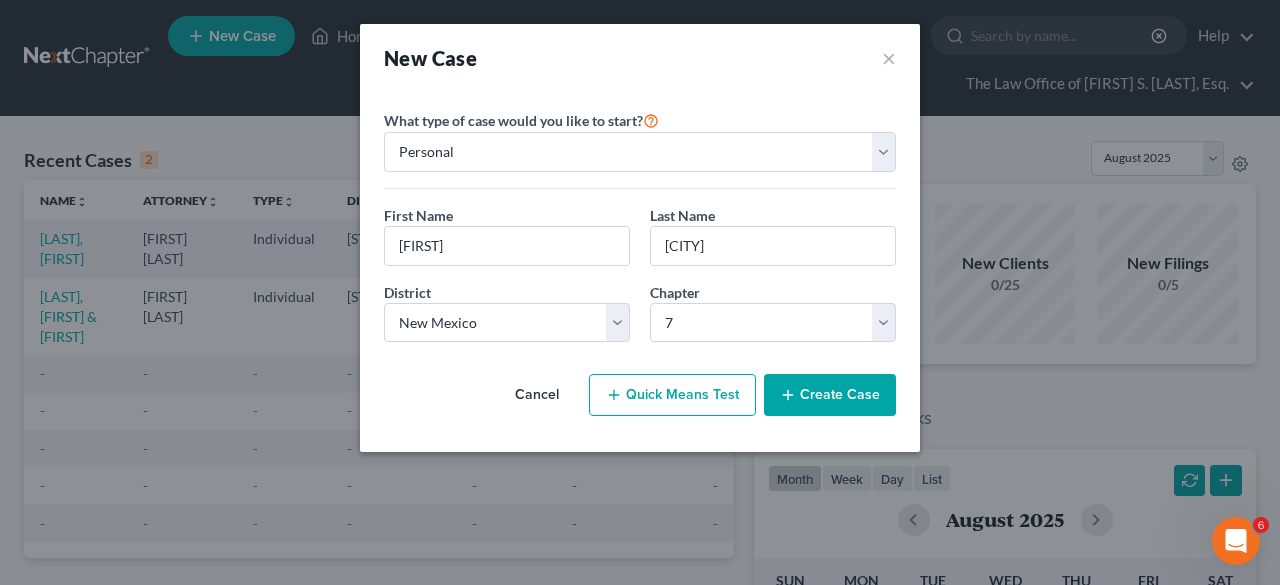 click on "Create Case" at bounding box center (830, 395) 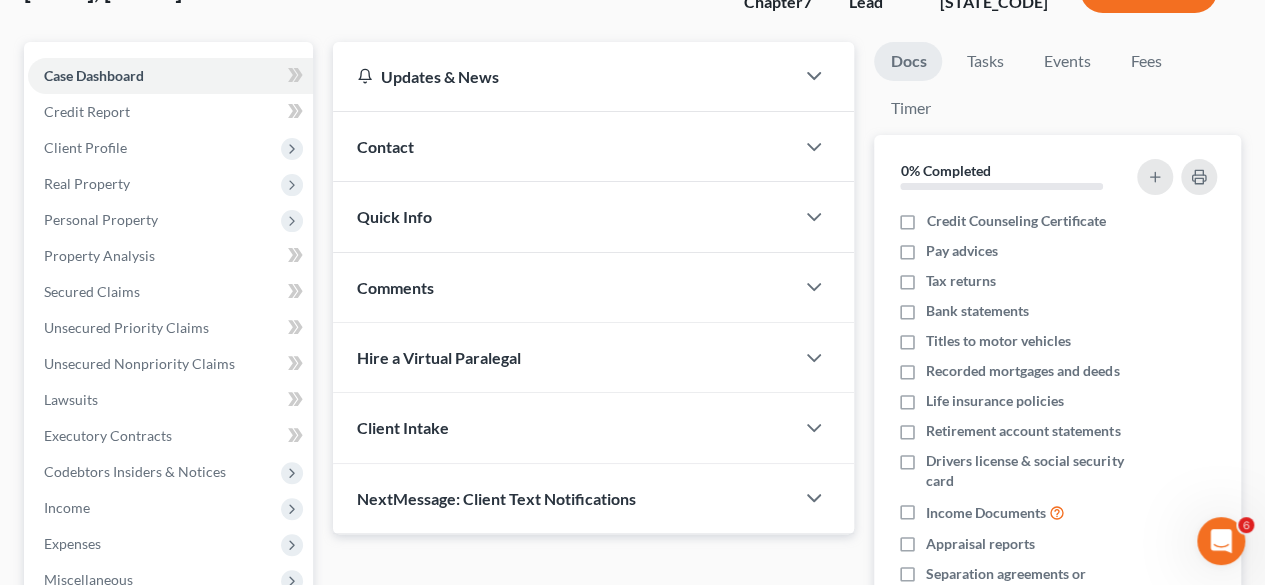 scroll, scrollTop: 194, scrollLeft: 0, axis: vertical 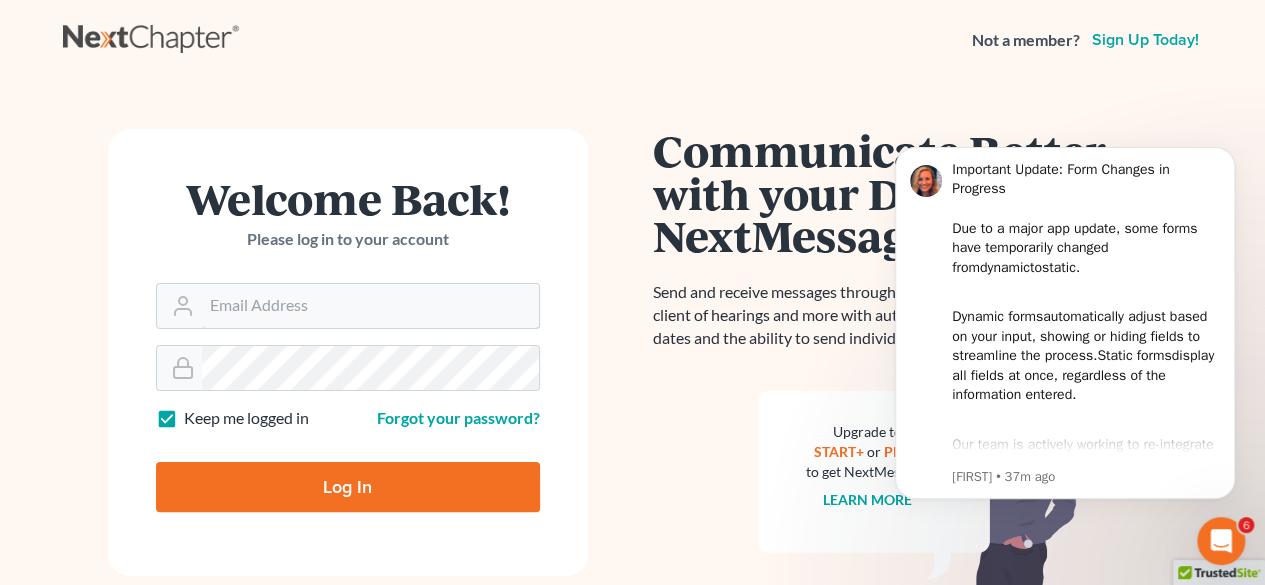 type on "[EMAIL]" 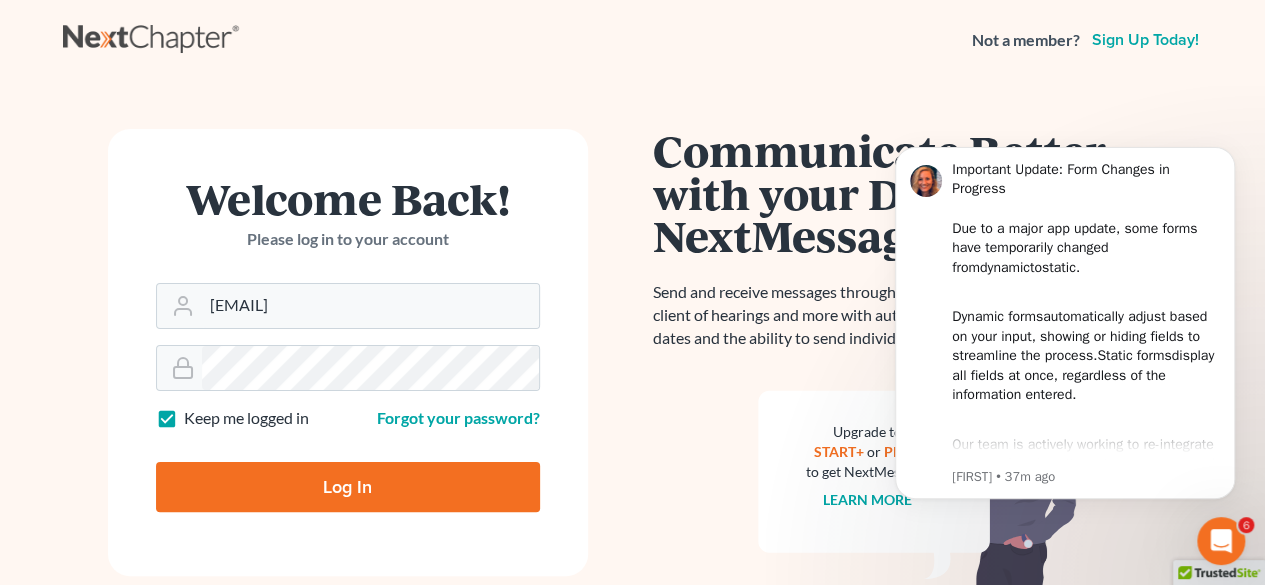 click on "Welcome Back! Please log in to your account Email Address jmontclare@gmail.com Password Keep me logged in Forgot your password? Log In" at bounding box center [348, 352] 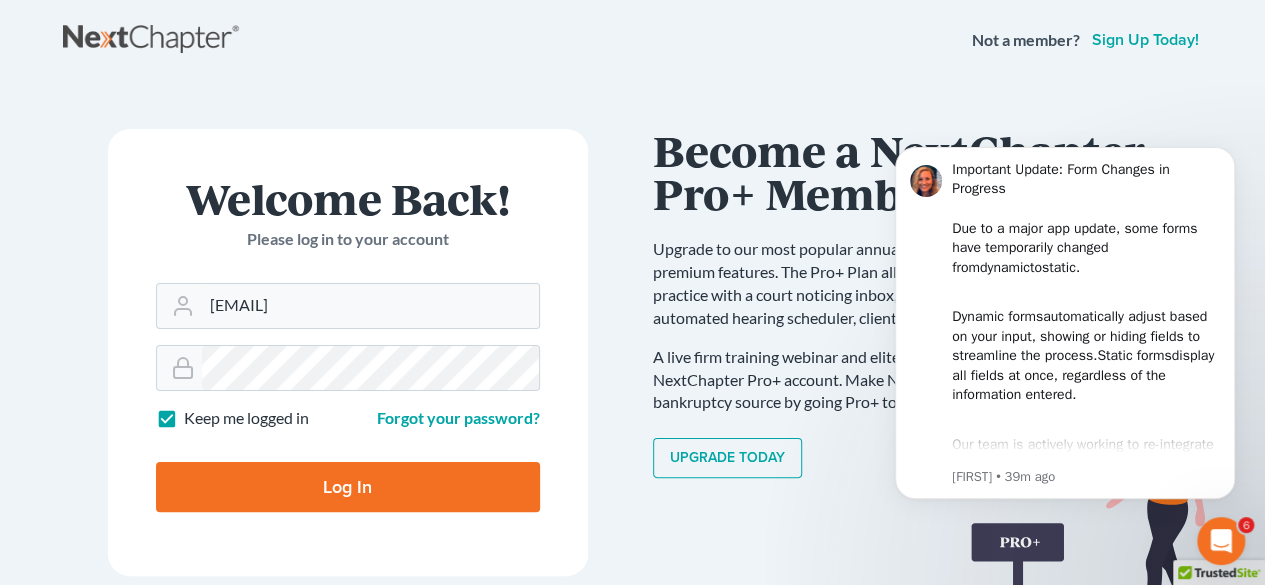click on "Log In" at bounding box center (348, 487) 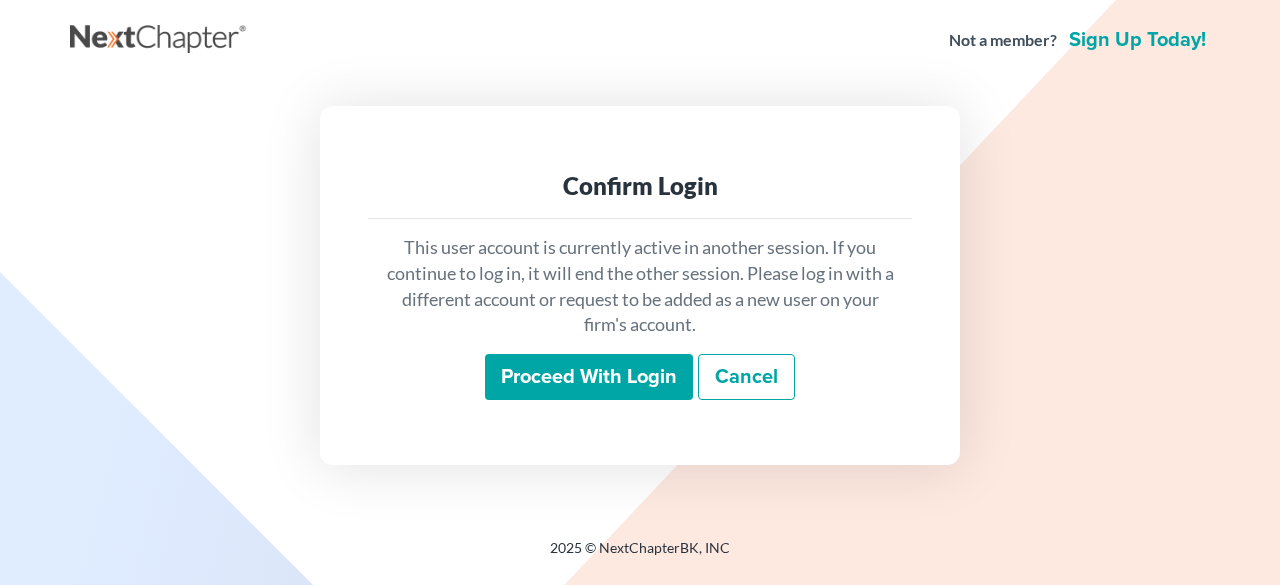 scroll, scrollTop: 0, scrollLeft: 0, axis: both 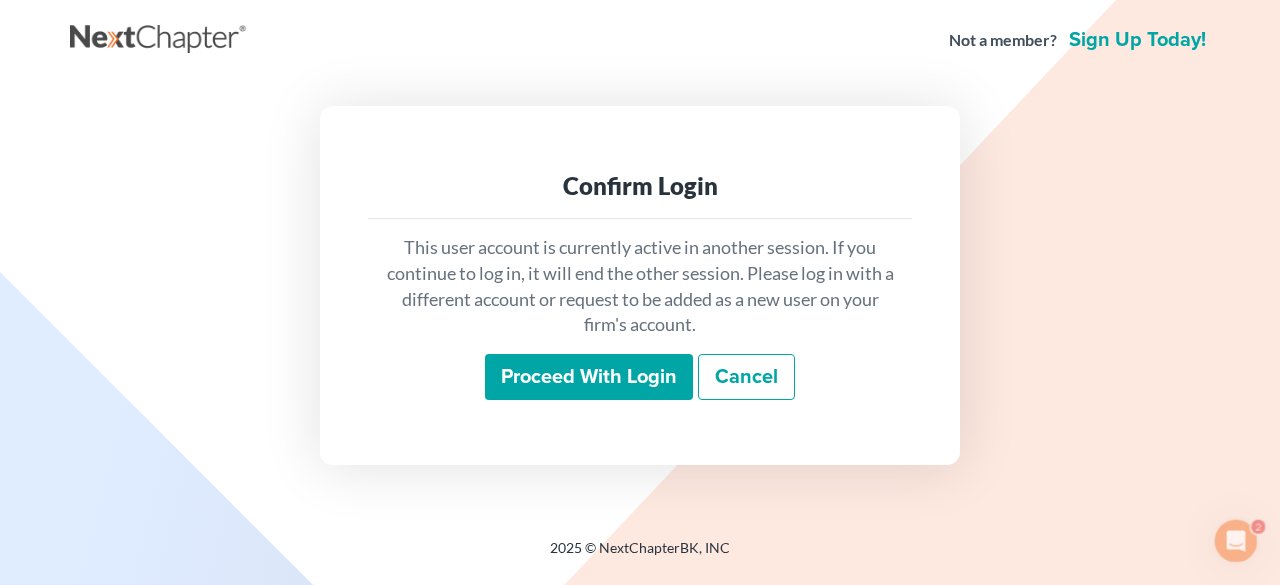 click on "Proceed with login" at bounding box center [589, 377] 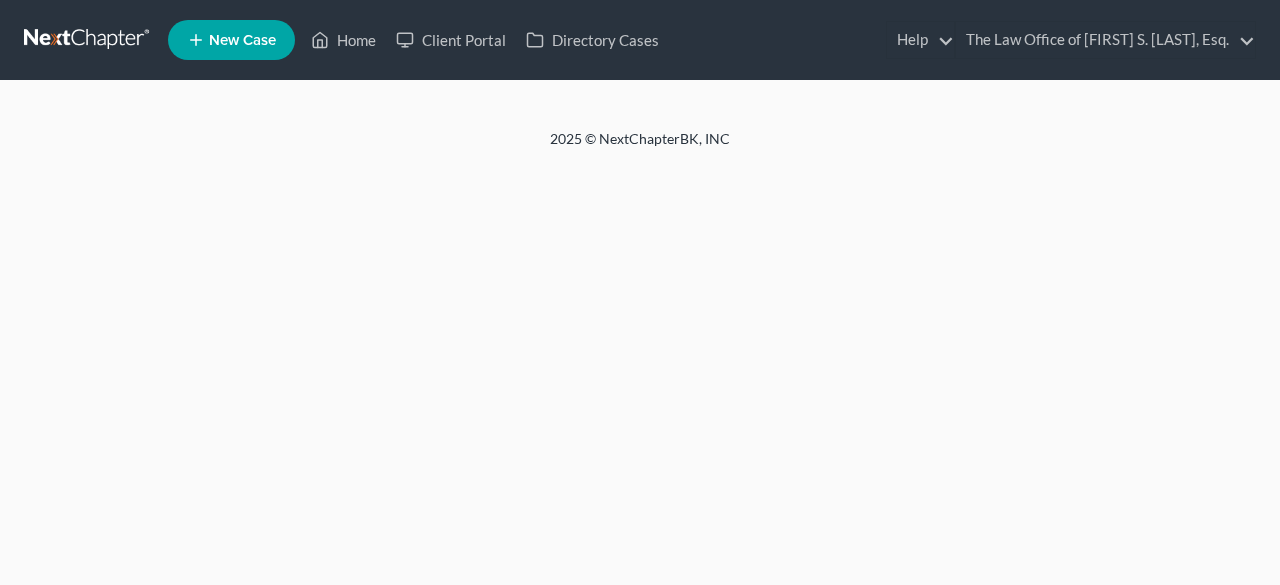 scroll, scrollTop: 0, scrollLeft: 0, axis: both 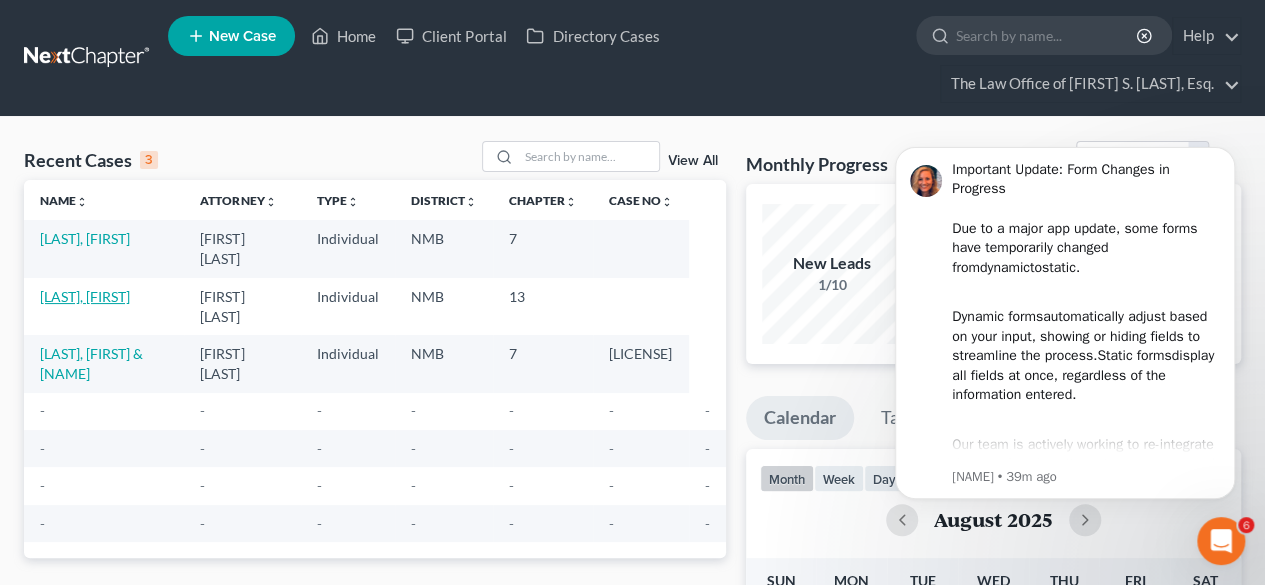 click on "Montclare, Jason" at bounding box center (85, 296) 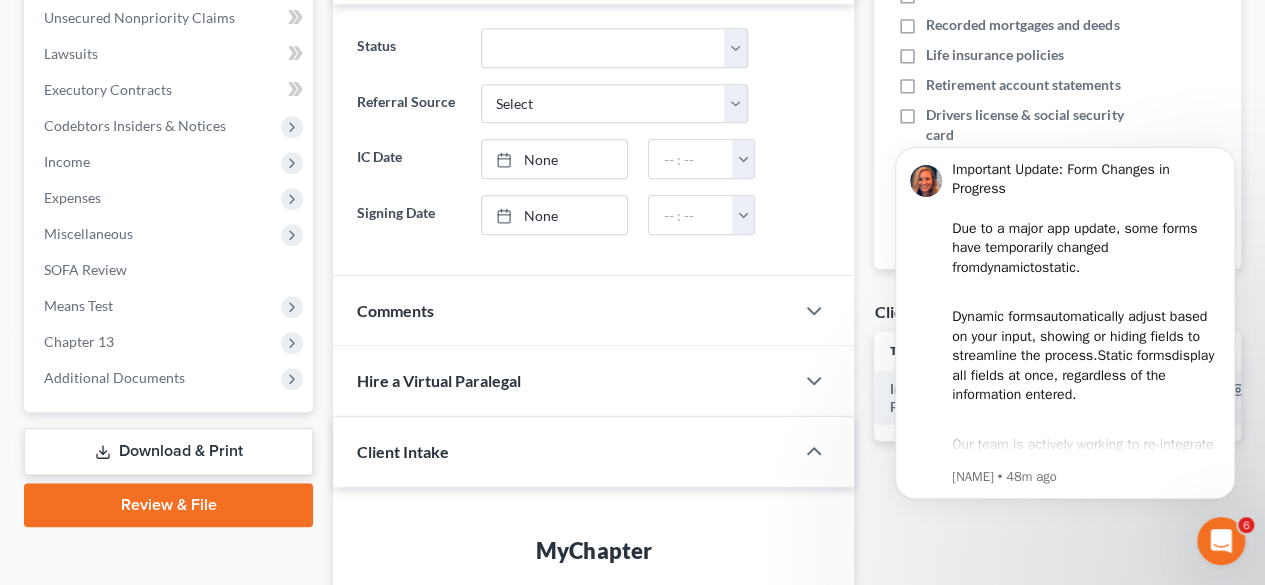scroll, scrollTop: 538, scrollLeft: 0, axis: vertical 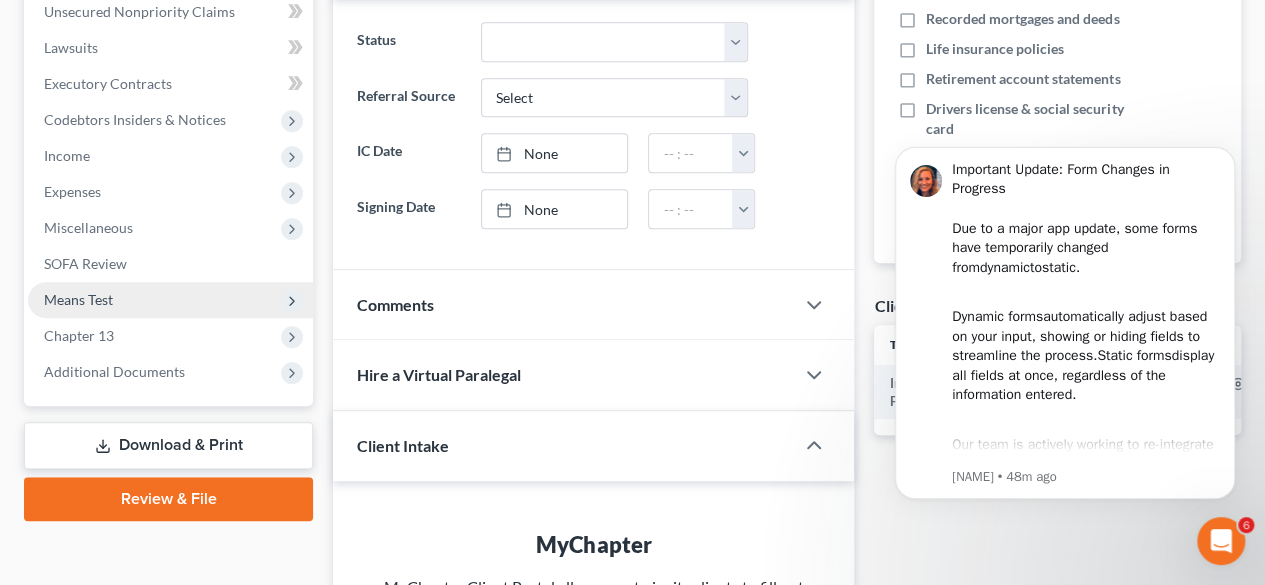 click on "Means Test" at bounding box center (170, 300) 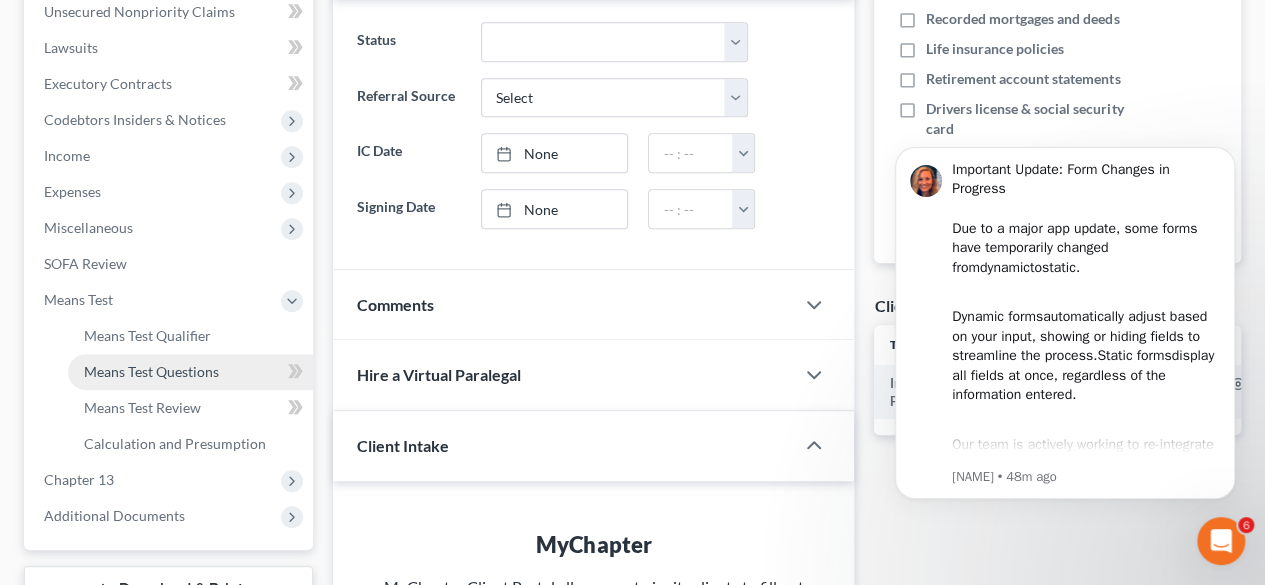 click on "Means Test Questions" at bounding box center (151, 371) 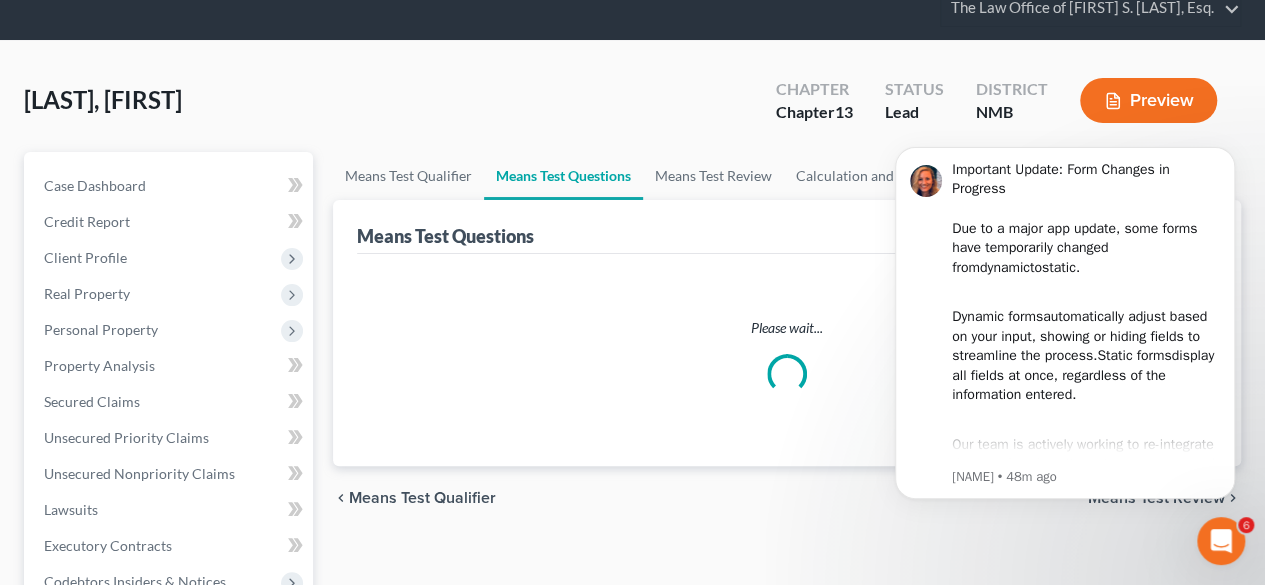 scroll, scrollTop: 0, scrollLeft: 0, axis: both 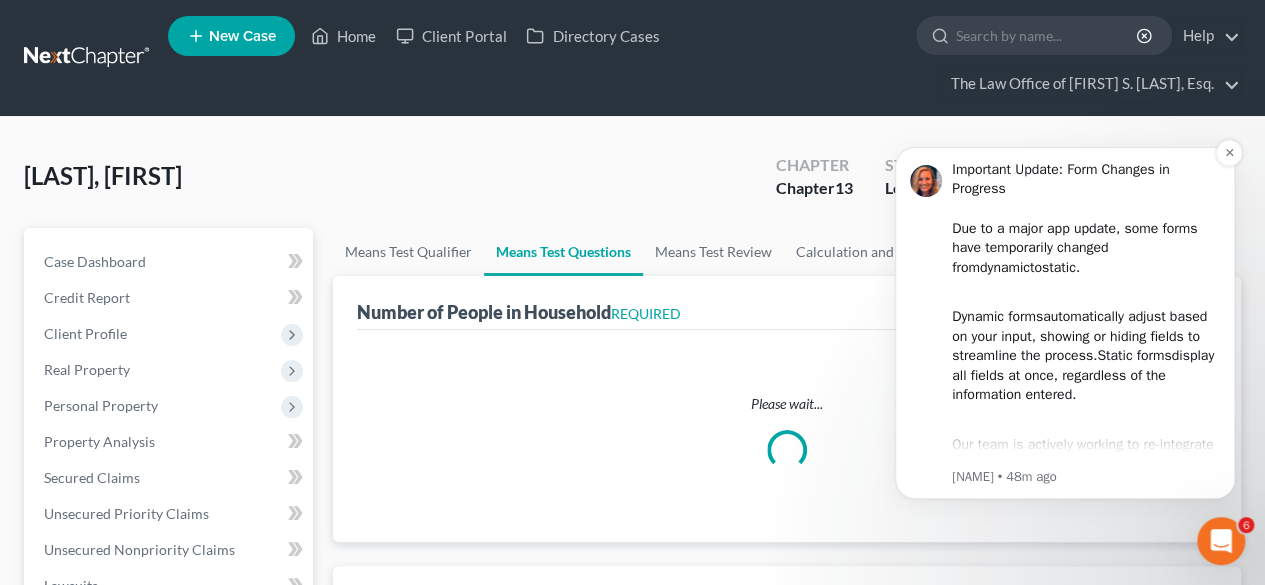 select on "1" 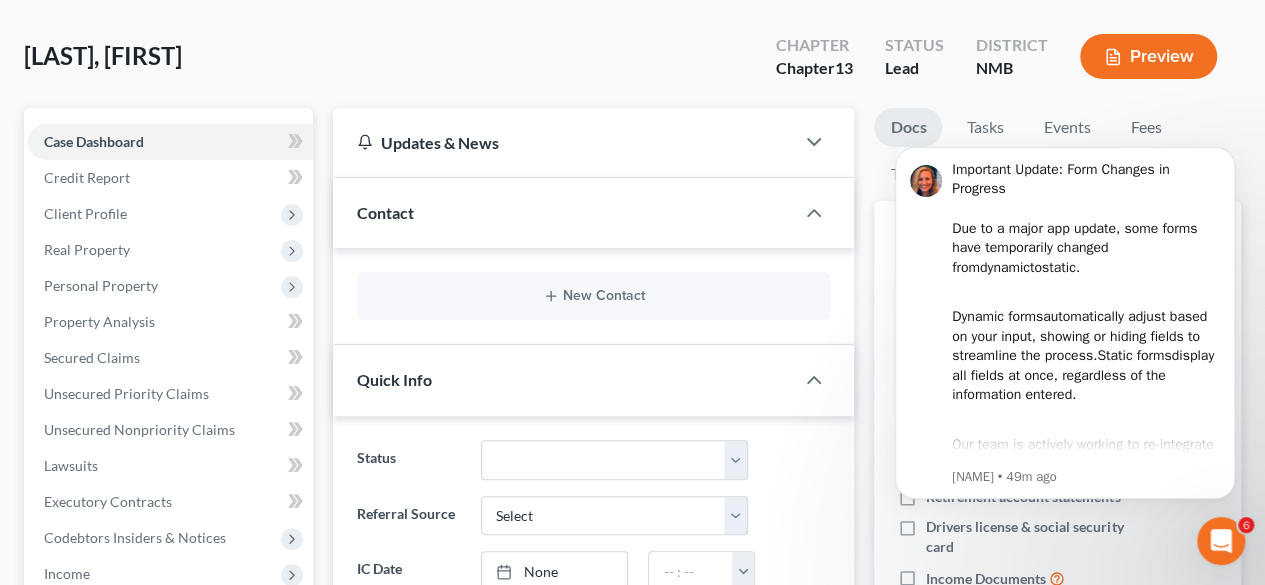 scroll, scrollTop: 0, scrollLeft: 0, axis: both 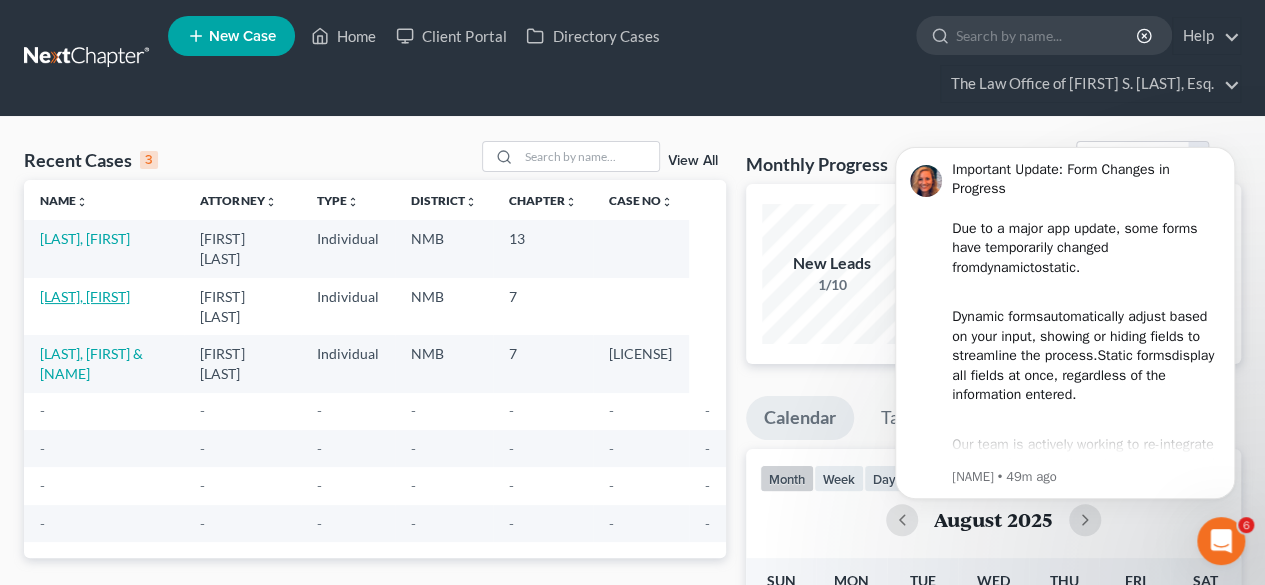 click on "Montclare, Jason" at bounding box center (85, 296) 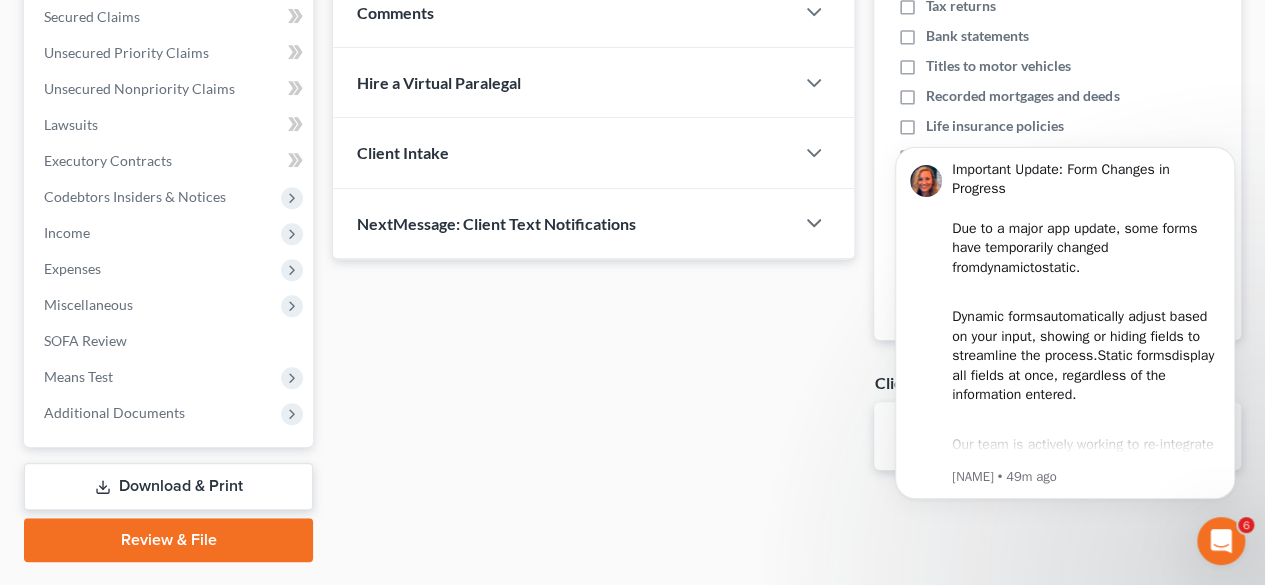 scroll, scrollTop: 510, scrollLeft: 0, axis: vertical 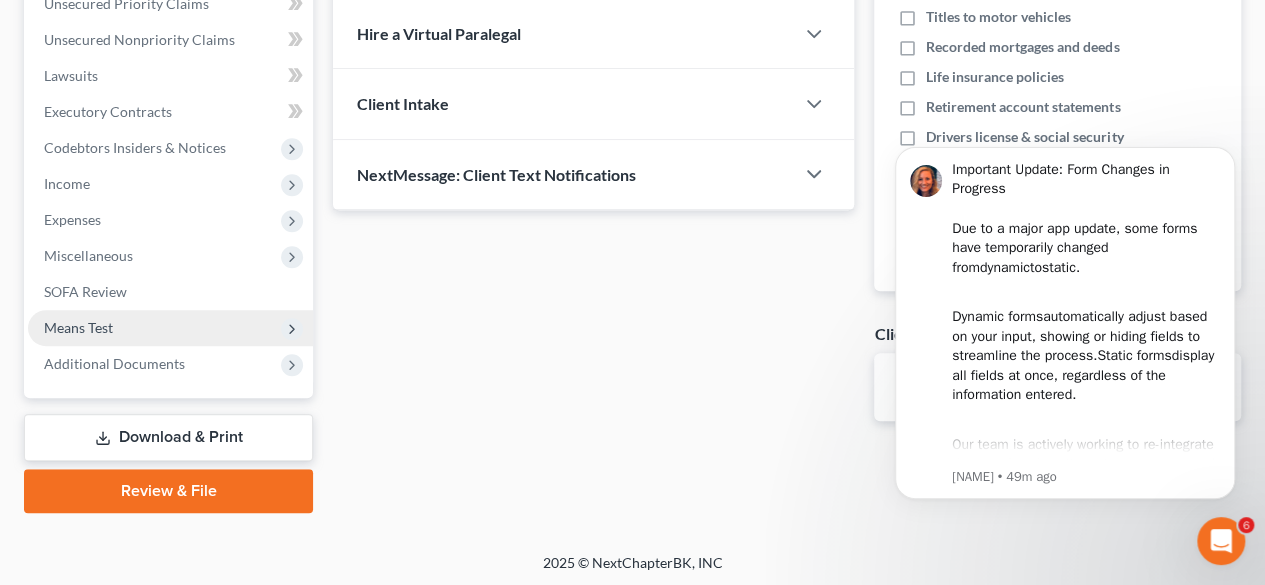 click on "Means Test" at bounding box center [78, 327] 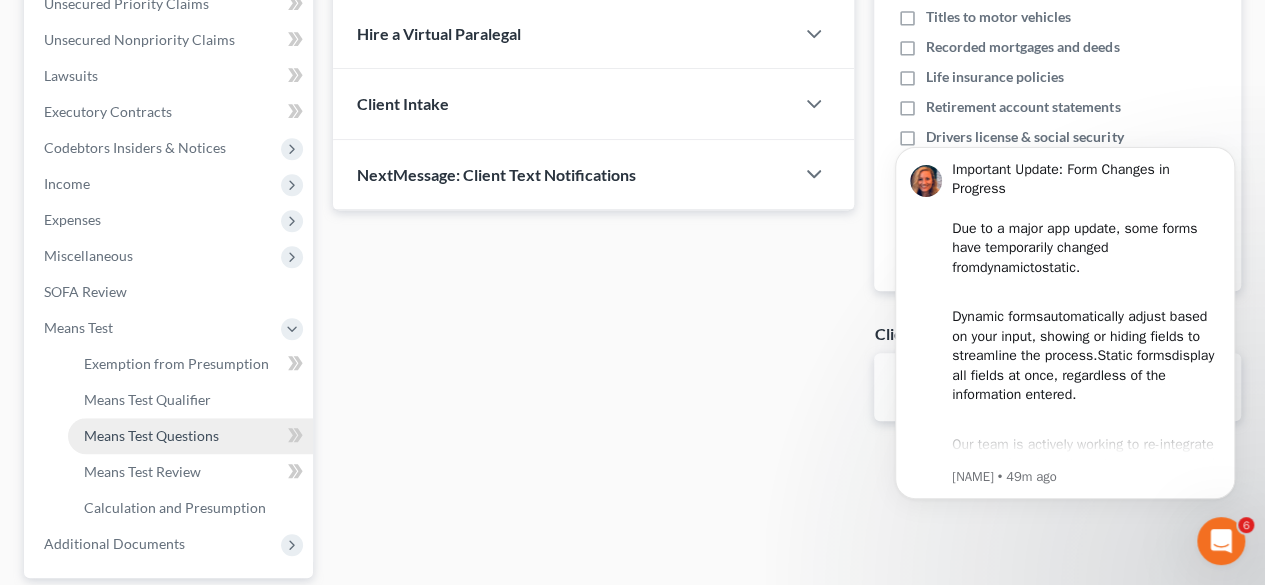 click on "Means Test Questions" at bounding box center (151, 435) 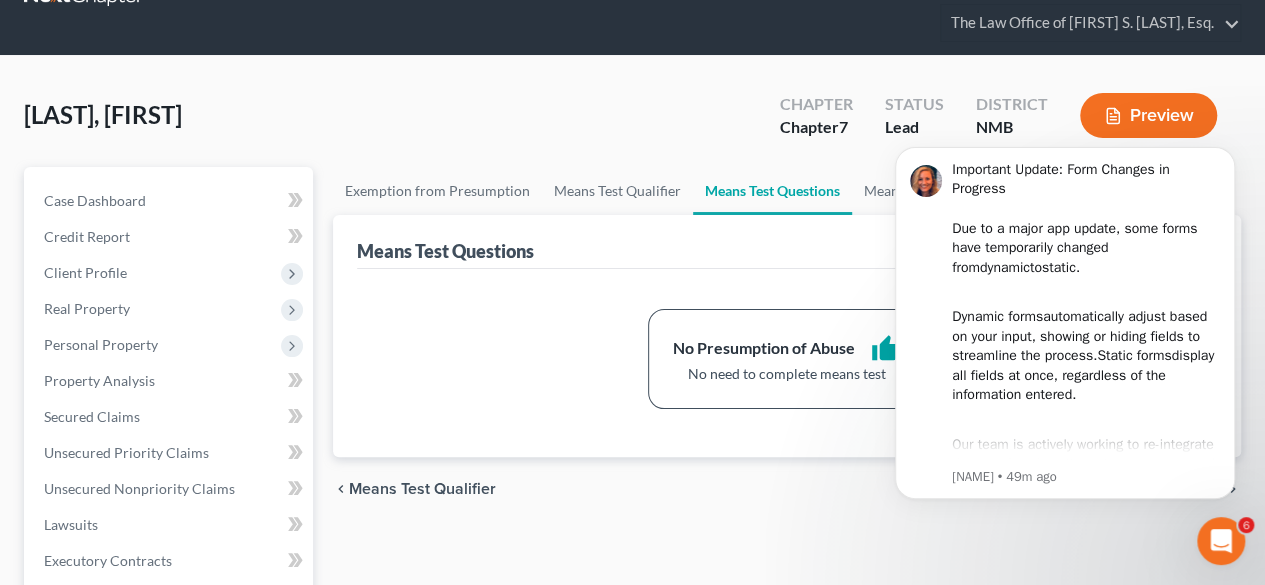 scroll, scrollTop: 0, scrollLeft: 0, axis: both 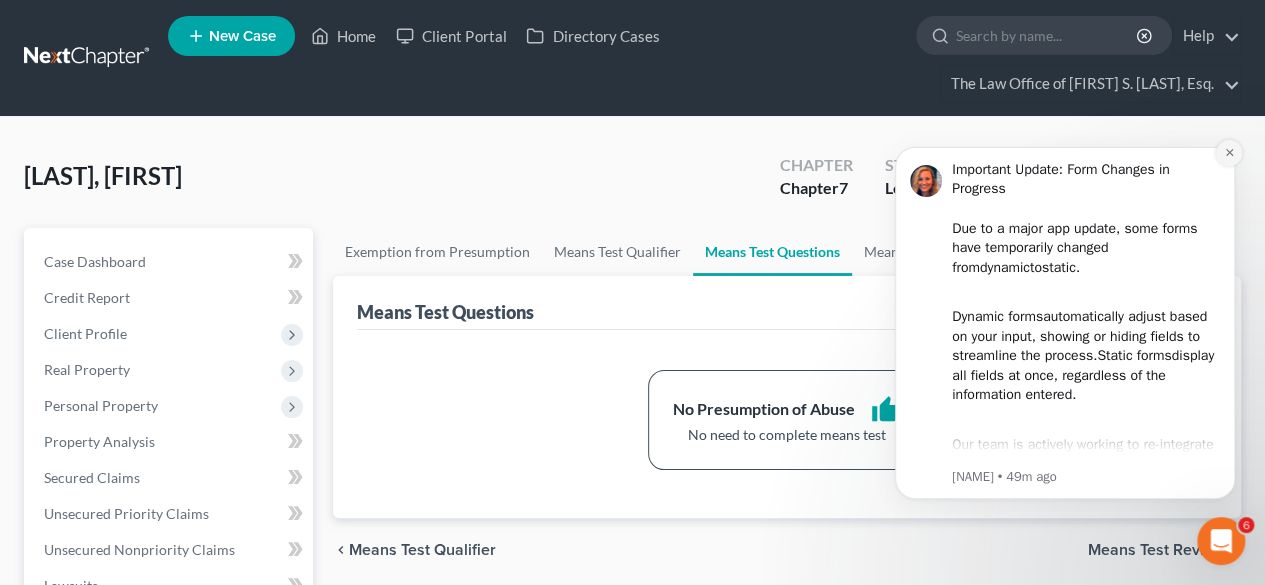 click 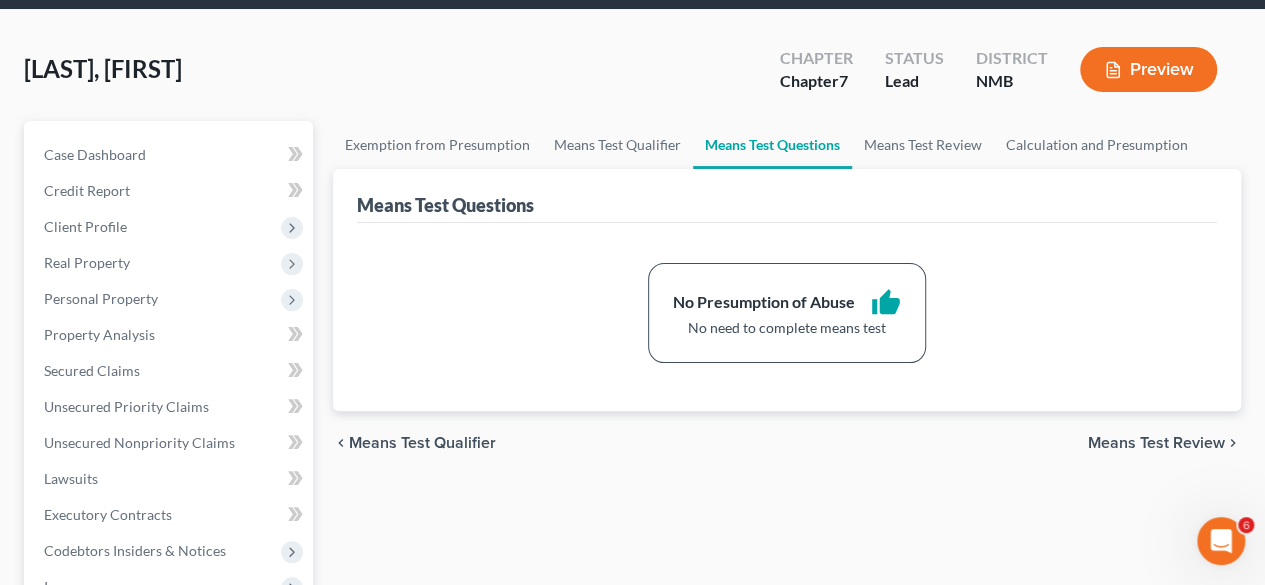 scroll, scrollTop: 106, scrollLeft: 0, axis: vertical 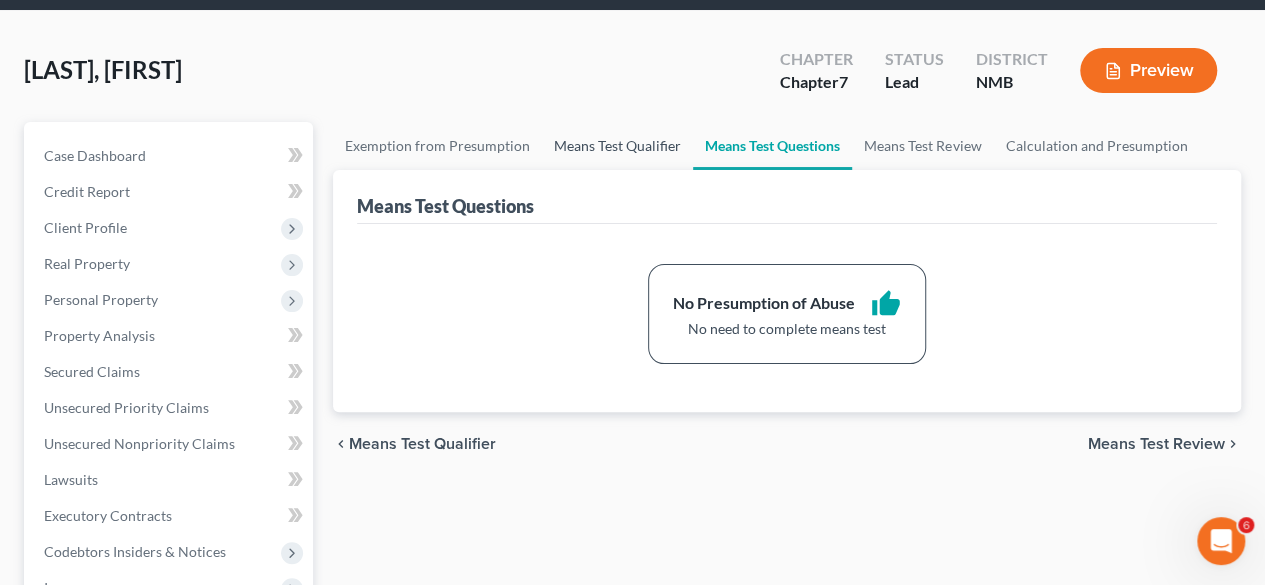 click on "Means Test Qualifier" at bounding box center (617, 146) 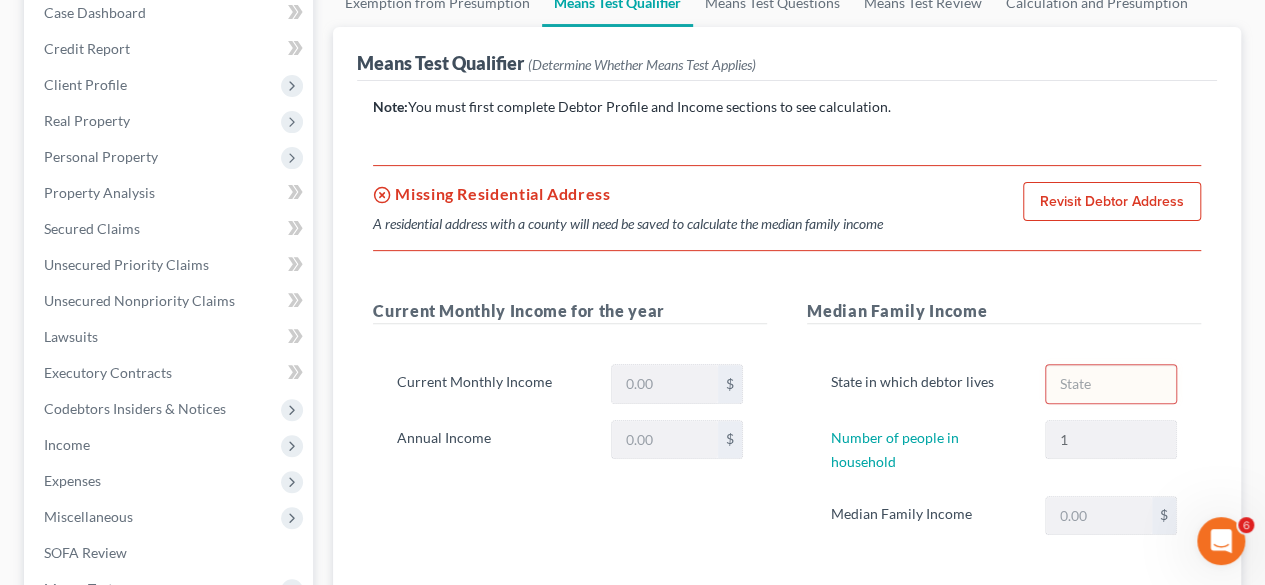 scroll, scrollTop: 250, scrollLeft: 0, axis: vertical 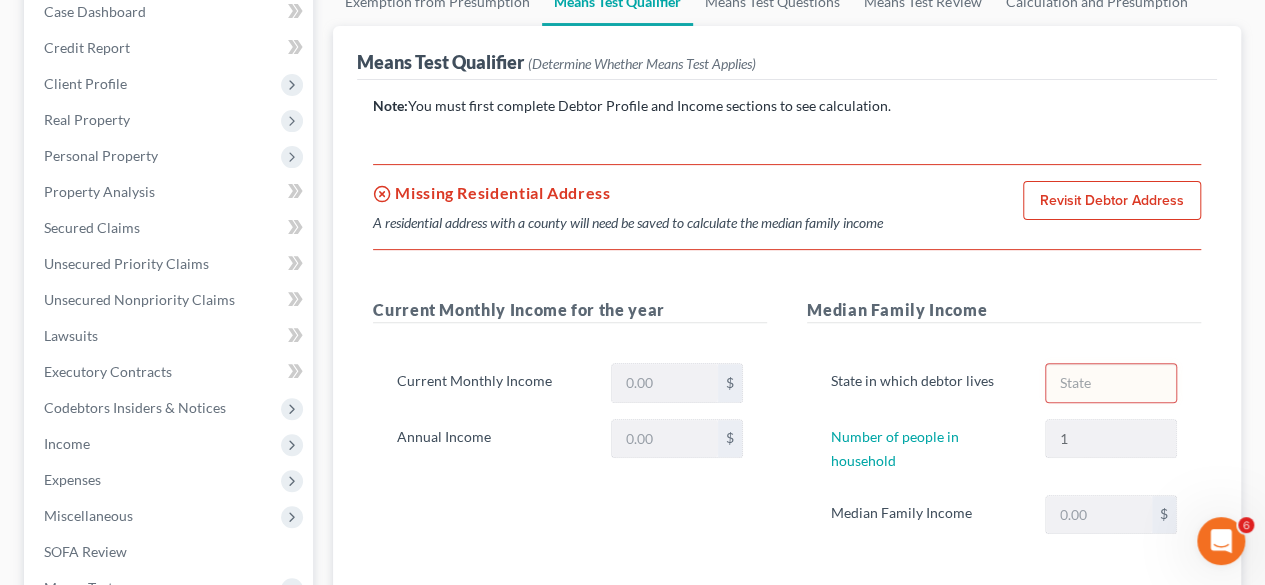 click on "Revisit Debtor Address" at bounding box center [1112, 201] 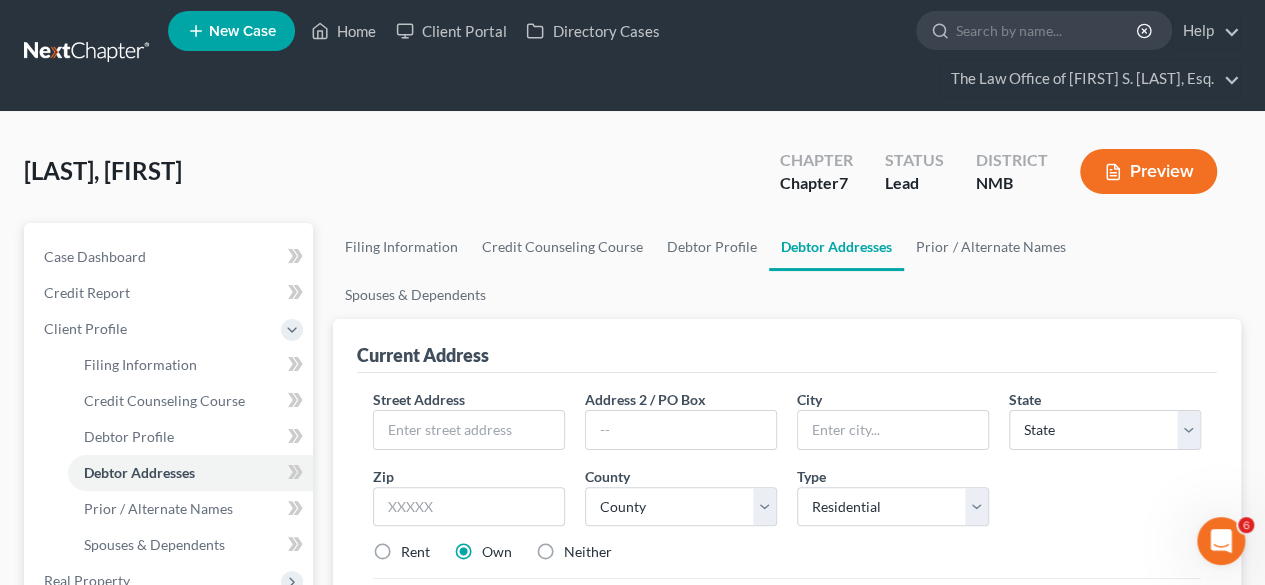 scroll, scrollTop: 0, scrollLeft: 0, axis: both 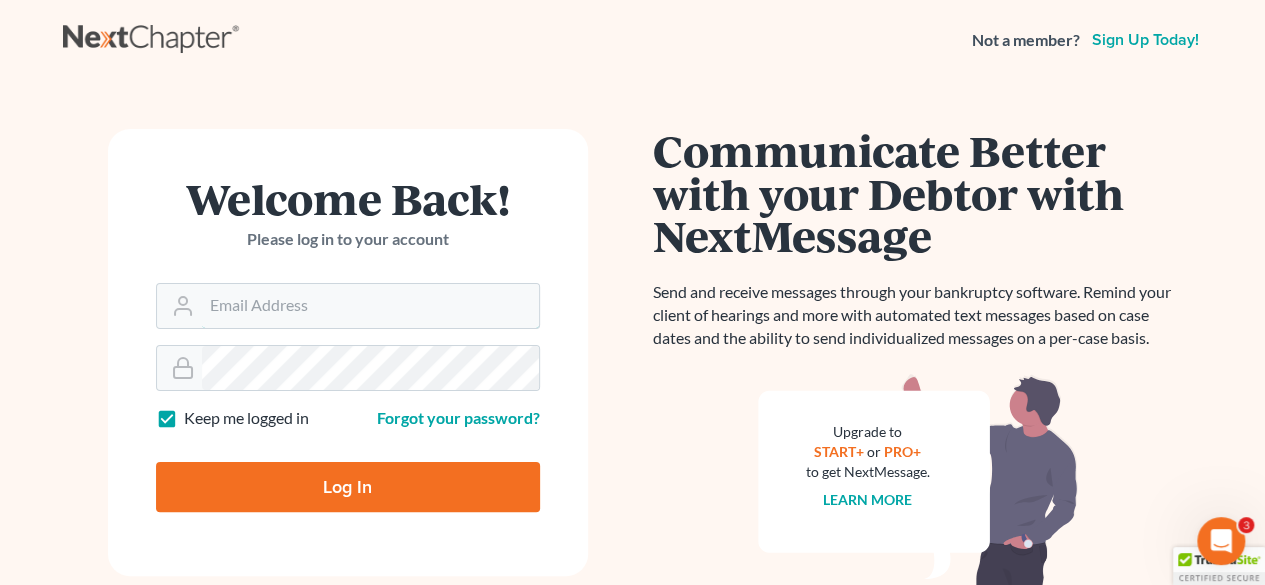 type on "[EMAIL]" 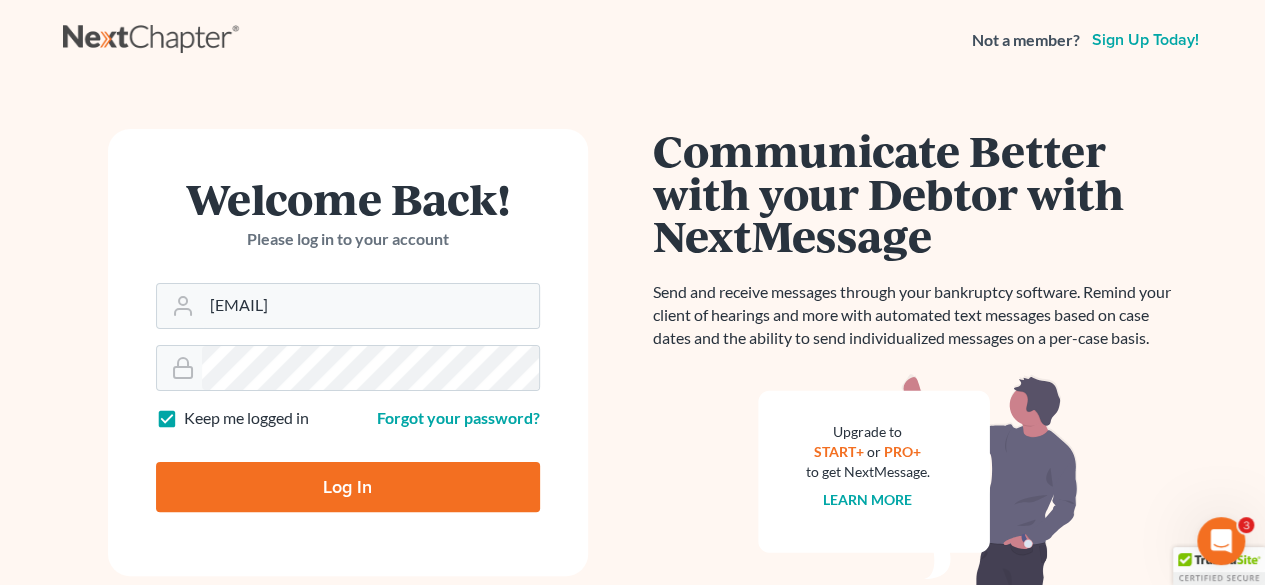 click on "Log In" at bounding box center [348, 487] 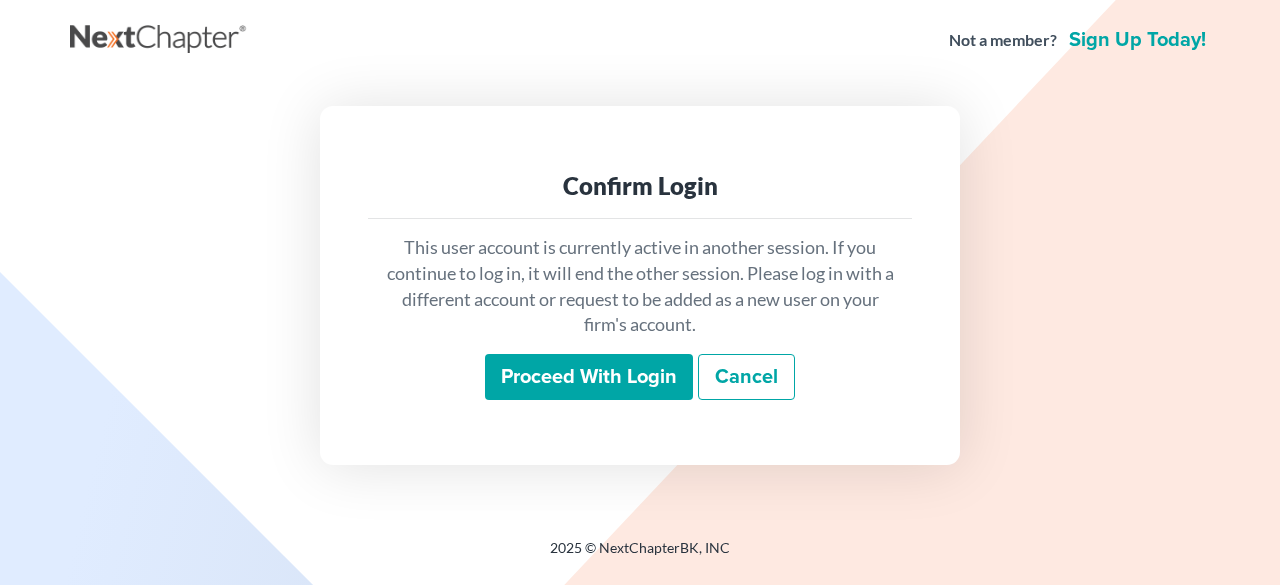 scroll, scrollTop: 0, scrollLeft: 0, axis: both 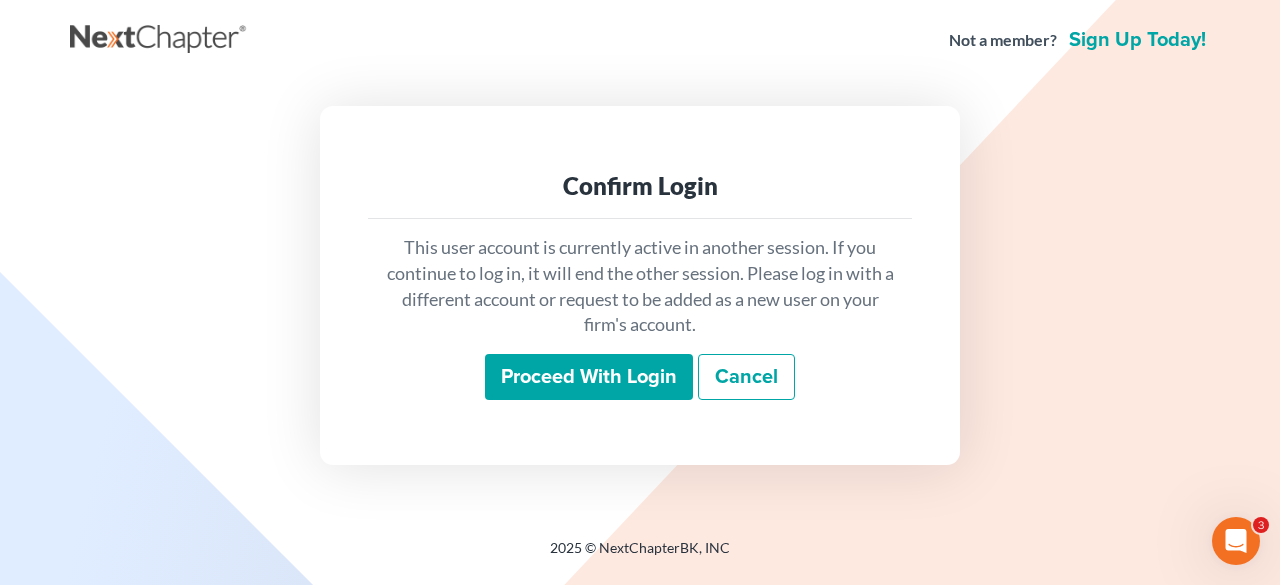 click on "Proceed with login" at bounding box center (589, 377) 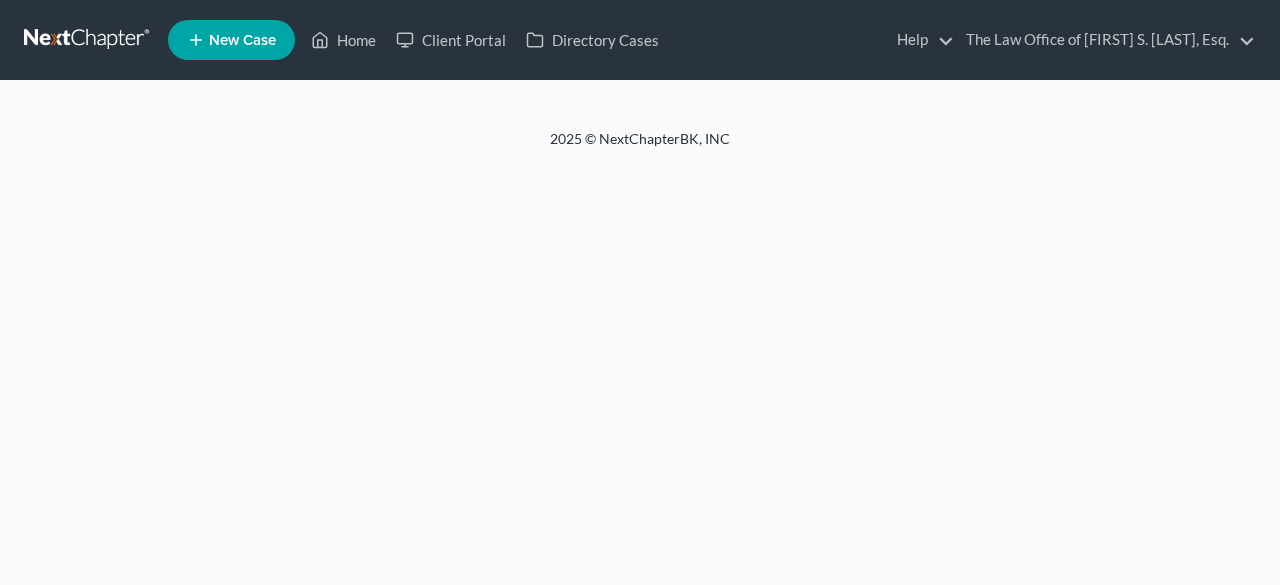 scroll, scrollTop: 0, scrollLeft: 0, axis: both 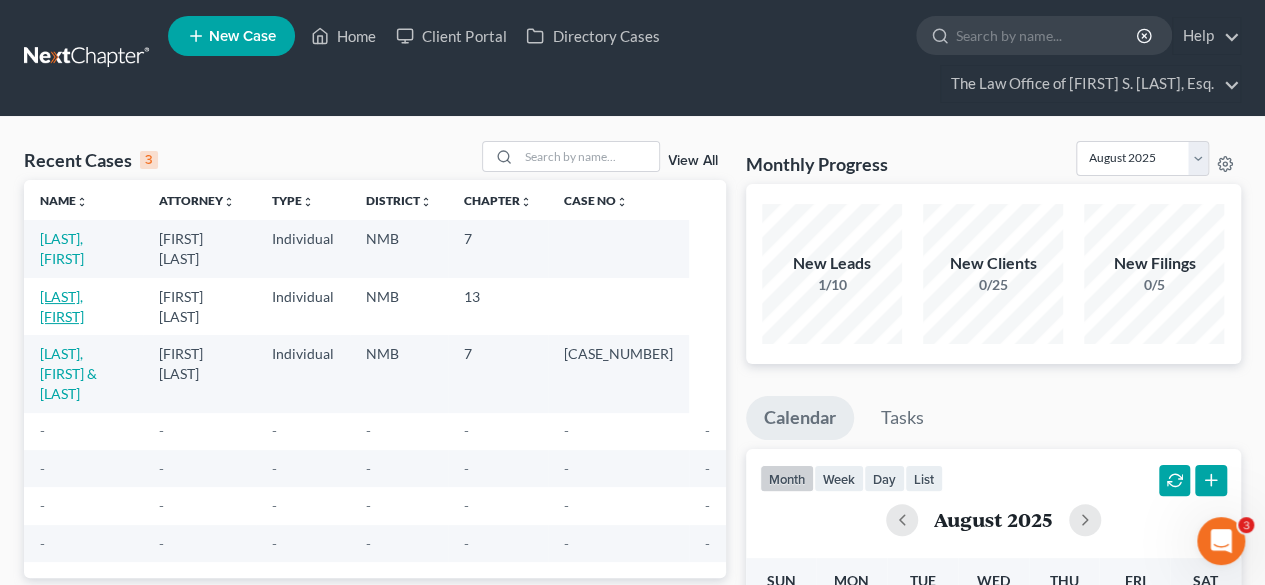 click on "[LAST], [FIRST]" at bounding box center (62, 306) 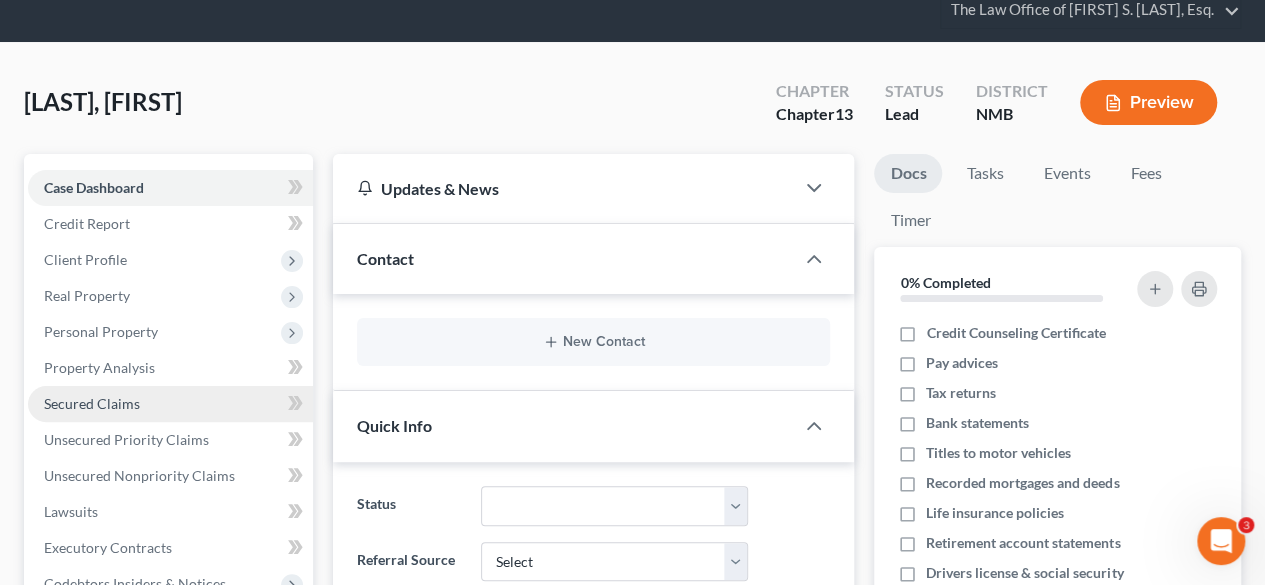 scroll, scrollTop: 65, scrollLeft: 0, axis: vertical 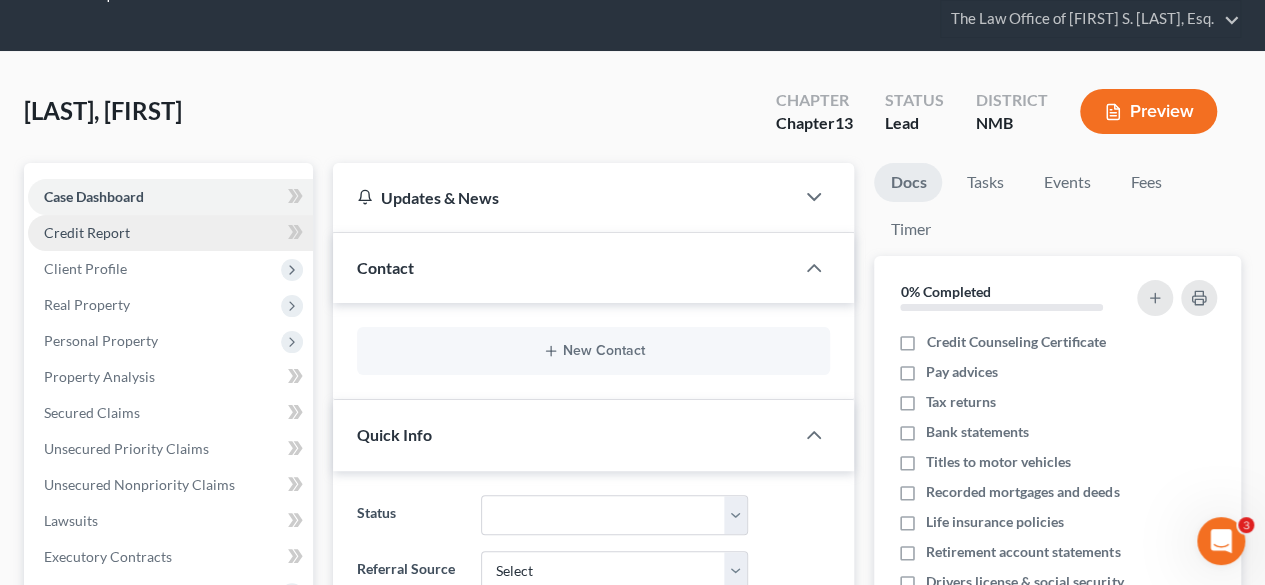 click on "Credit Report" at bounding box center [87, 232] 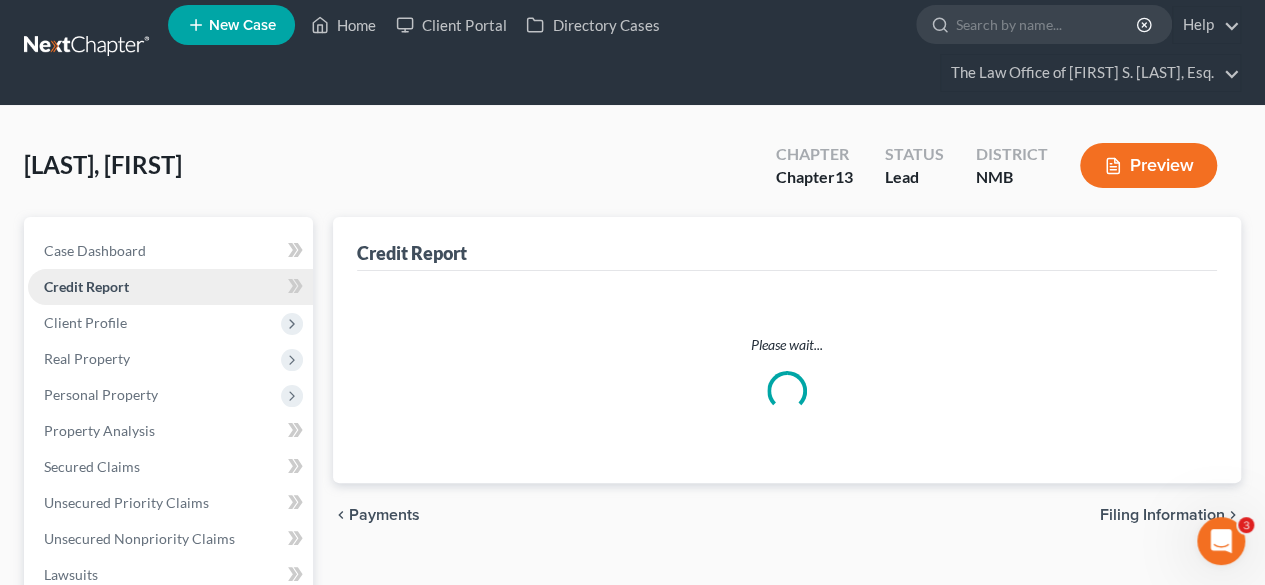 scroll, scrollTop: 0, scrollLeft: 0, axis: both 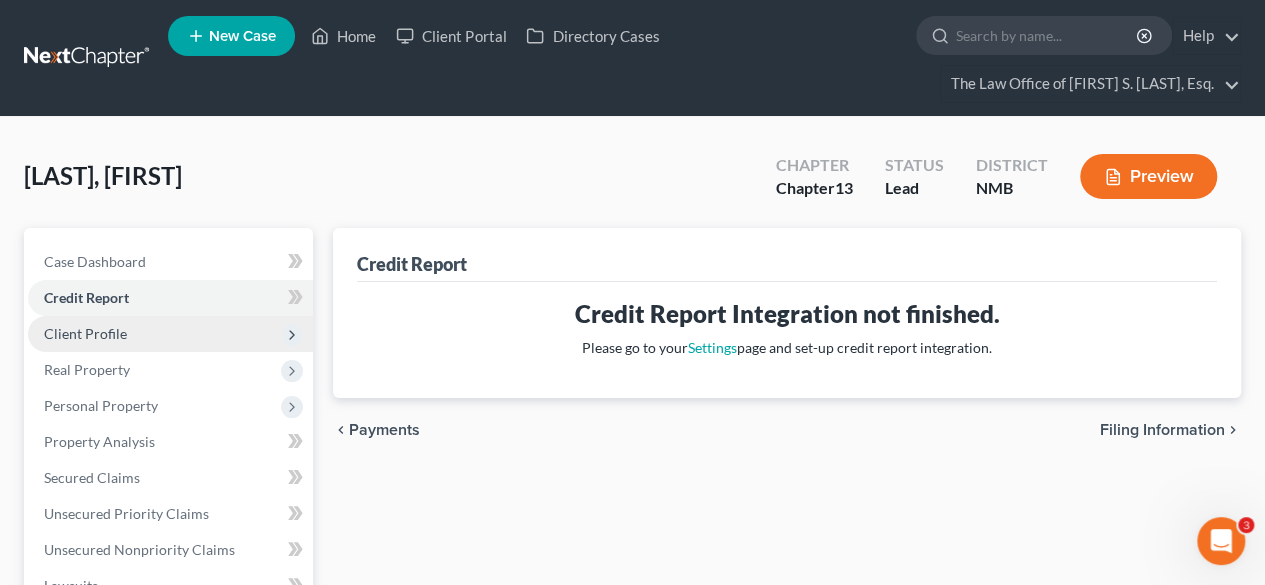 click on "Client Profile" at bounding box center [85, 333] 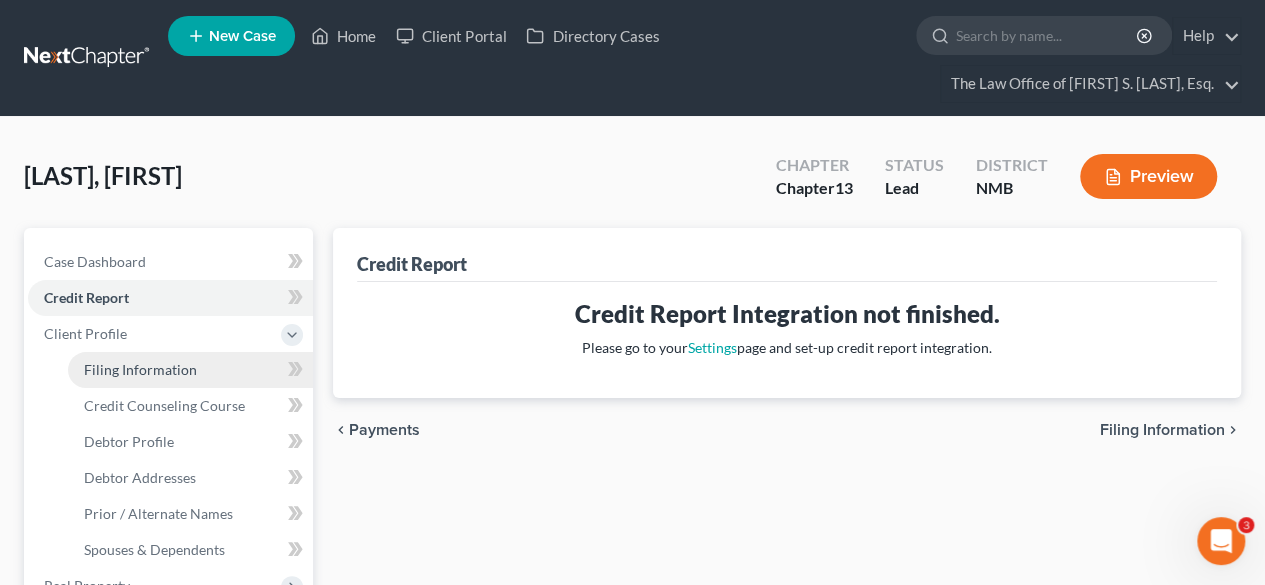 click on "Filing Information" at bounding box center [140, 369] 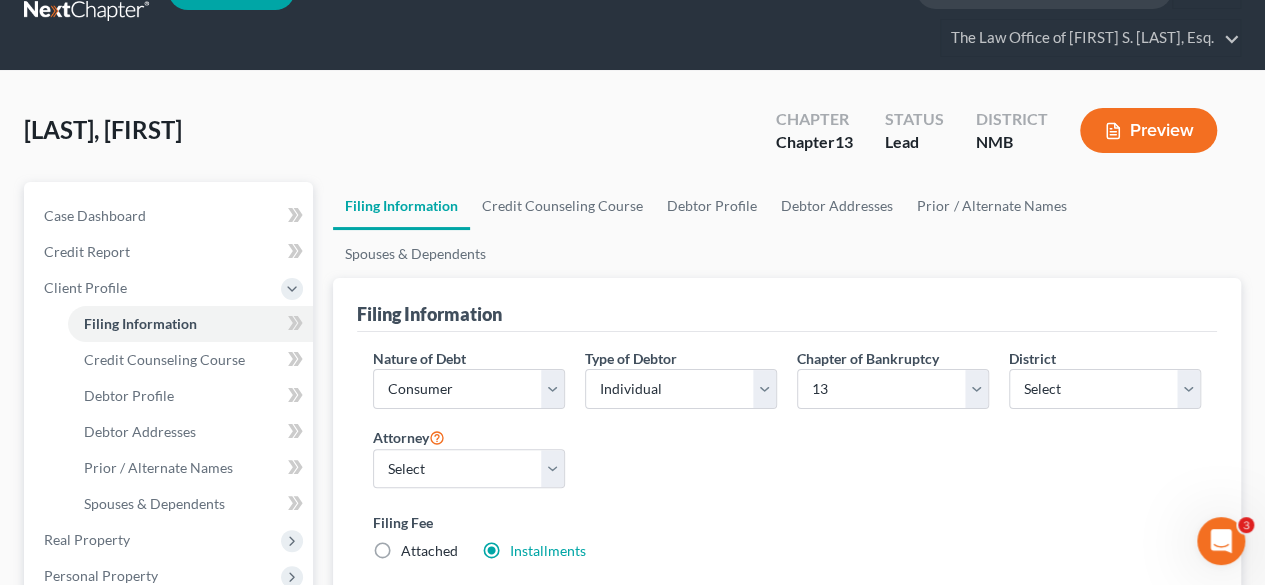scroll, scrollTop: 0, scrollLeft: 0, axis: both 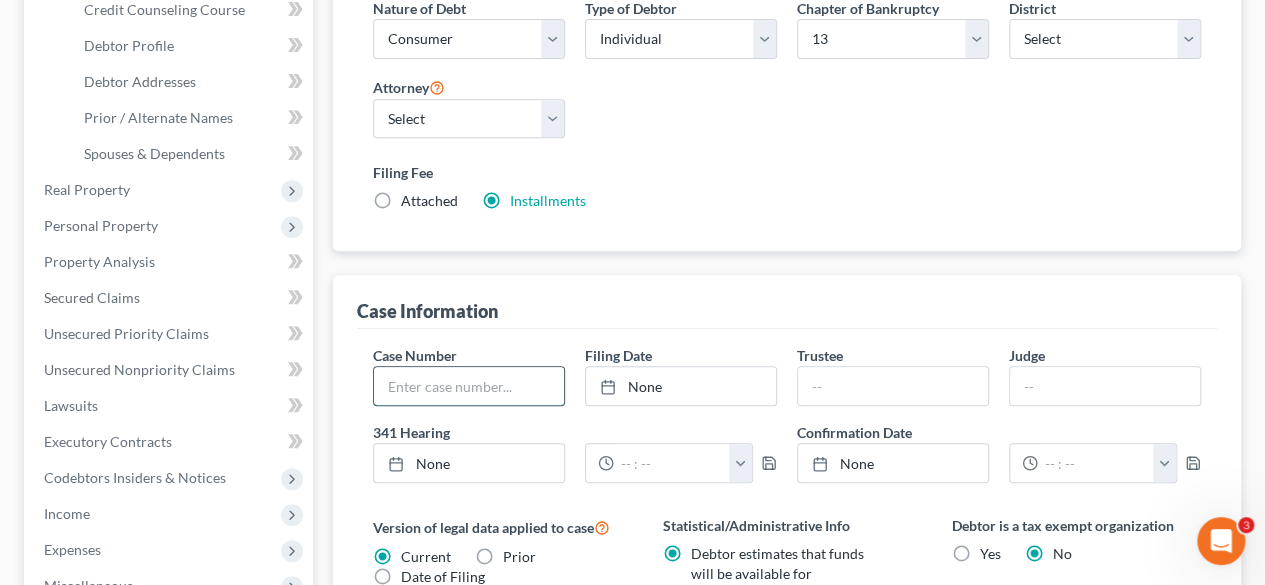 click at bounding box center [469, 386] 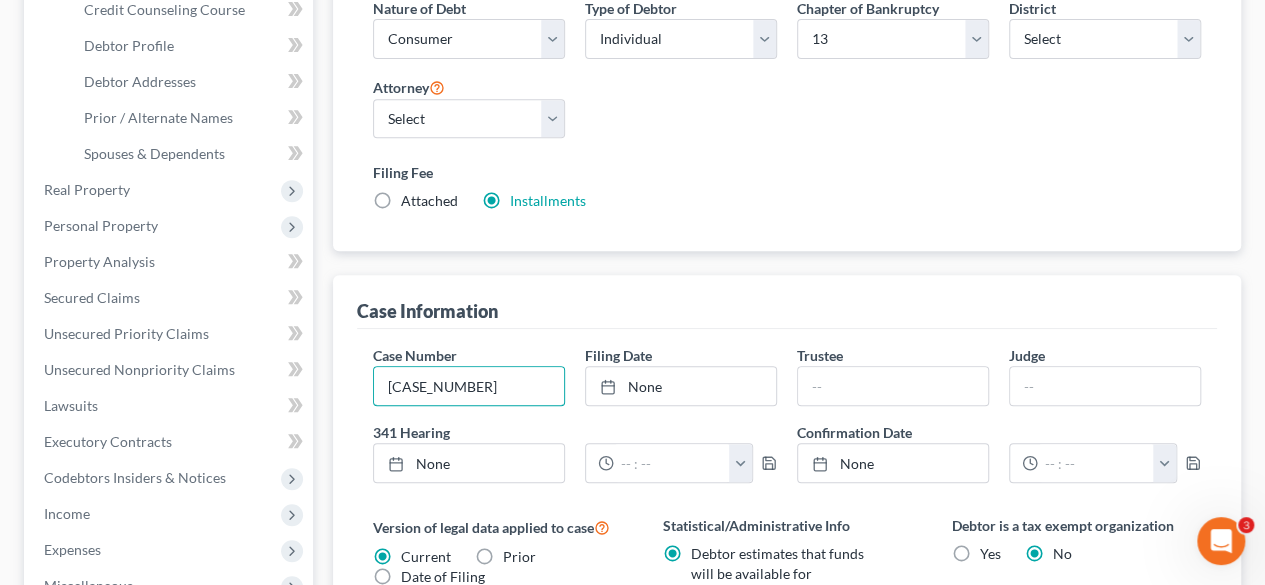 type on "[CASE_NUMBER]" 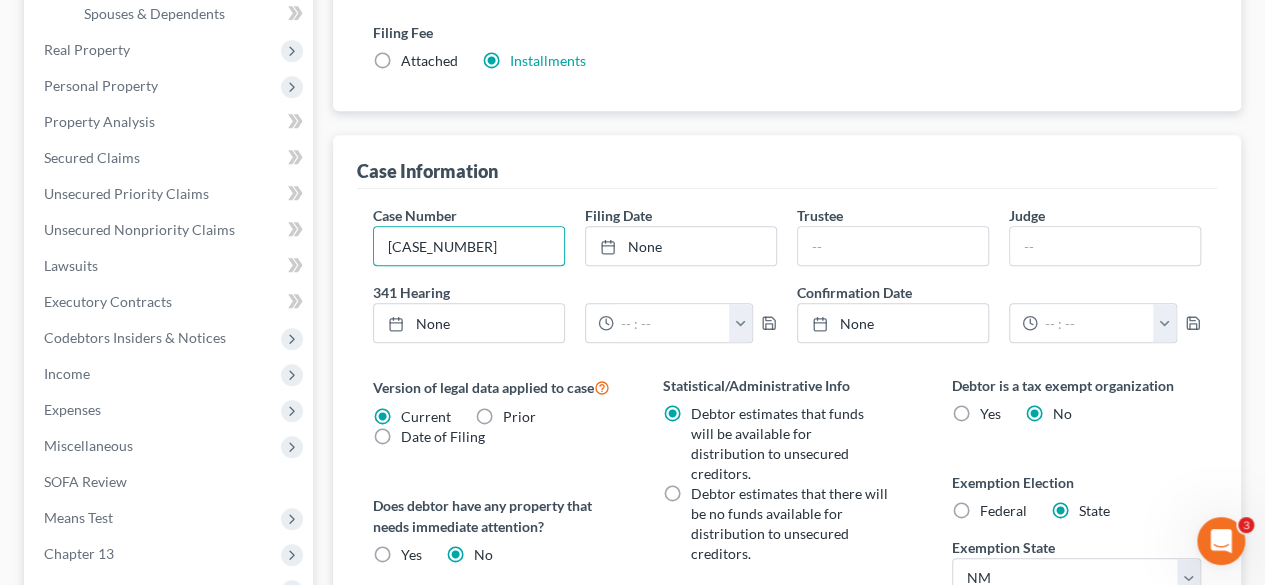 scroll, scrollTop: 482, scrollLeft: 0, axis: vertical 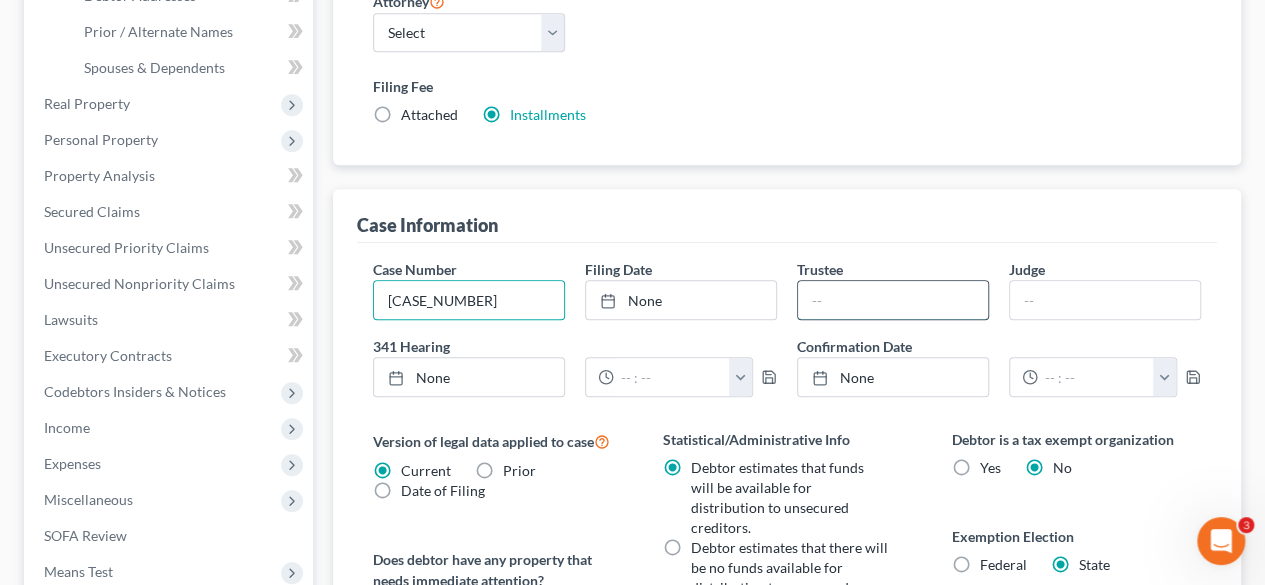 click at bounding box center (893, 300) 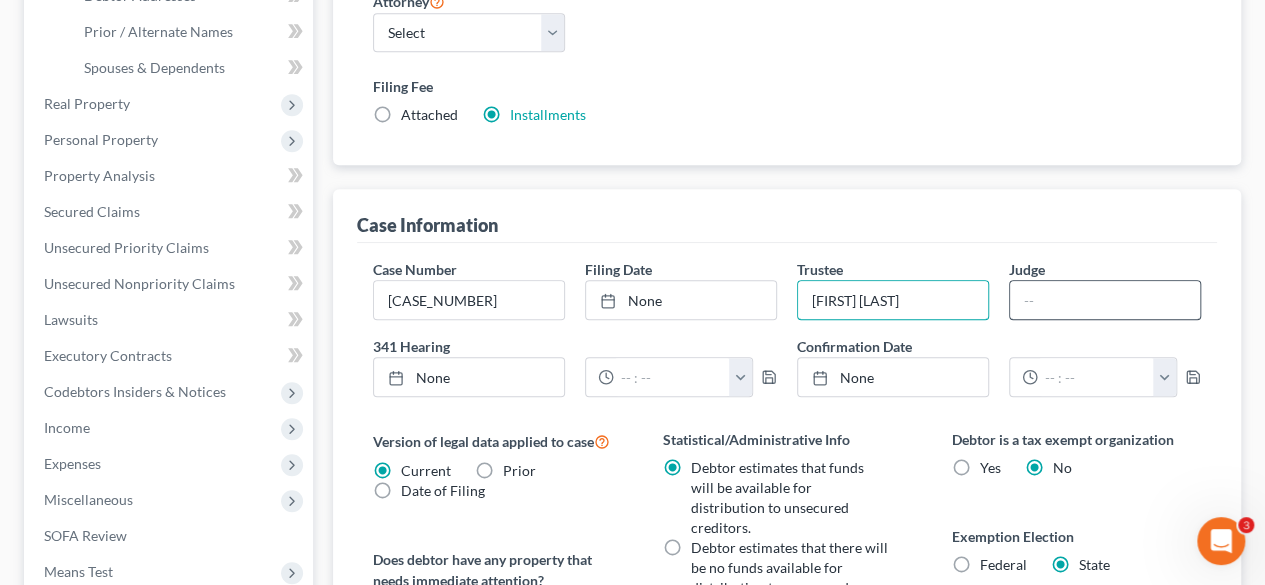 type on "[FIRST] [LAST]" 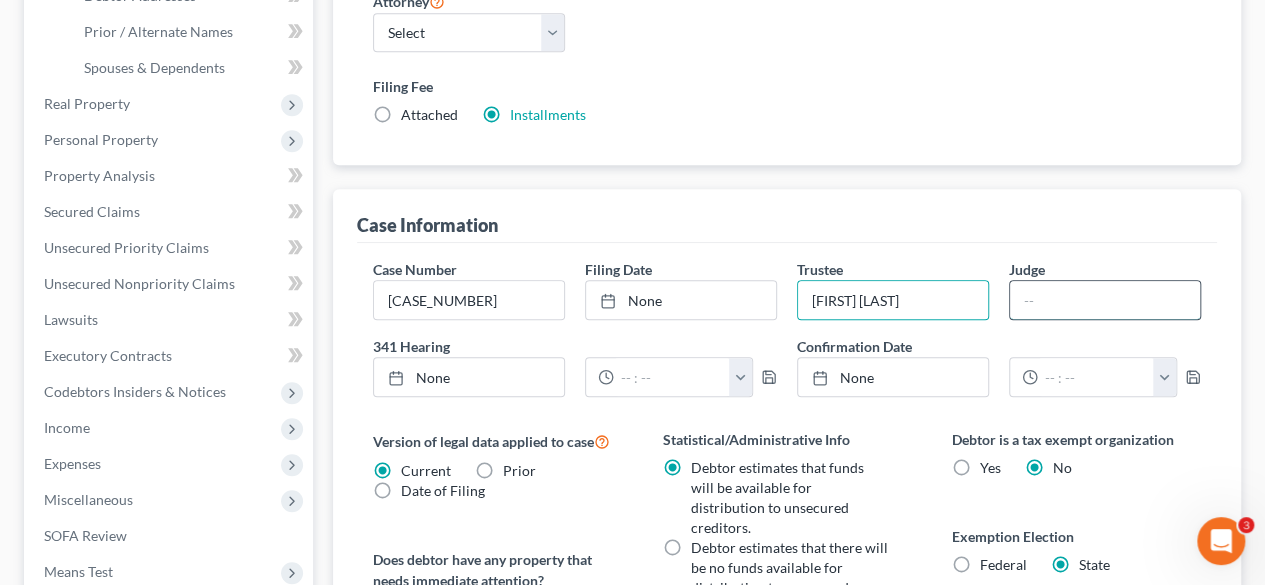 click at bounding box center (1105, 300) 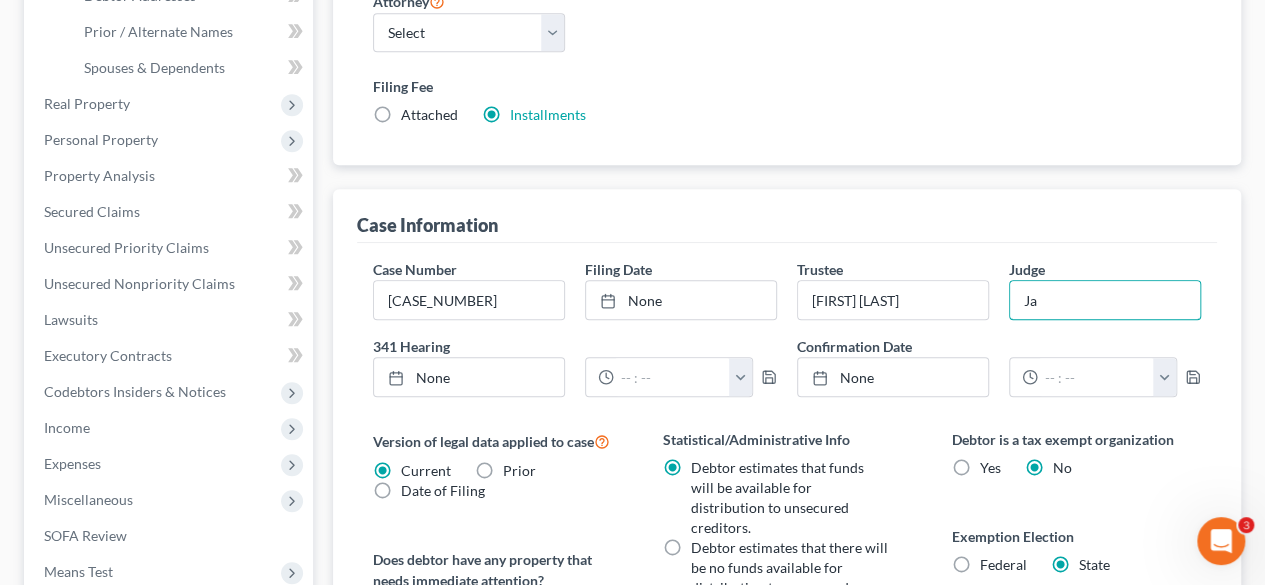 type on "J" 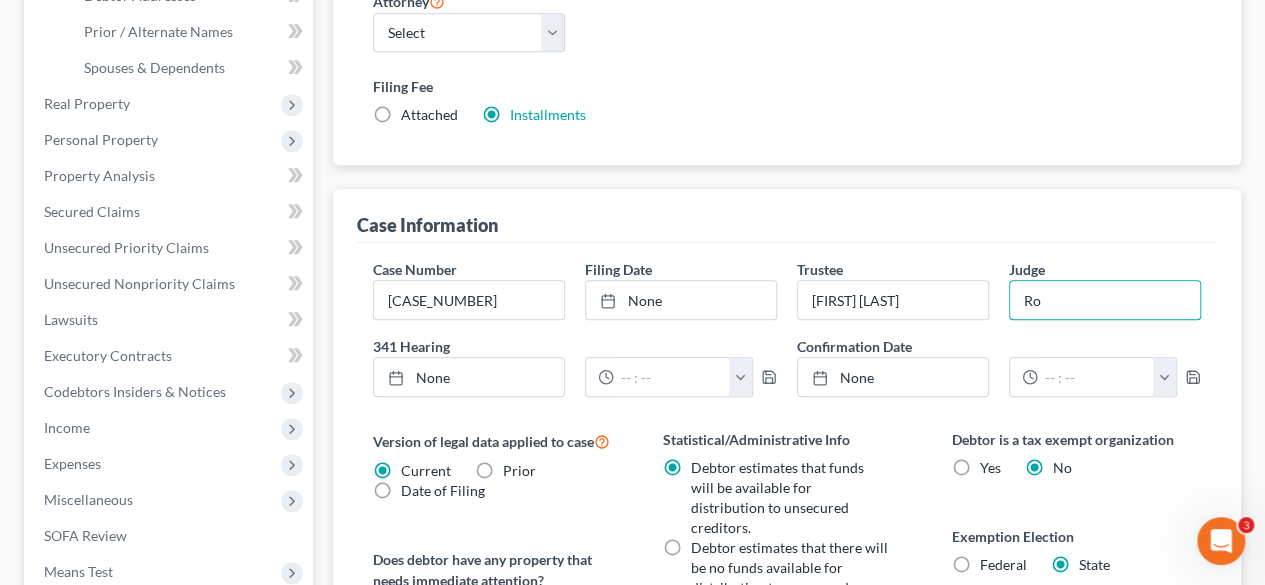 type on "R" 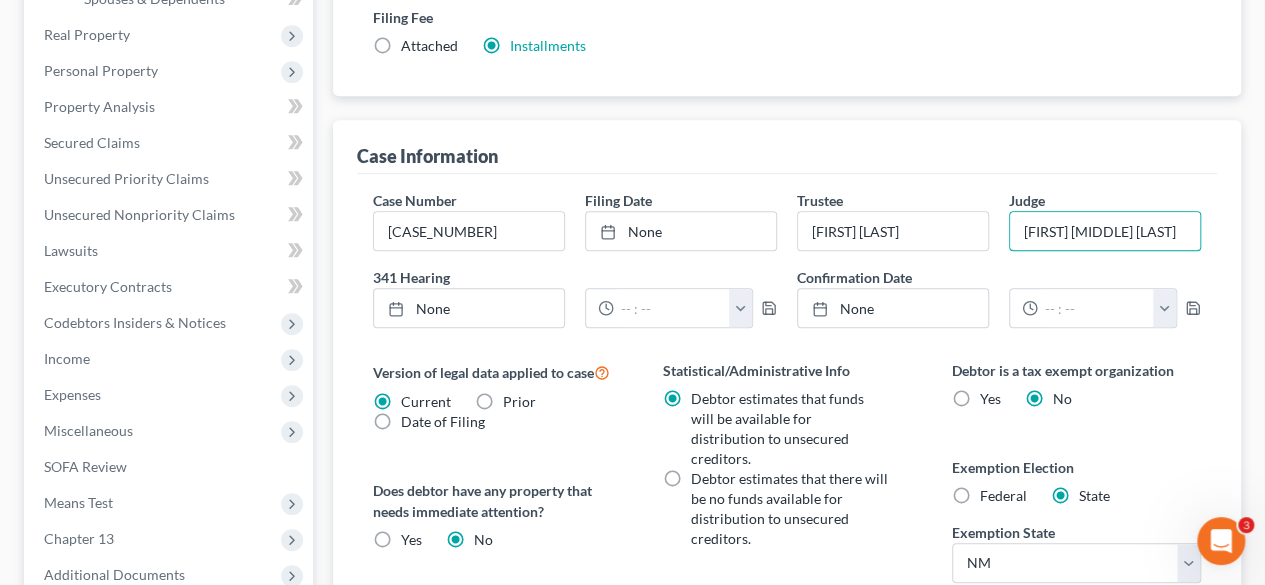 scroll, scrollTop: 550, scrollLeft: 0, axis: vertical 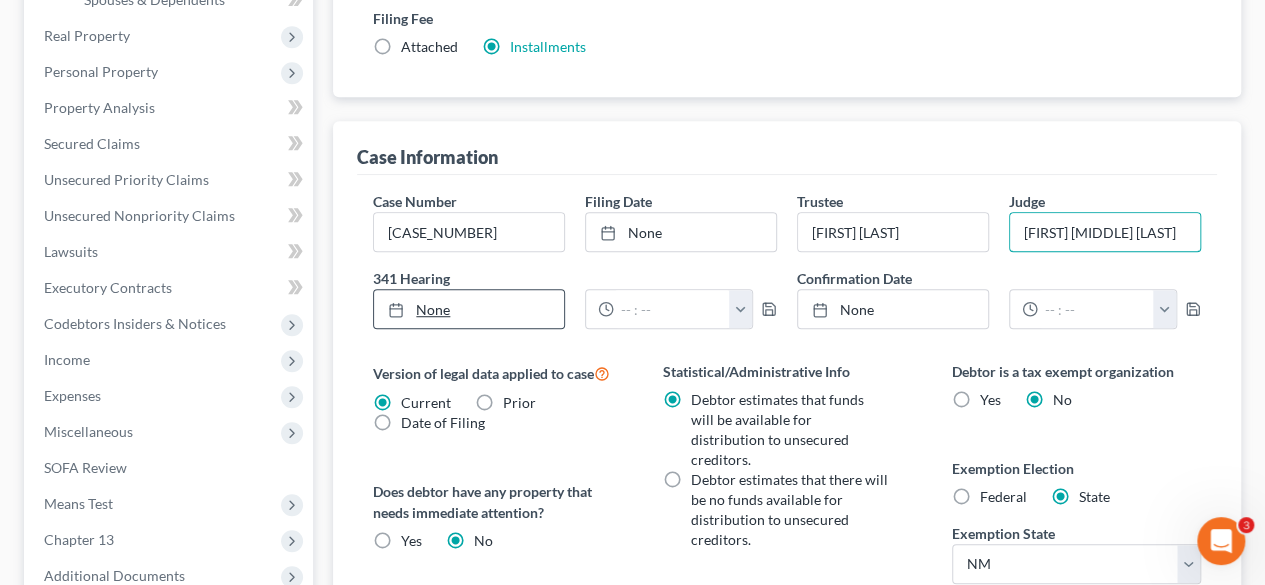 type on "[FIRST] [MIDDLE] [LAST]" 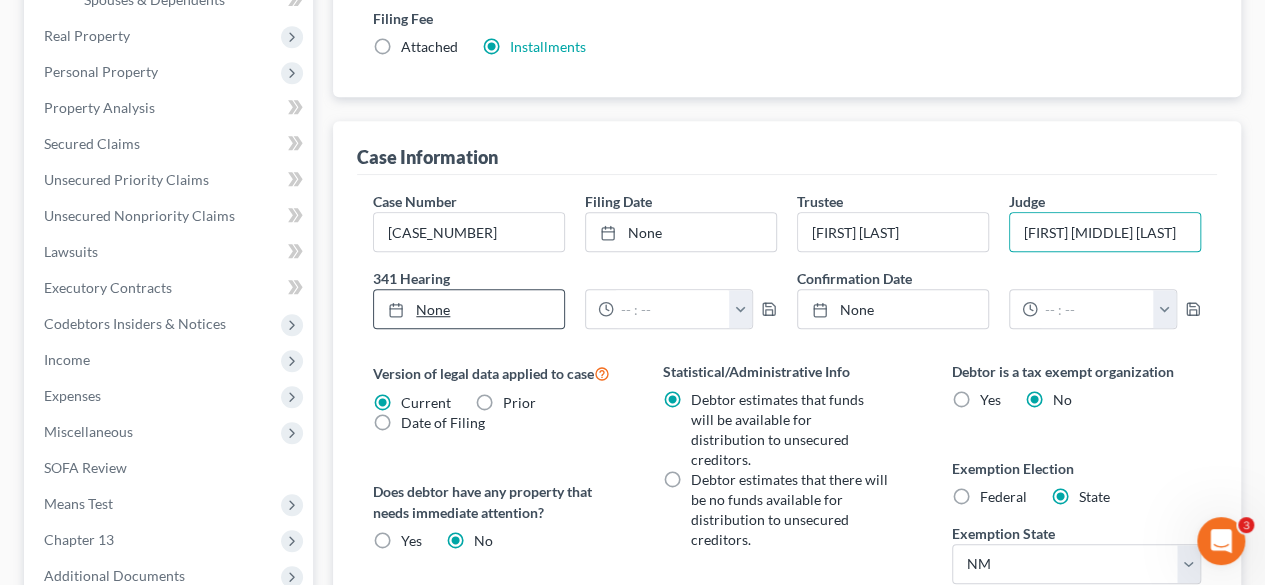 type on "[DATE]" 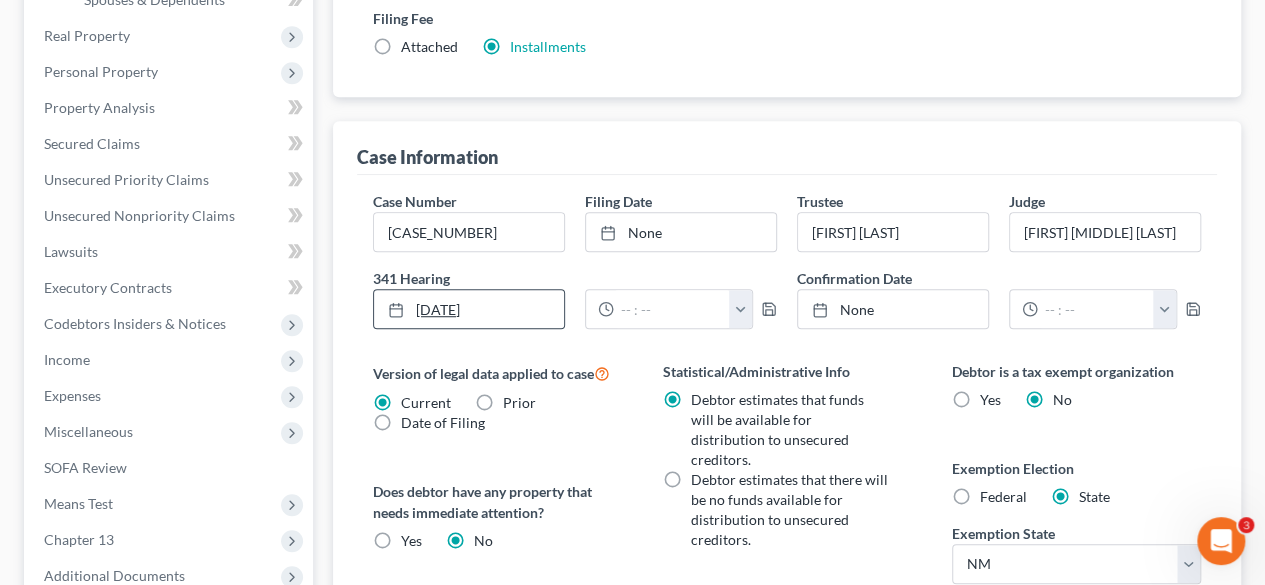 click on "[DATE]" at bounding box center (469, 309) 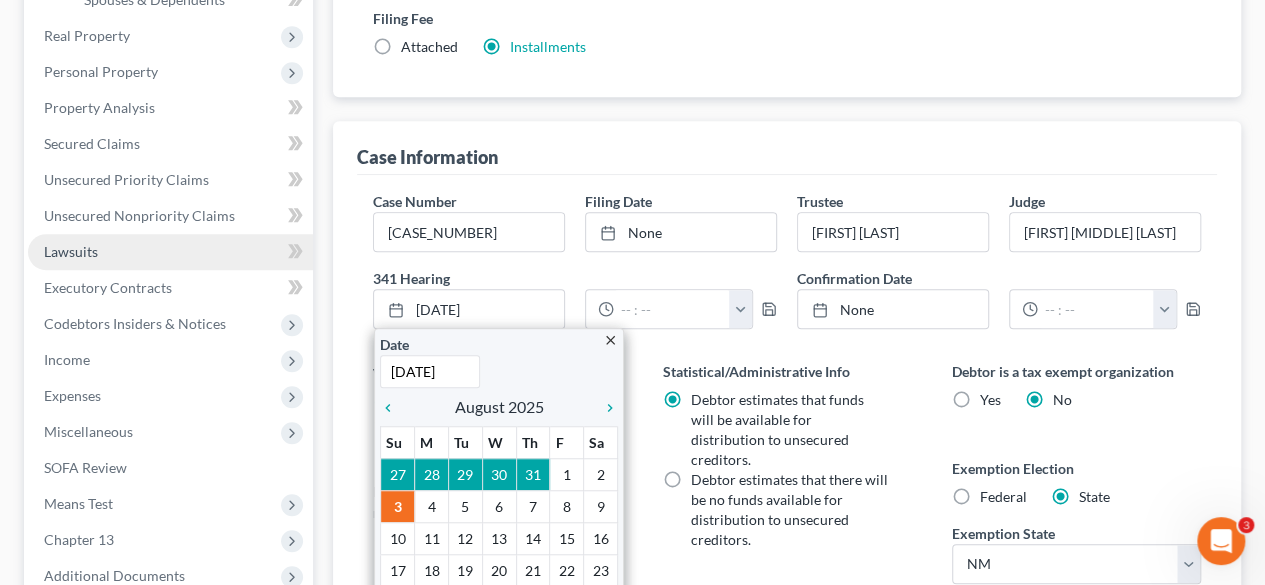 click on "Lawsuits" at bounding box center (170, 252) 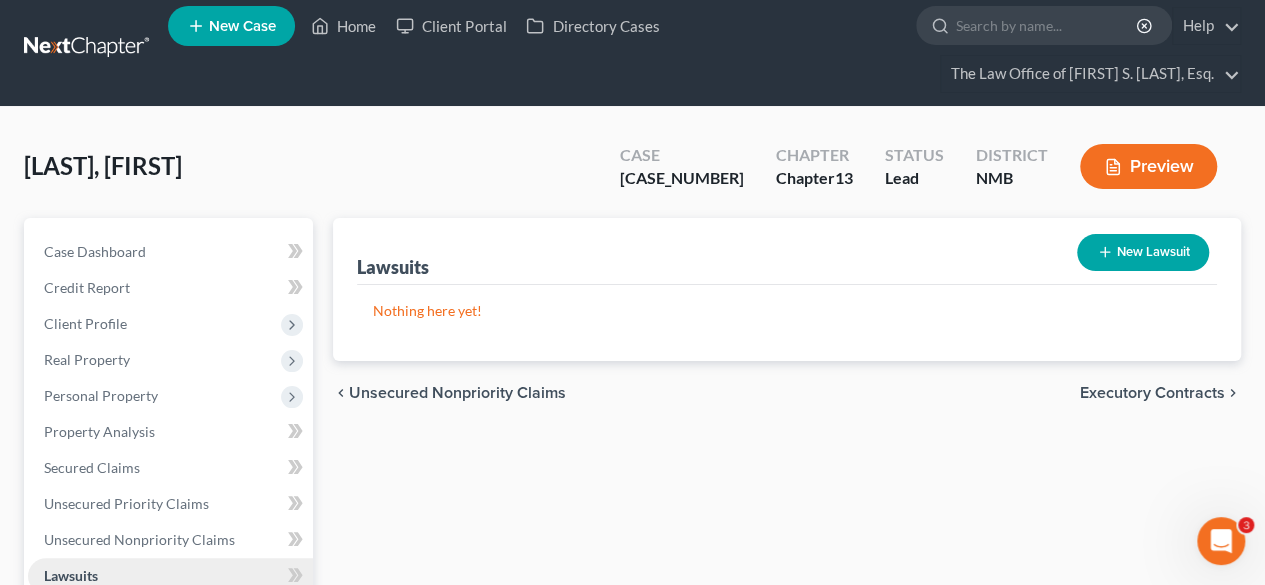 scroll, scrollTop: 0, scrollLeft: 0, axis: both 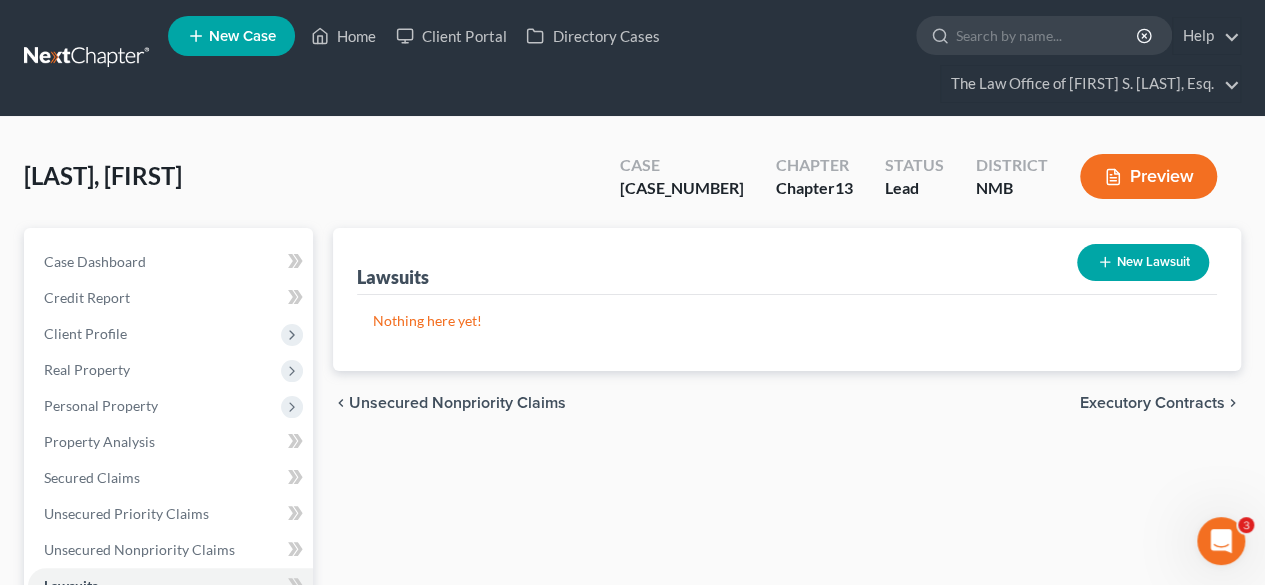 select on "1" 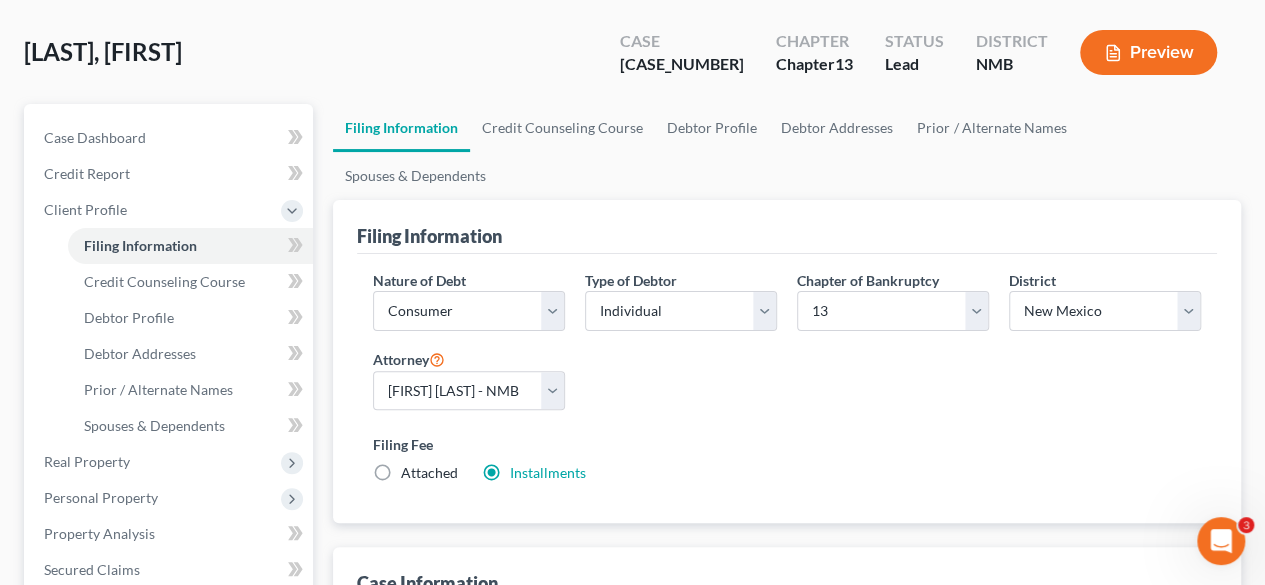 scroll, scrollTop: 122, scrollLeft: 0, axis: vertical 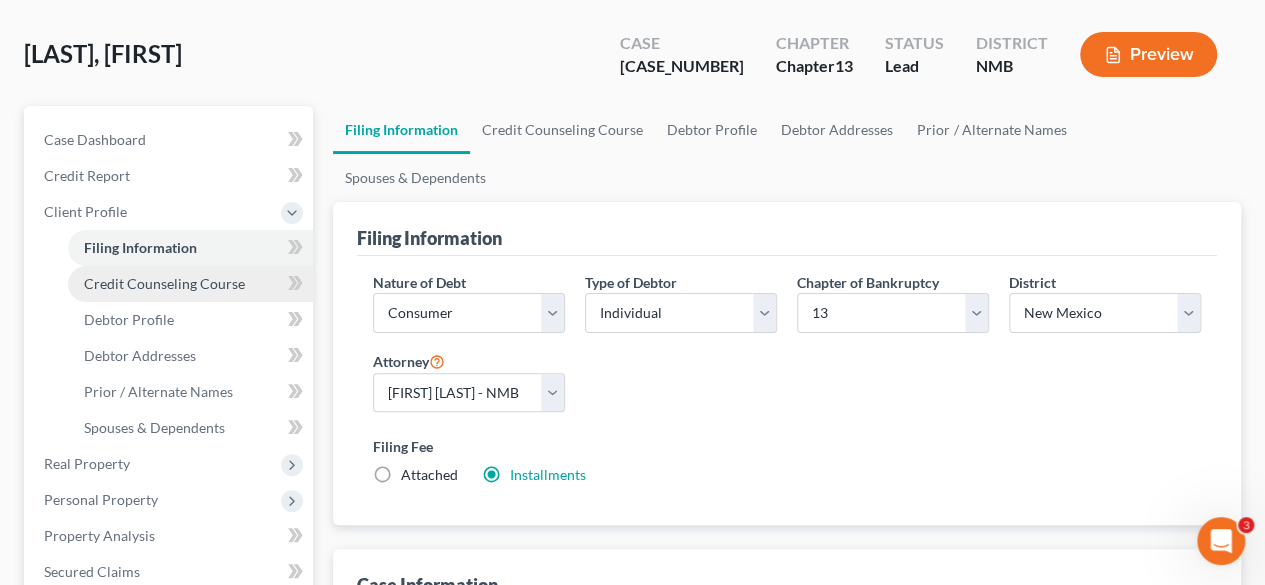 click on "Credit Counseling Course" at bounding box center [164, 283] 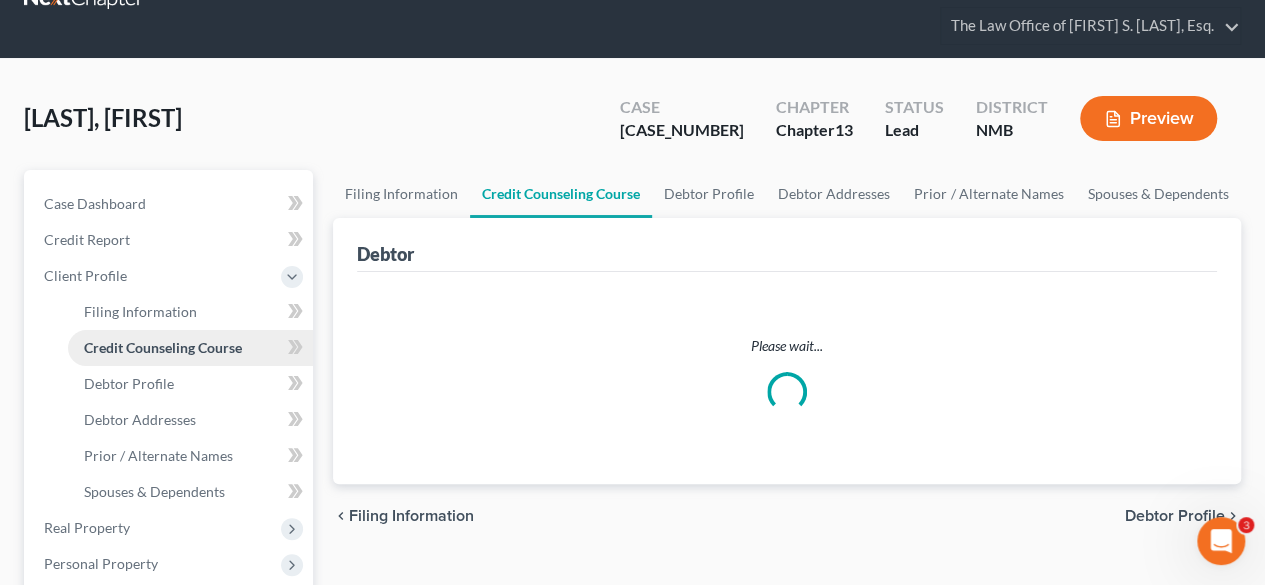 scroll, scrollTop: 0, scrollLeft: 0, axis: both 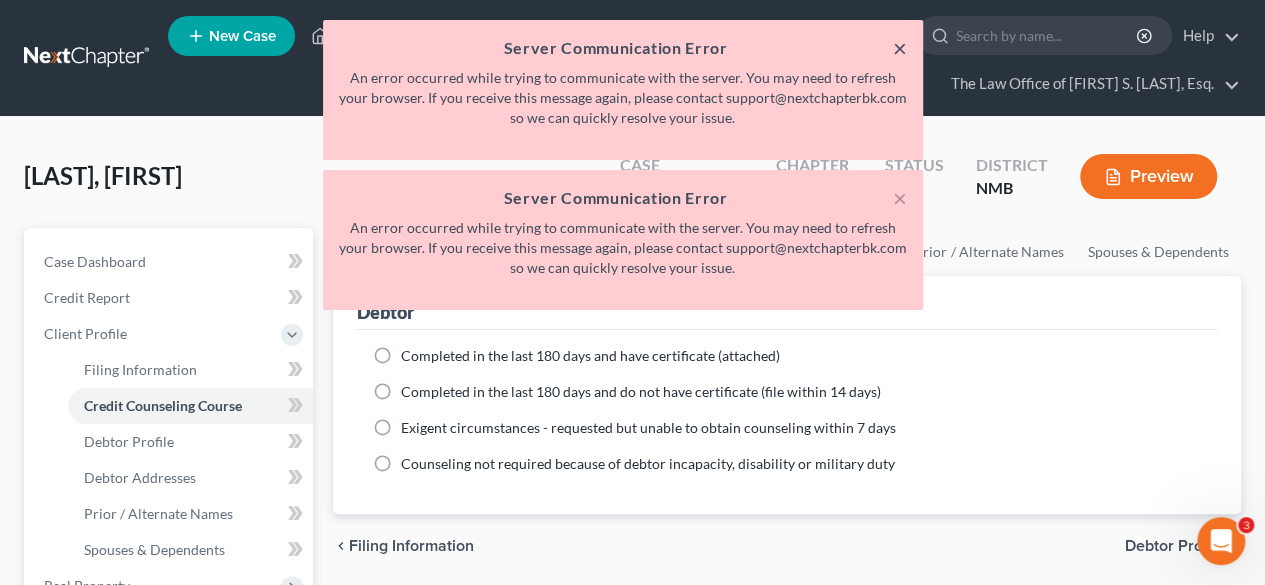 click on "×" at bounding box center [900, 48] 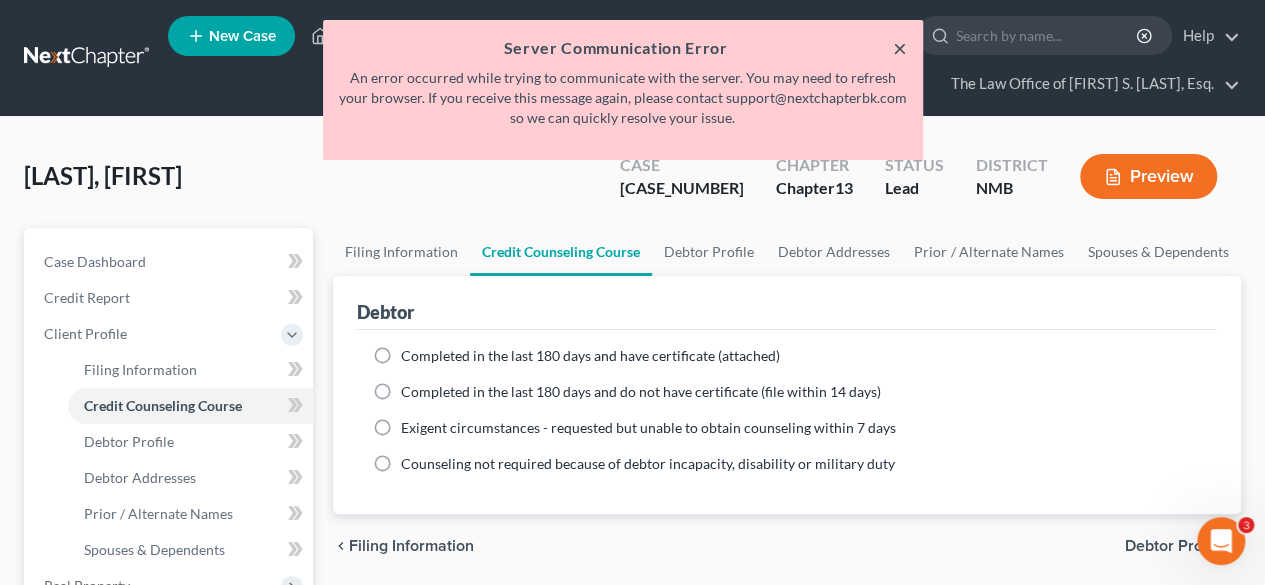 click on "×" at bounding box center [900, 48] 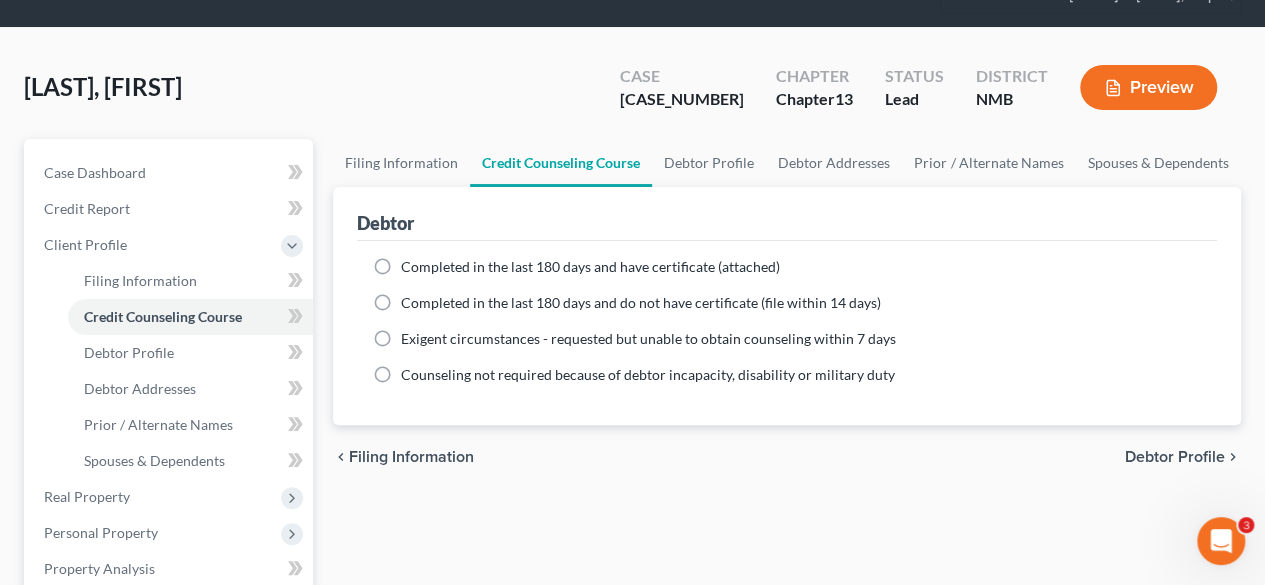 scroll, scrollTop: 90, scrollLeft: 0, axis: vertical 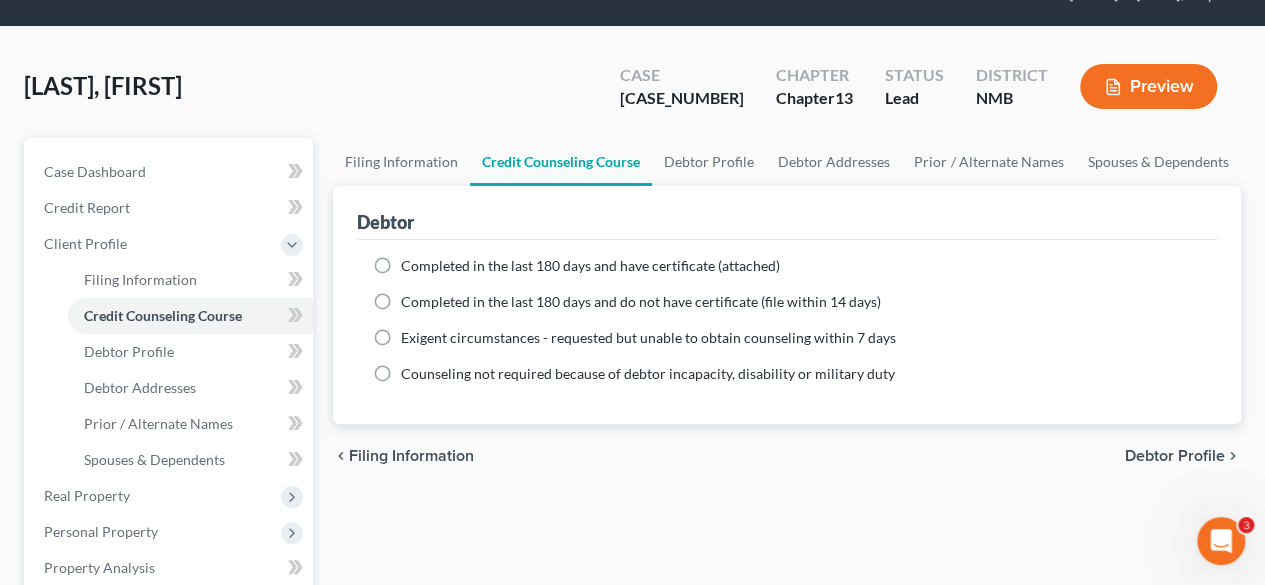 click on "Completed in the last 180 days and have certificate (attached)" at bounding box center [590, 266] 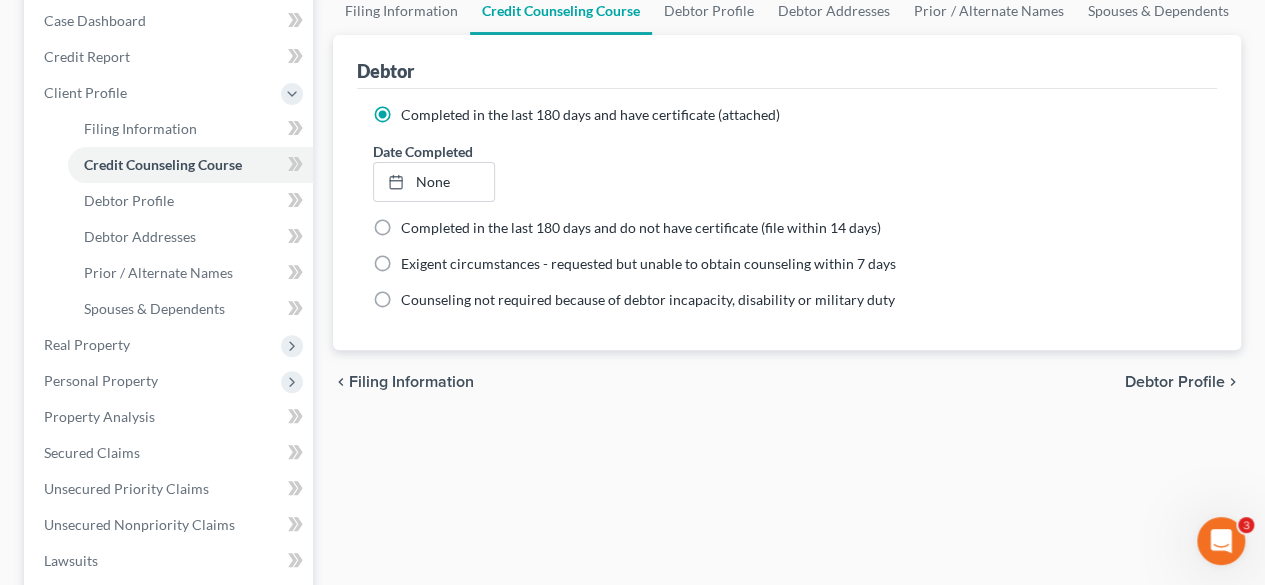 scroll, scrollTop: 242, scrollLeft: 0, axis: vertical 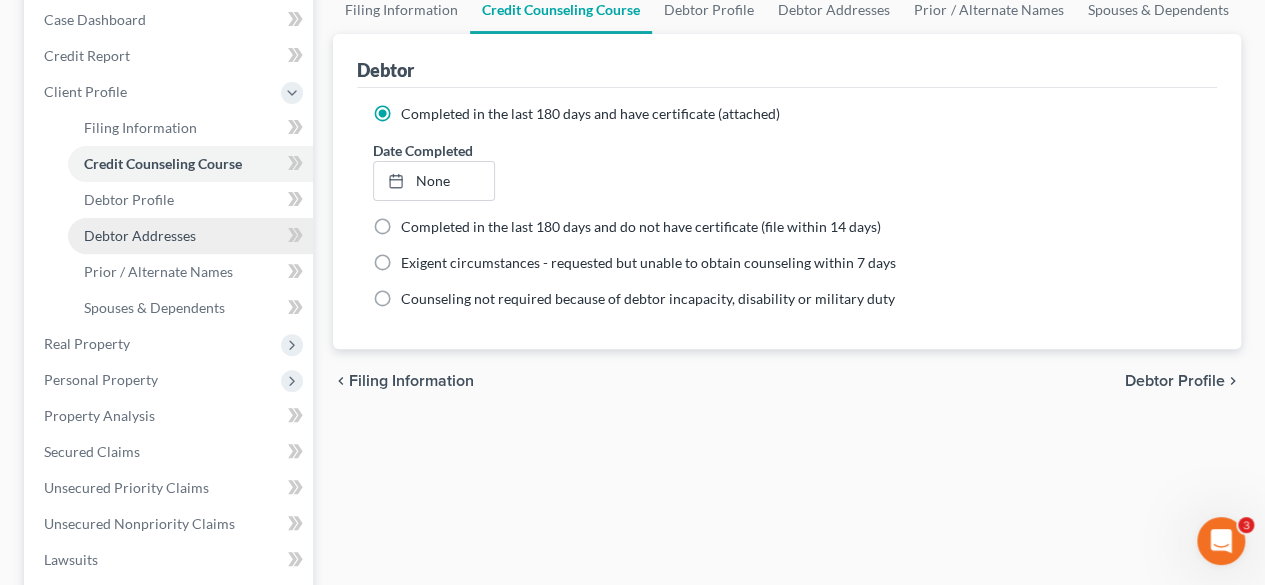 click on "Debtor Addresses" at bounding box center [140, 235] 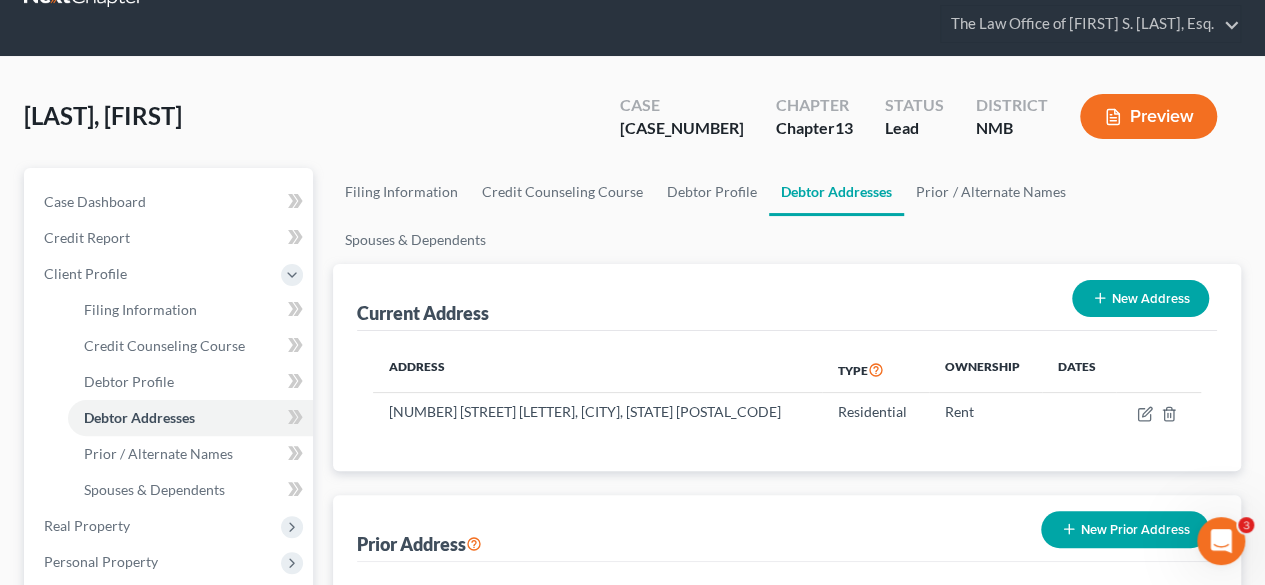 scroll, scrollTop: 57, scrollLeft: 0, axis: vertical 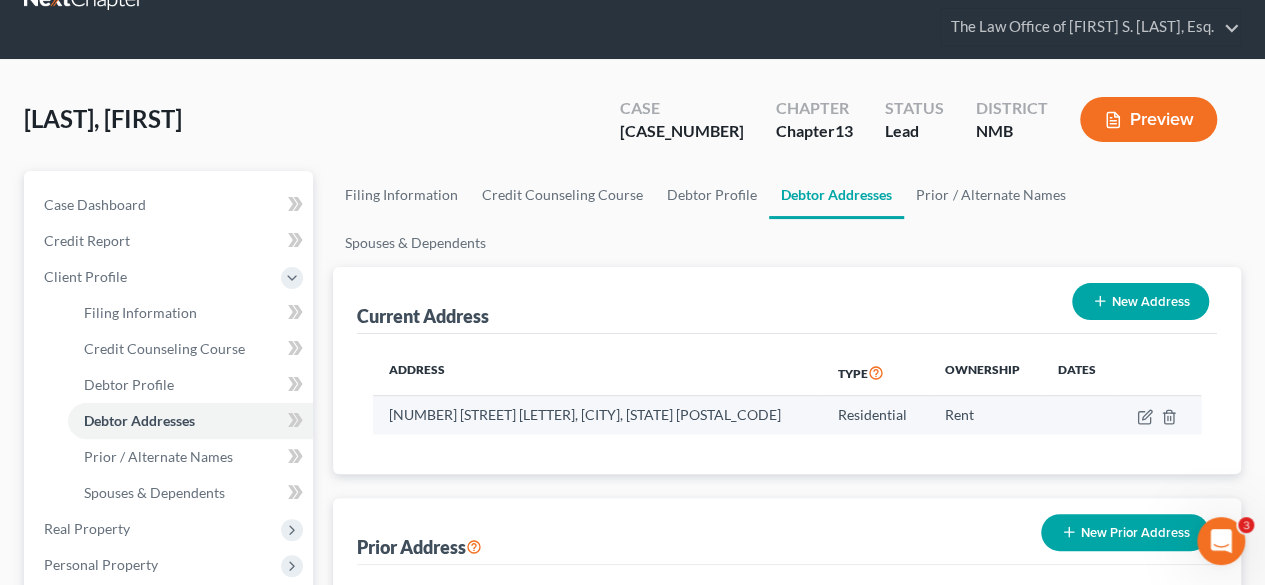 click on "[NUMBER] [STREET] [LETTER], [CITY], [STATE] [POSTAL_CODE]" at bounding box center [597, 415] 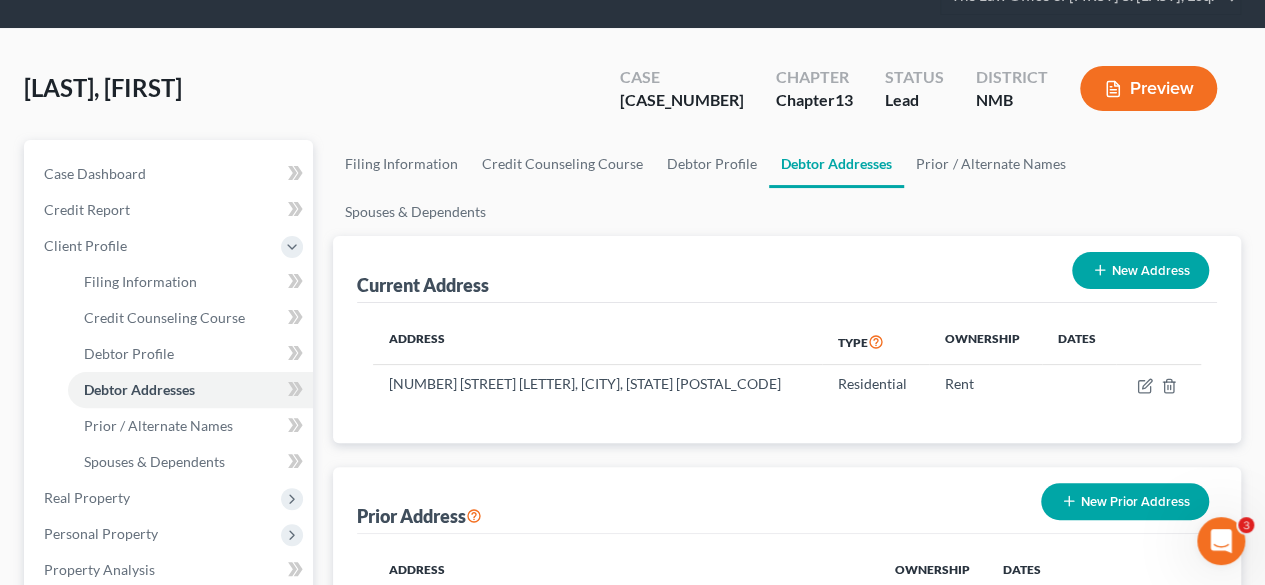 scroll, scrollTop: 84, scrollLeft: 0, axis: vertical 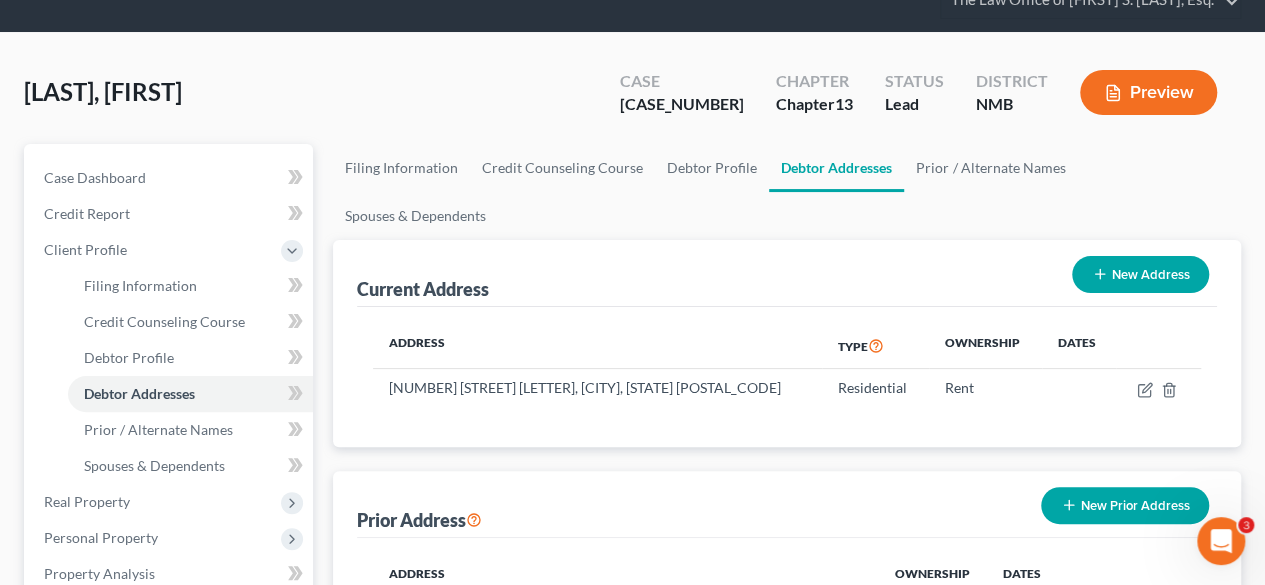 click on "New Address" at bounding box center (1140, 274) 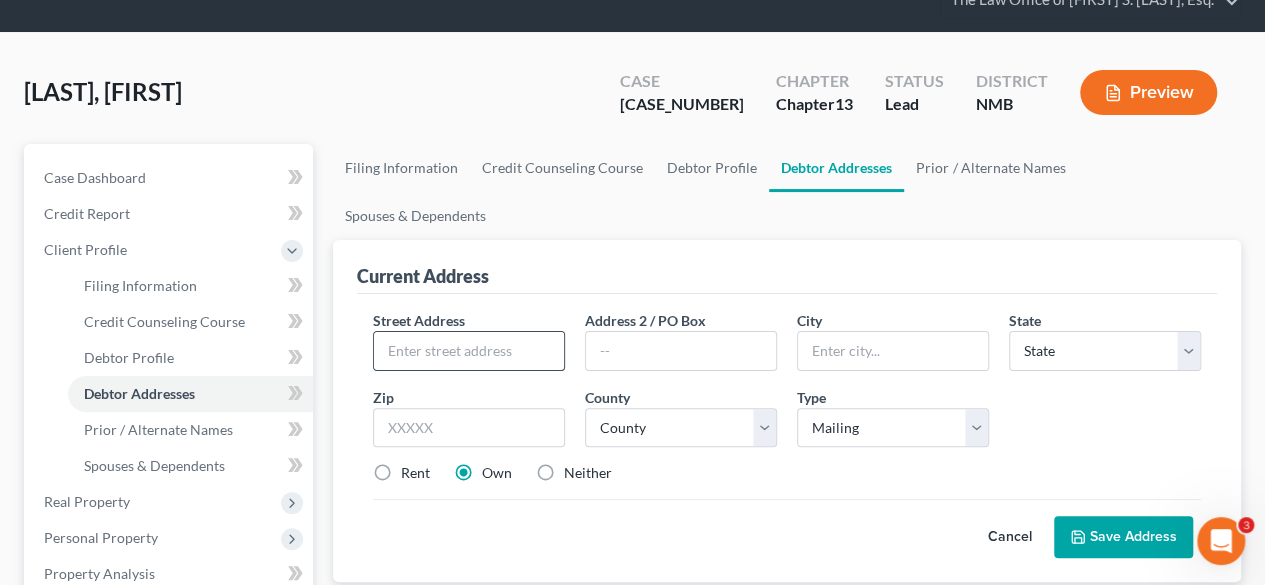 click at bounding box center [469, 351] 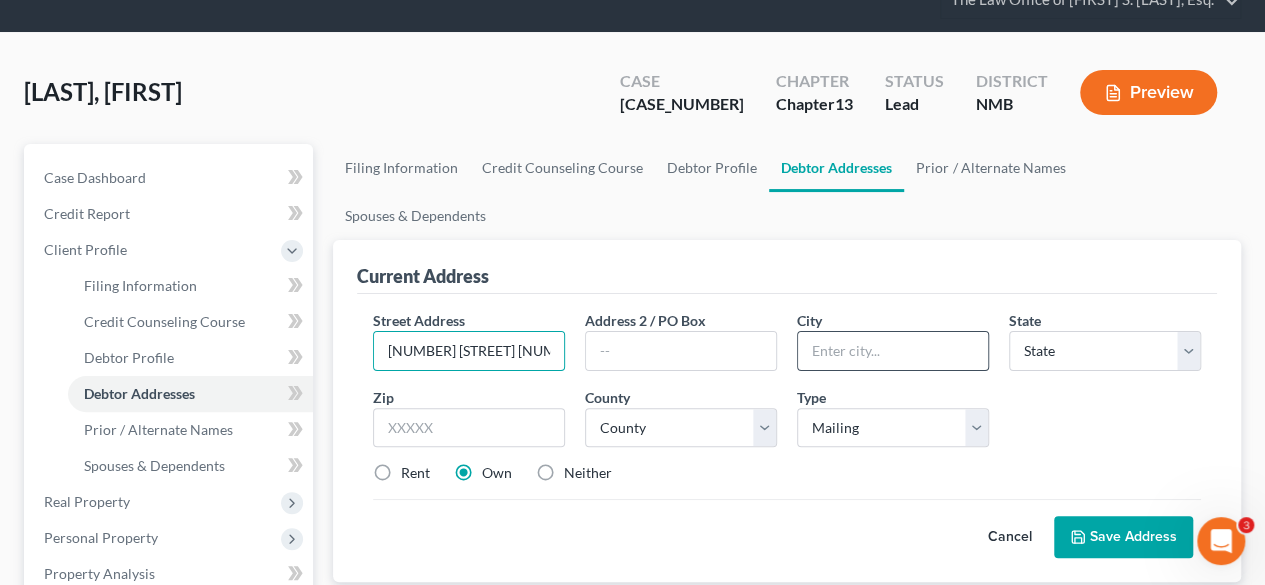 type on "[NUMBER] [STREET] [NUMBER]" 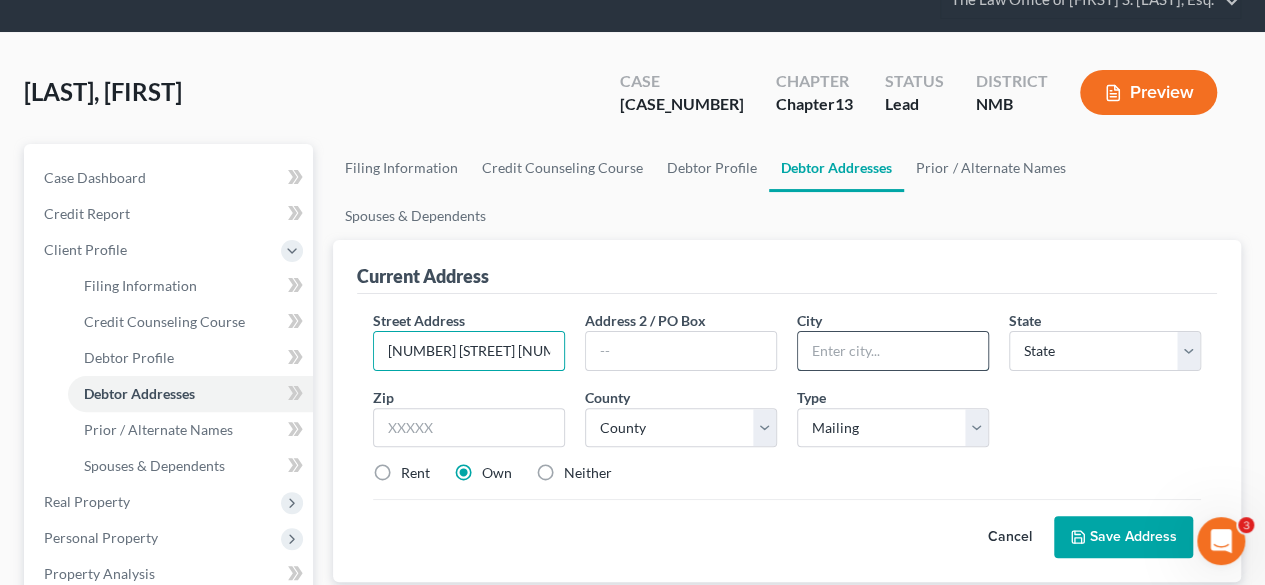 click at bounding box center (893, 351) 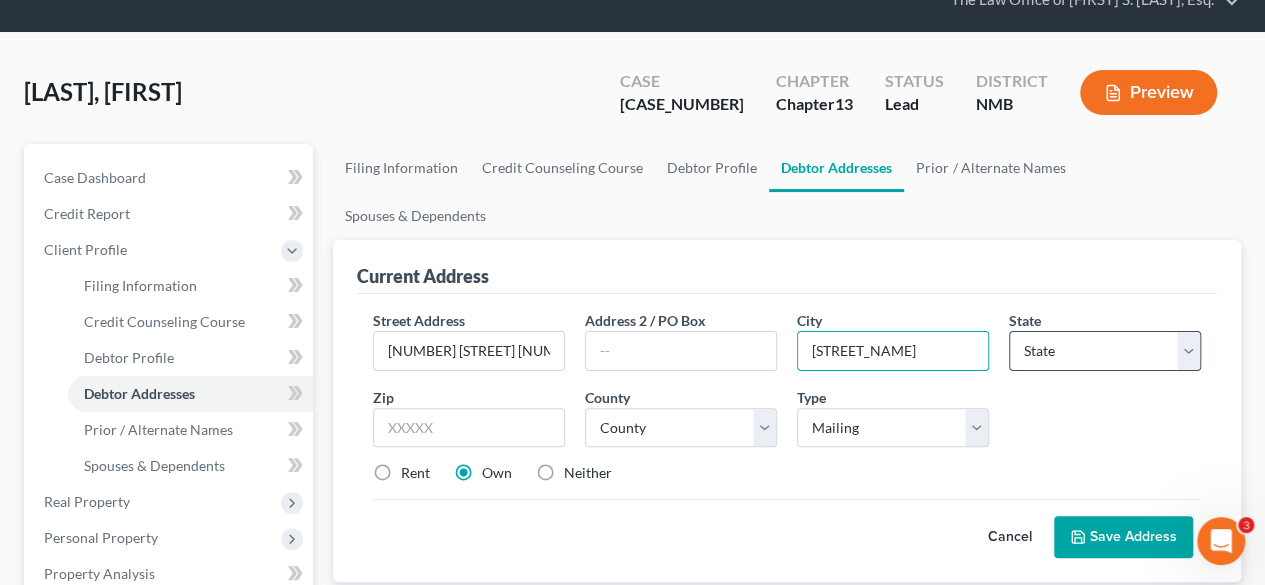 type on "[STREET_NAME]" 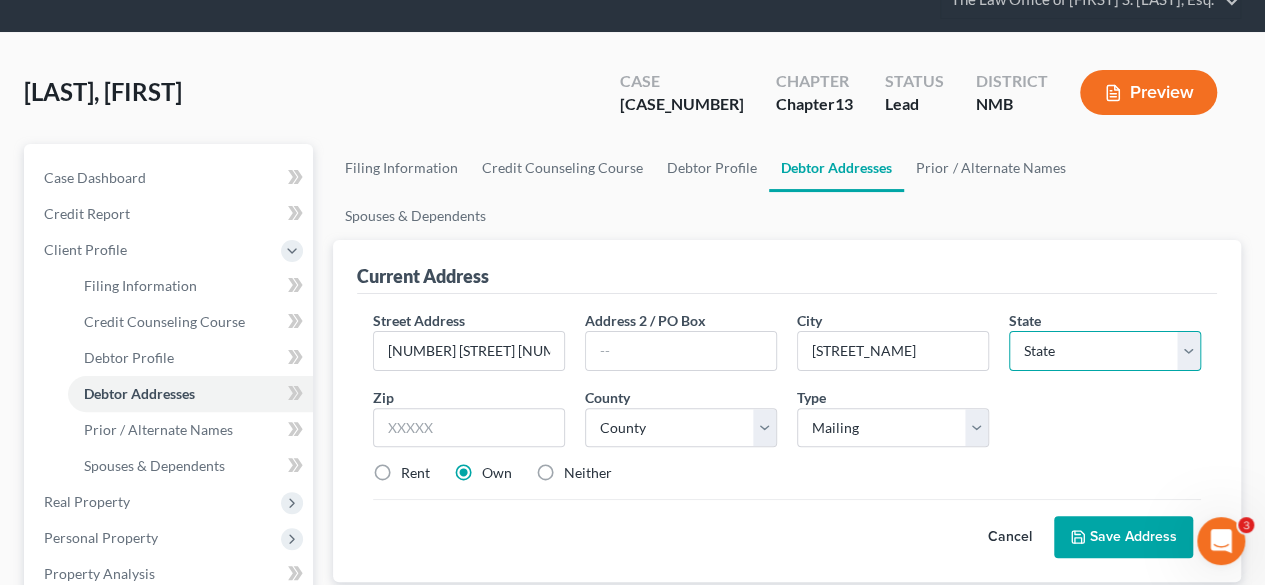 click on "State AL AK AR AZ CA CO CT DE DC FL GA GU HI ID IL IN IA KS KY LA ME MD MA MI MN MS MO MT NC ND NE NV NH NJ NM NY OH OK OR PA PR RI SC SD TN TX UT VI VA VT WA WV WI WY" at bounding box center (1105, 351) 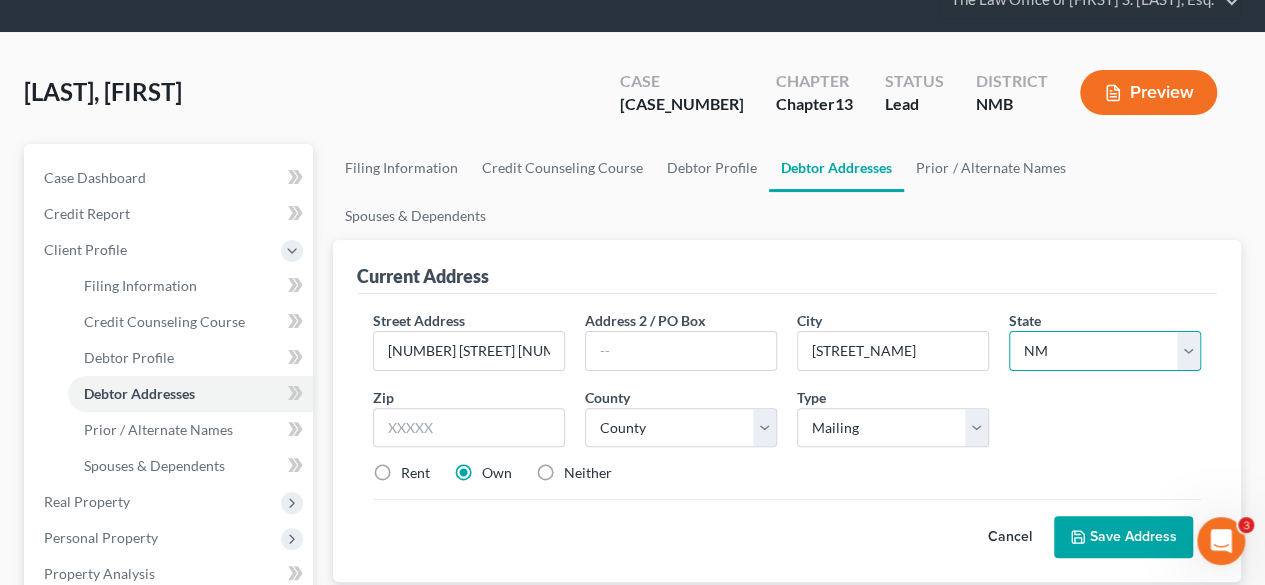 click on "State AL AK AR AZ CA CO CT DE DC FL GA GU HI ID IL IN IA KS KY LA ME MD MA MI MN MS MO MT NC ND NE NV NH NJ NM NY OH OK OR PA PR RI SC SD TN TX UT VI VA VT WA WV WI WY" at bounding box center [1105, 351] 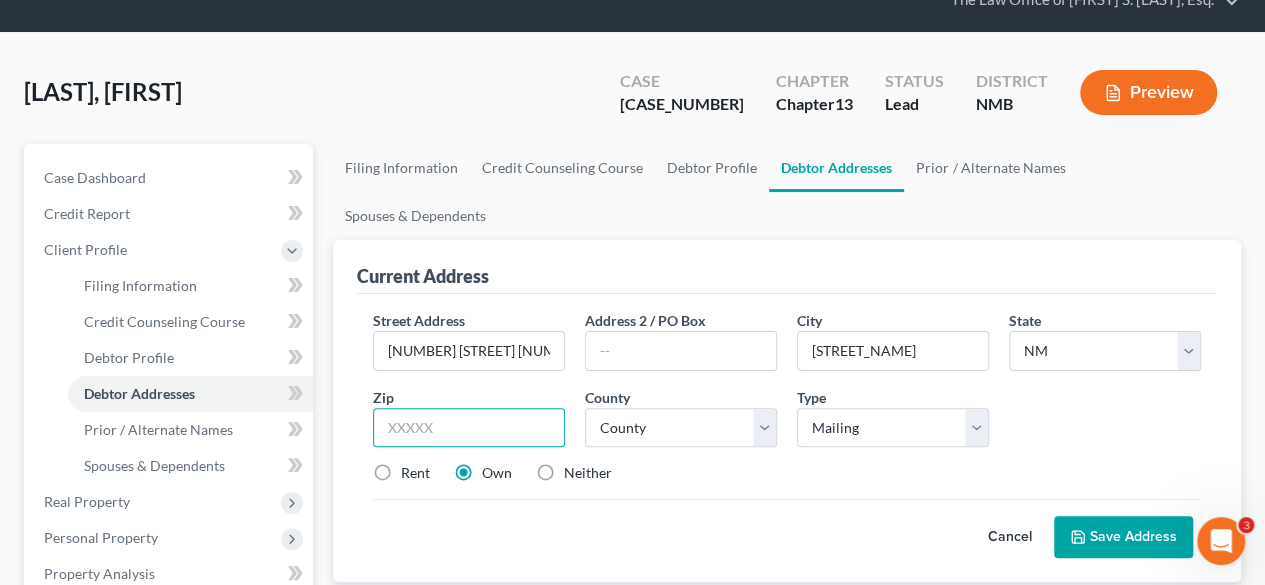 click at bounding box center (469, 428) 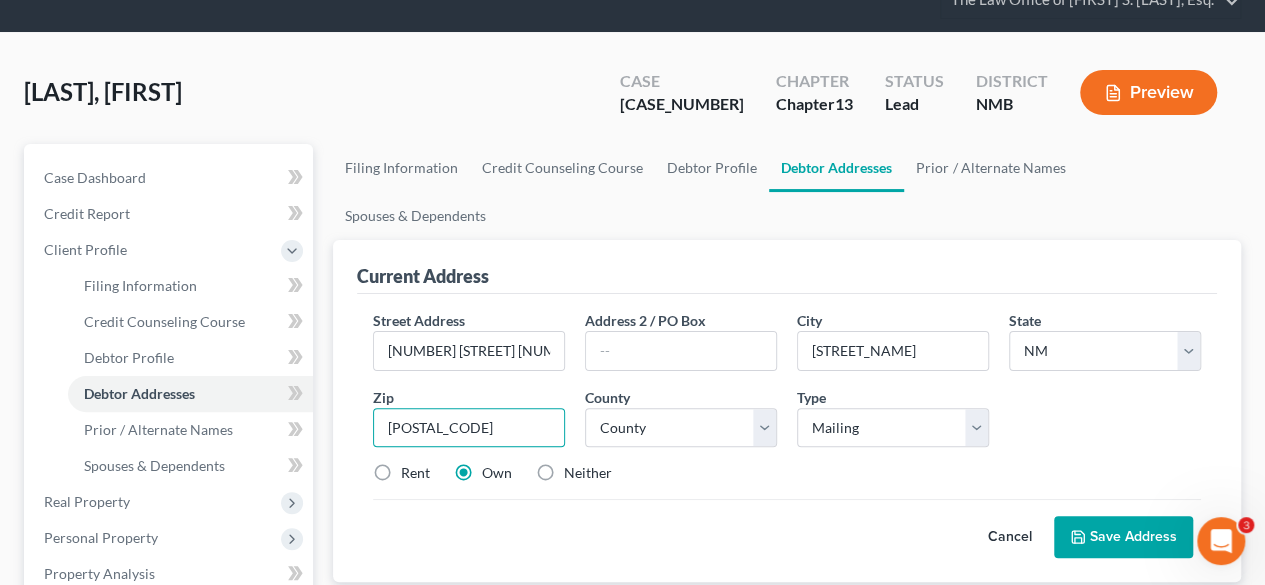 type on "[POSTAL_CODE]" 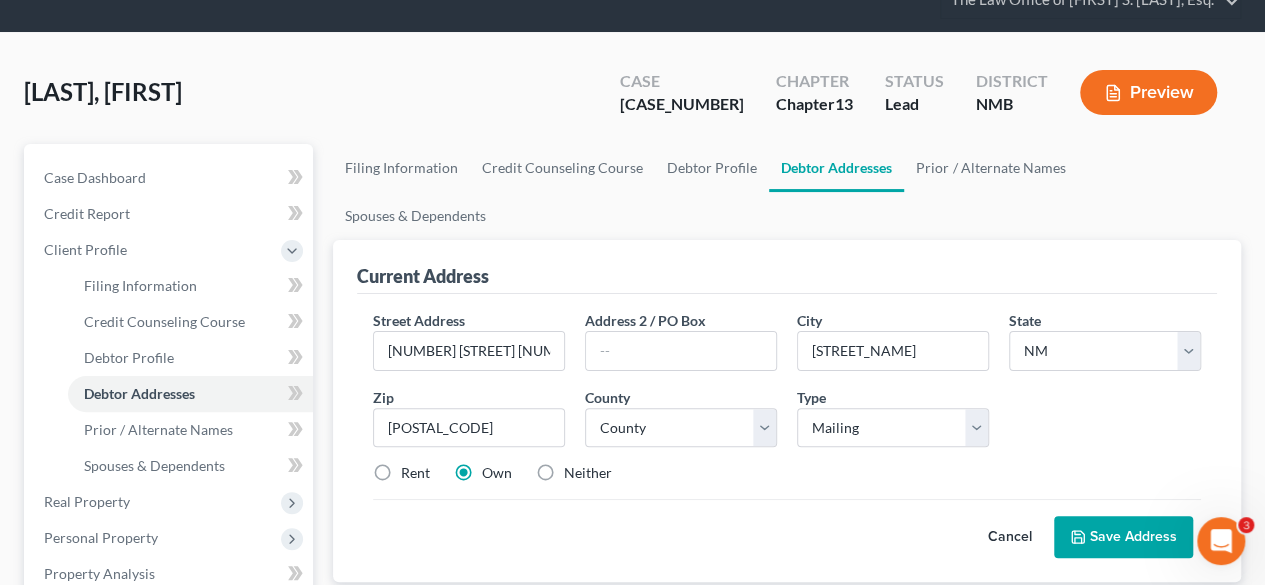 click on "Rent" at bounding box center (415, 473) 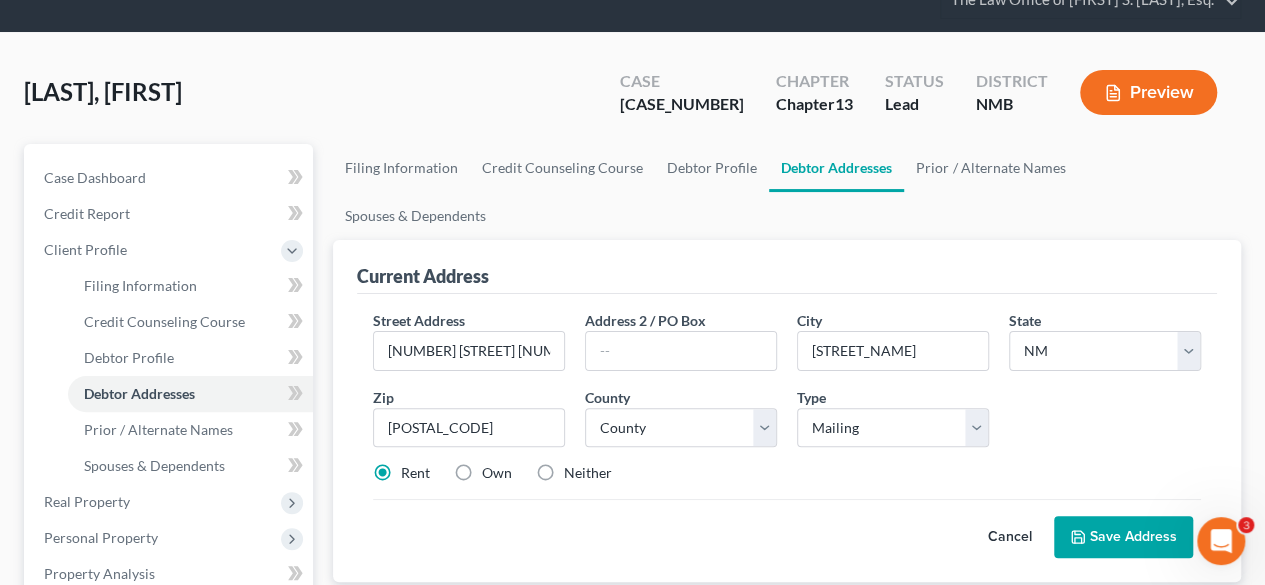 type on "[STREET_NAME]" 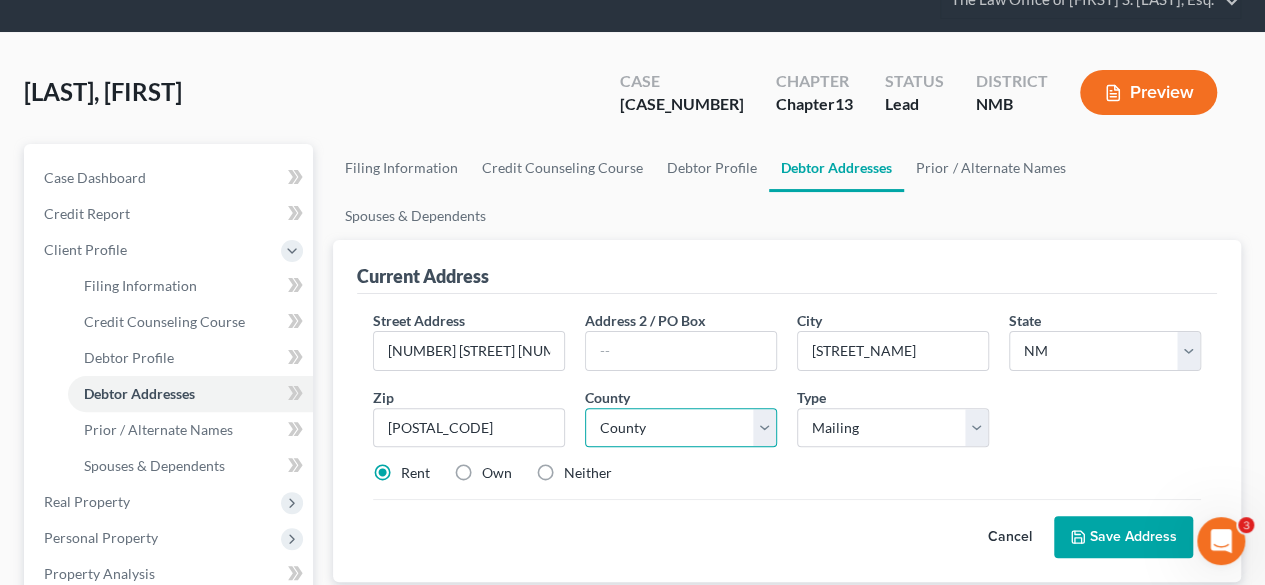 click on "County Bernalillo County Catron County Chaves County Cibola County Colfax County Curry County DeBaca County Dona Ana County Eddy County Grant County Guadalupe County Harding County Hidalgo County Lea County Lincoln County Los Alamos County Luna County McKinley County Mora County Otero County Quay County Rio Arriba County Roosevelt County San Juan County San Miguel County Sandoval County Santa Fe County Sierra County Socorro County Taos County Torrance County Union County Valencia County" at bounding box center [681, 428] 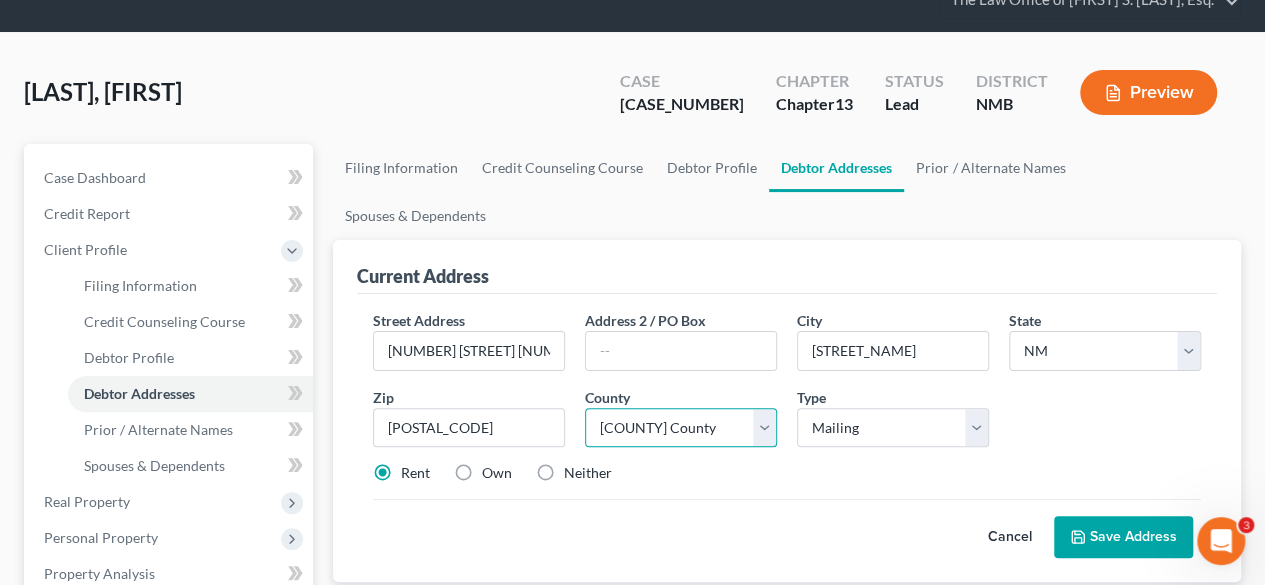 click on "County Bernalillo County Catron County Chaves County Cibola County Colfax County Curry County DeBaca County Dona Ana County Eddy County Grant County Guadalupe County Harding County Hidalgo County Lea County Lincoln County Los Alamos County Luna County McKinley County Mora County Otero County Quay County Rio Arriba County Roosevelt County San Juan County San Miguel County Sandoval County Santa Fe County Sierra County Socorro County Taos County Torrance County Union County Valencia County" at bounding box center [681, 428] 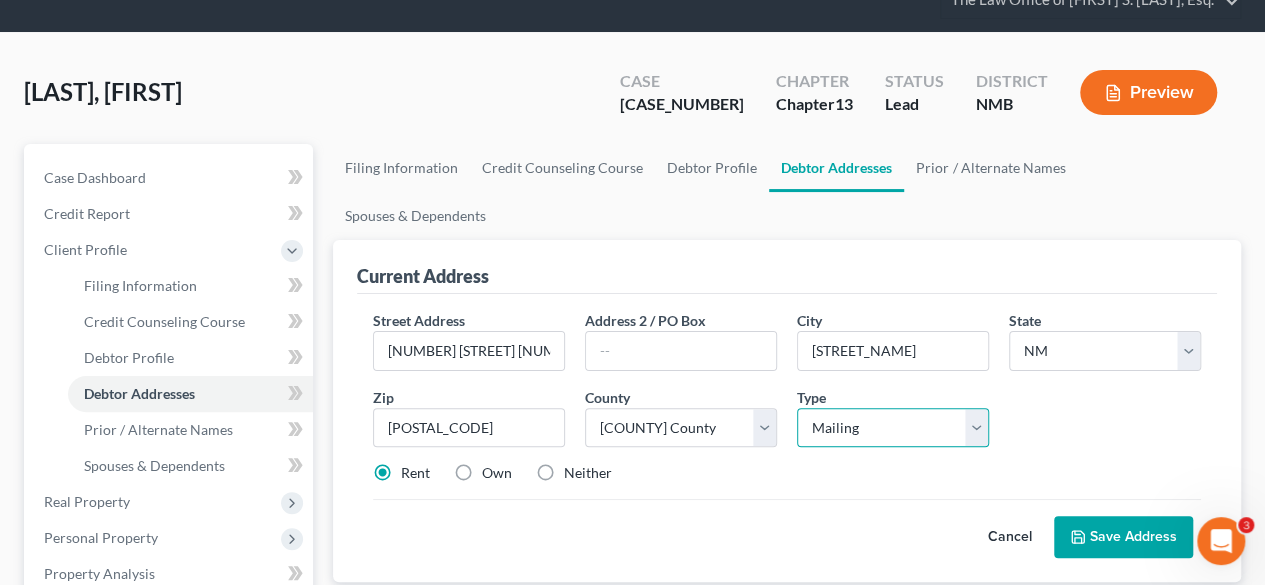 click on "Select Mailing Rental Business" at bounding box center (893, 428) 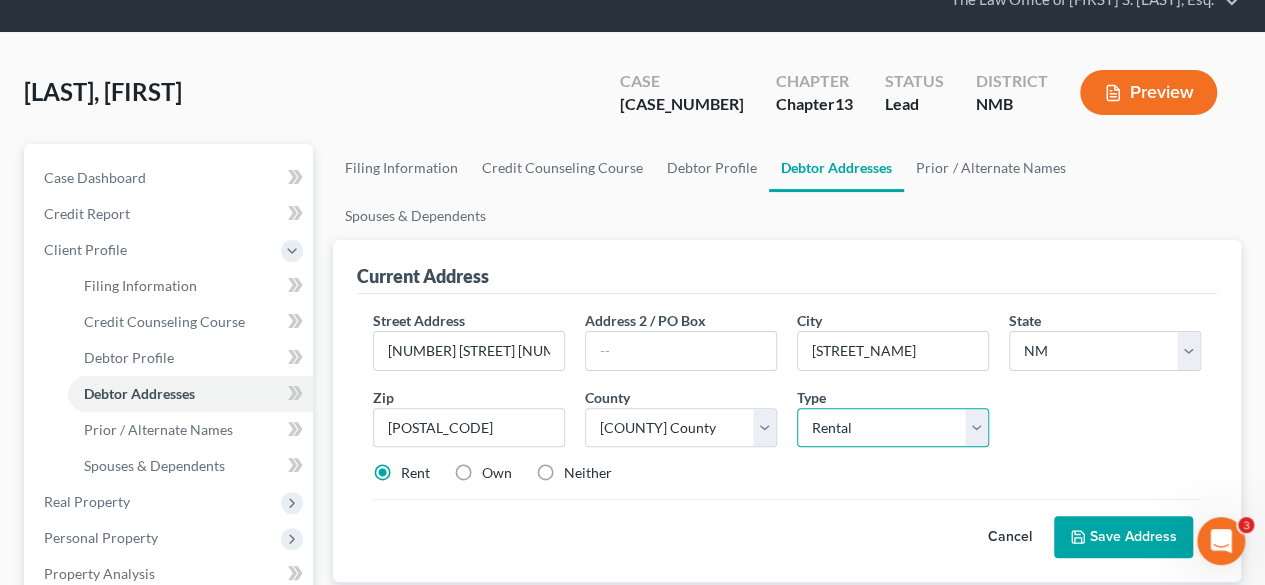 click on "Select Mailing Rental Business" at bounding box center [893, 428] 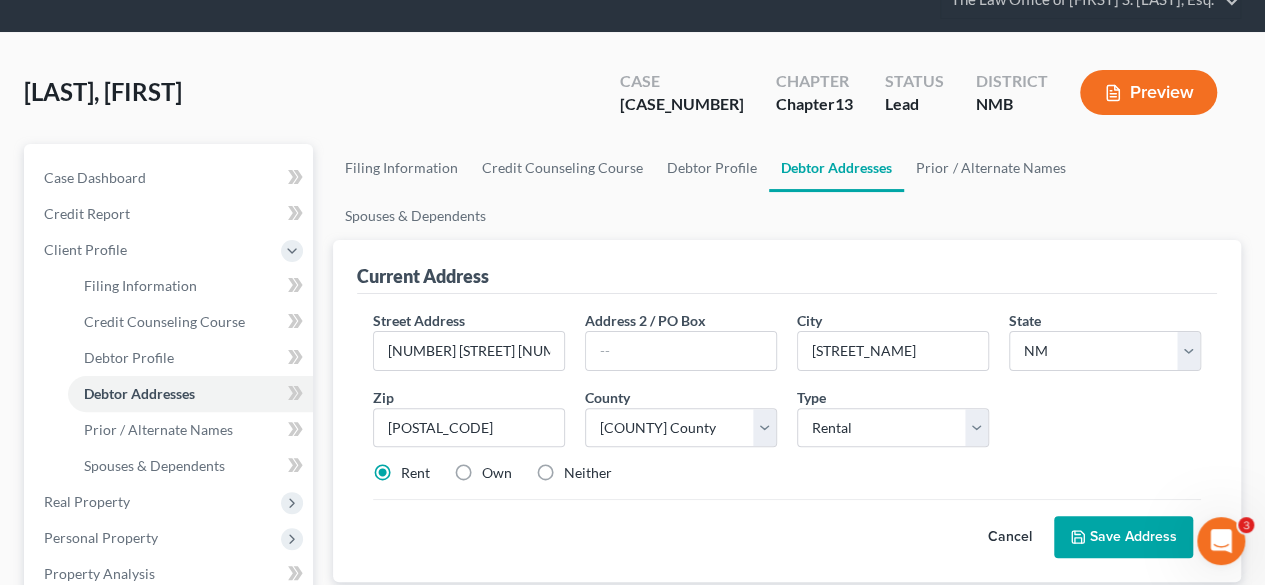 click on "Save Address" at bounding box center [1123, 537] 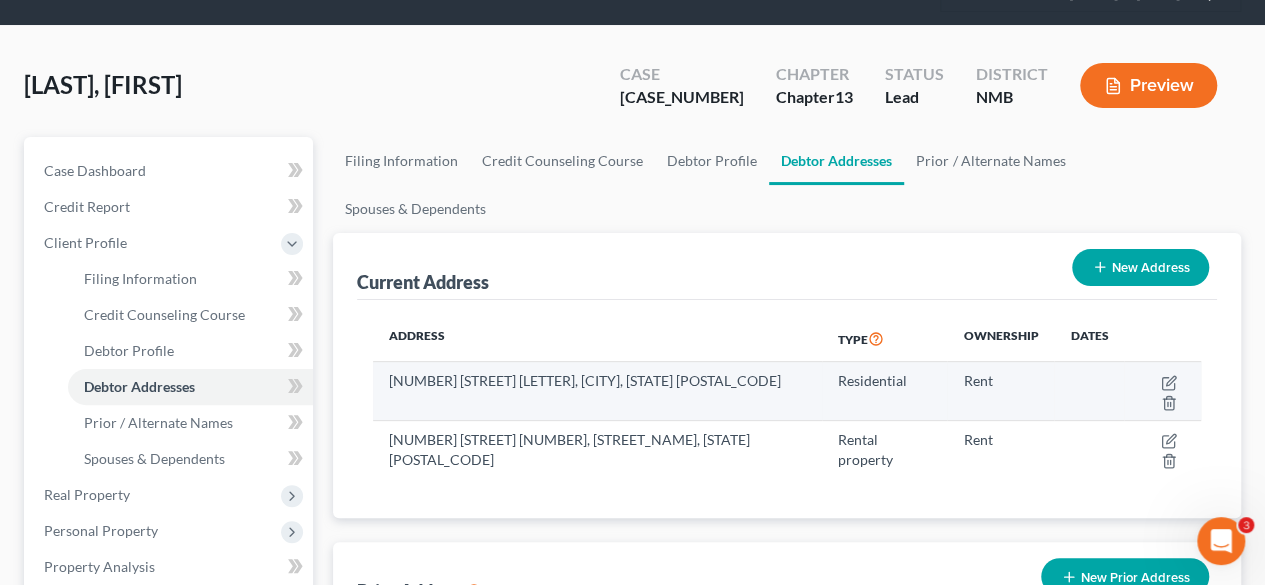 scroll, scrollTop: 0, scrollLeft: 0, axis: both 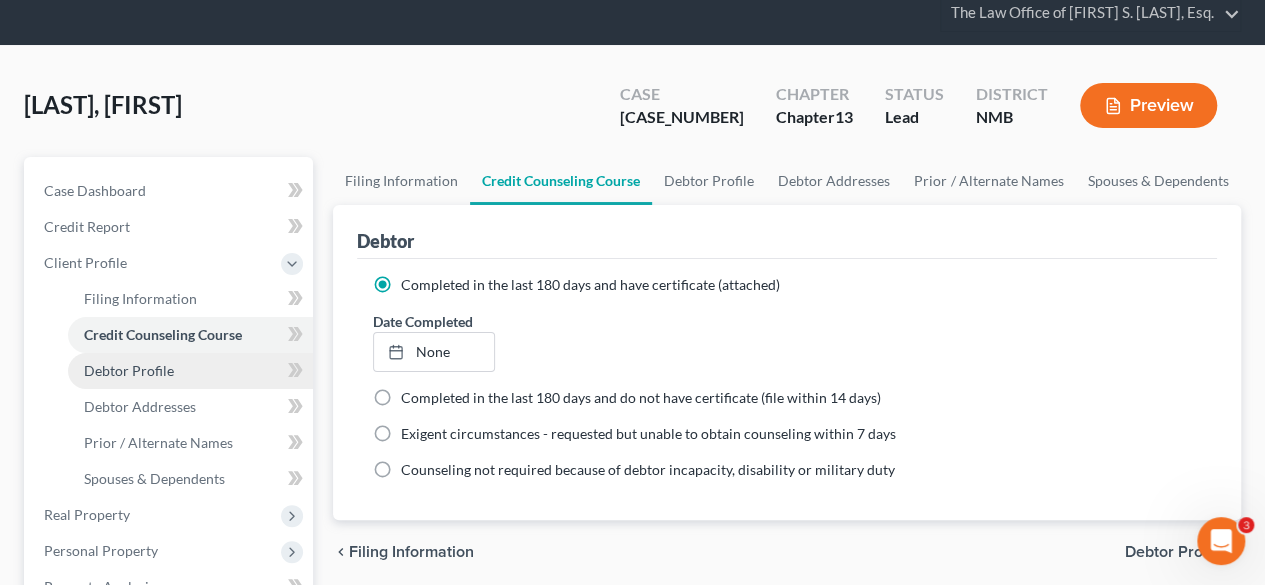 click on "Debtor Profile" at bounding box center [190, 371] 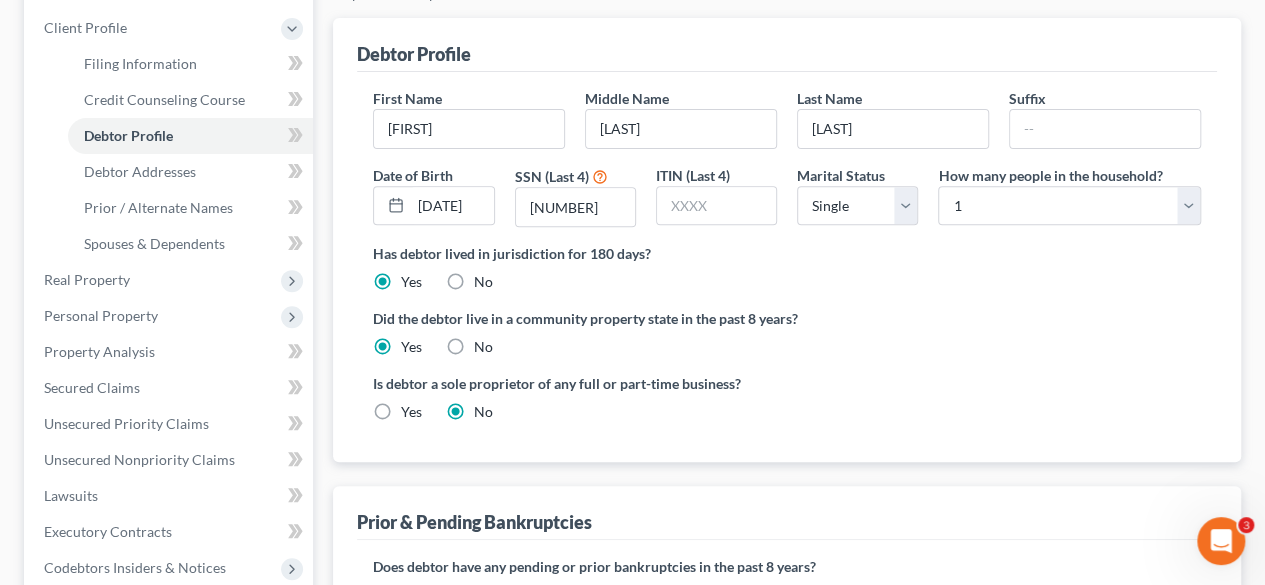 scroll, scrollTop: 274, scrollLeft: 0, axis: vertical 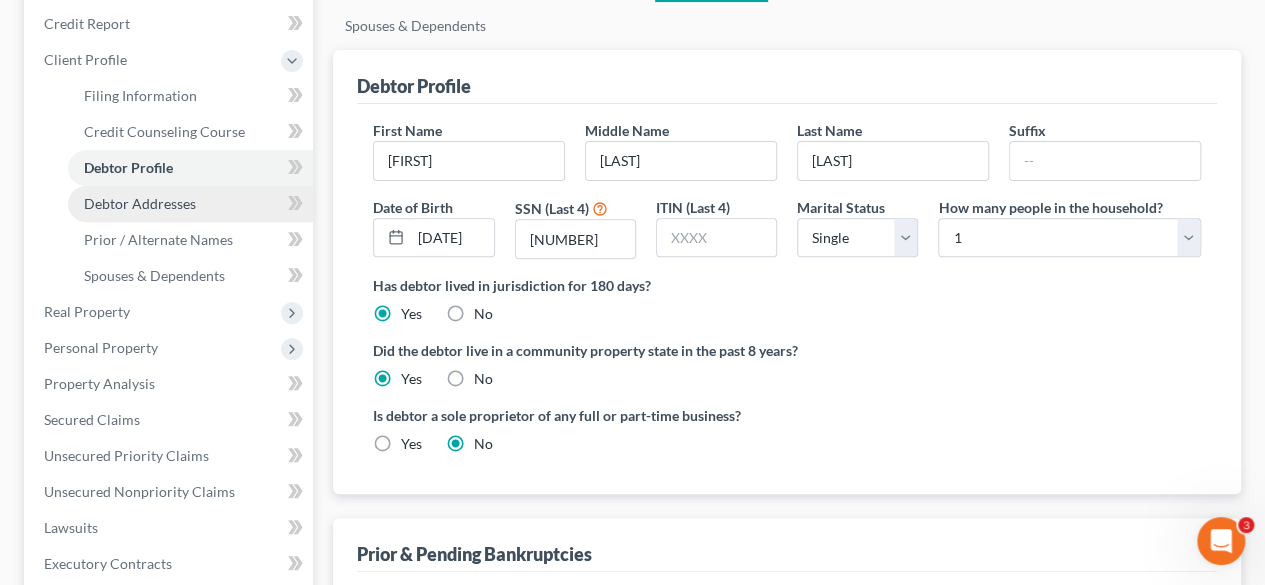 click on "Debtor Addresses" at bounding box center (140, 203) 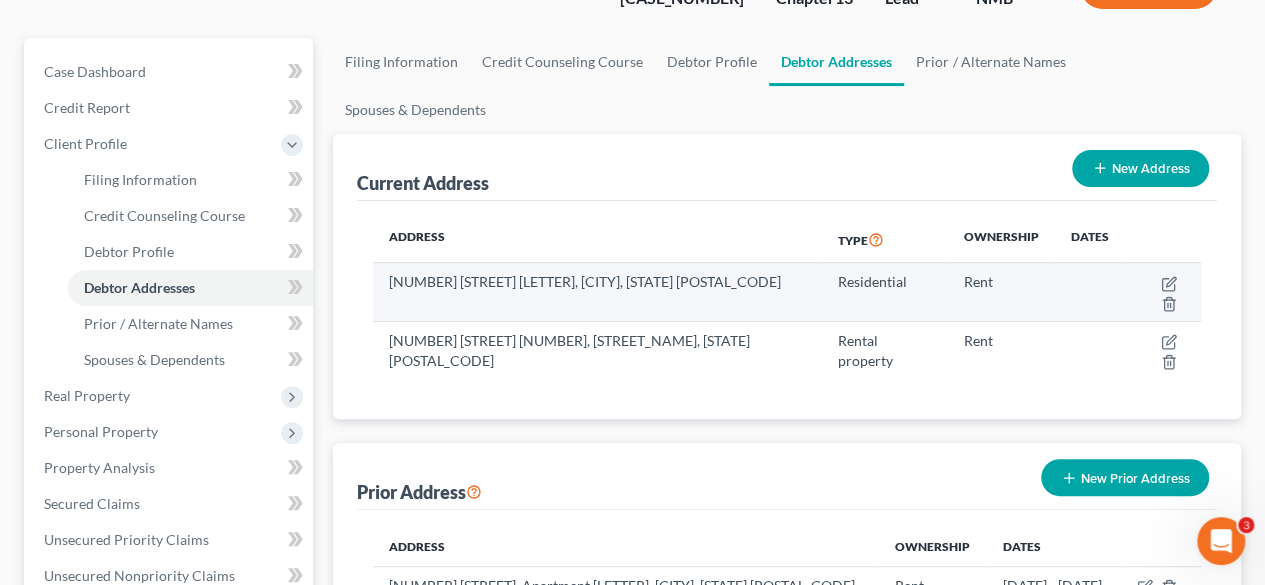 scroll, scrollTop: 198, scrollLeft: 0, axis: vertical 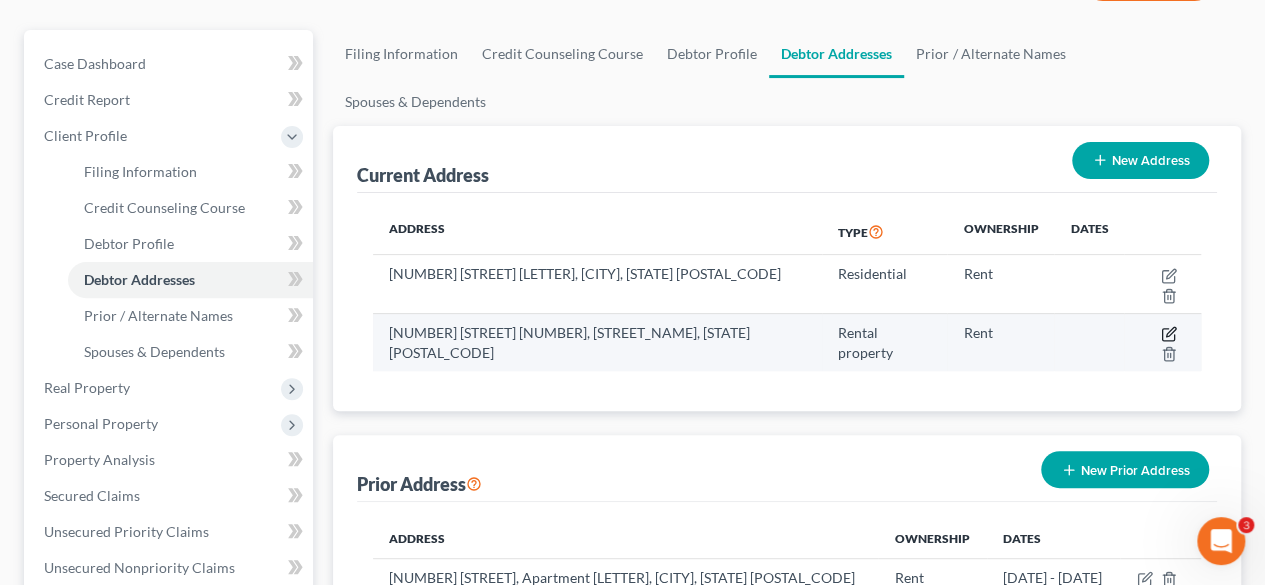 click 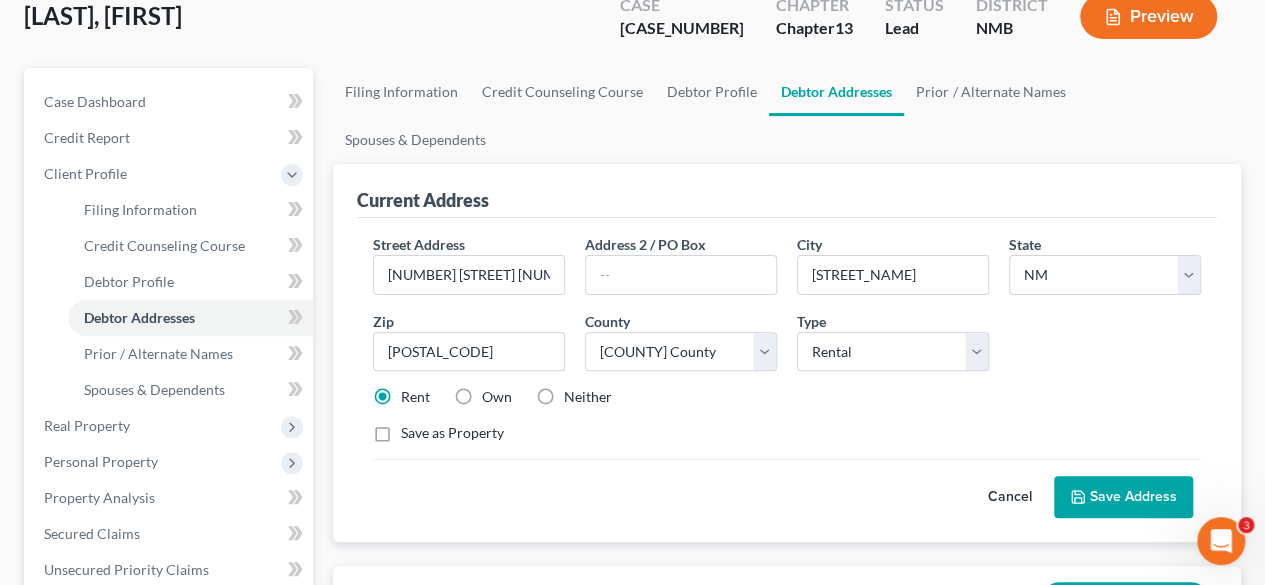 scroll, scrollTop: 175, scrollLeft: 0, axis: vertical 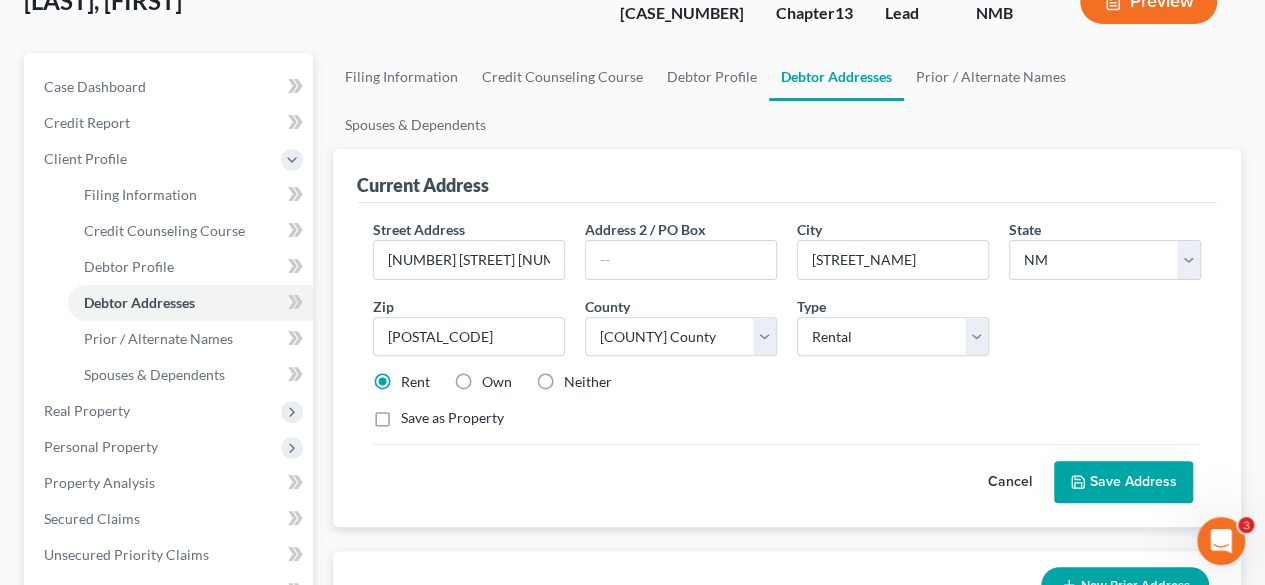 click on "Save Address" at bounding box center [1123, 482] 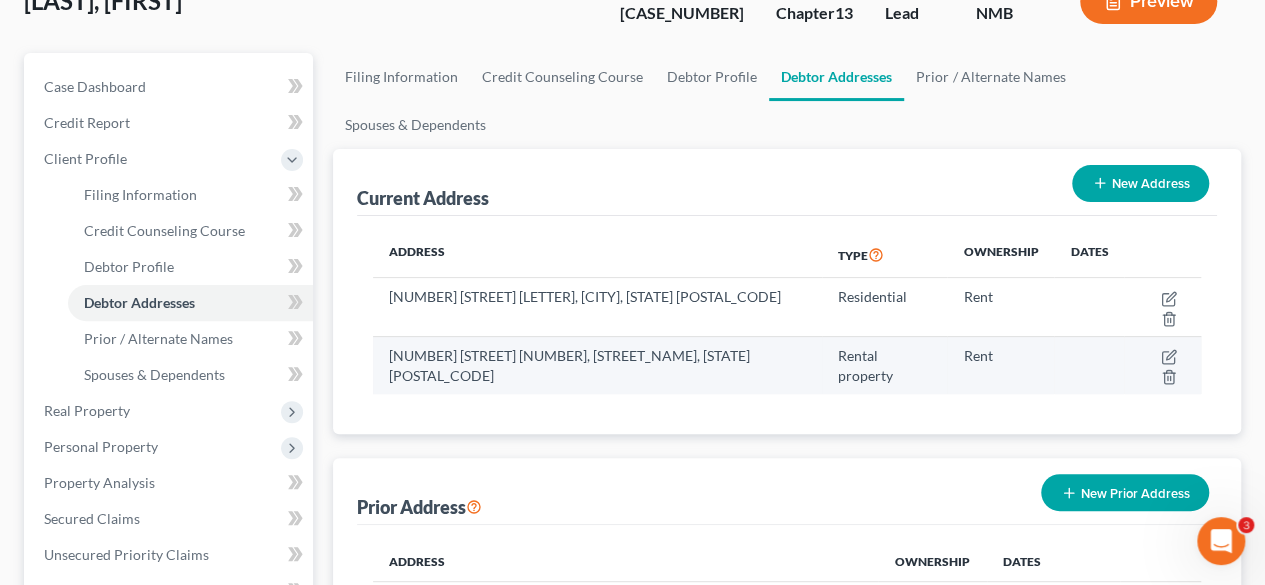 click on "Rental property" at bounding box center (885, 365) 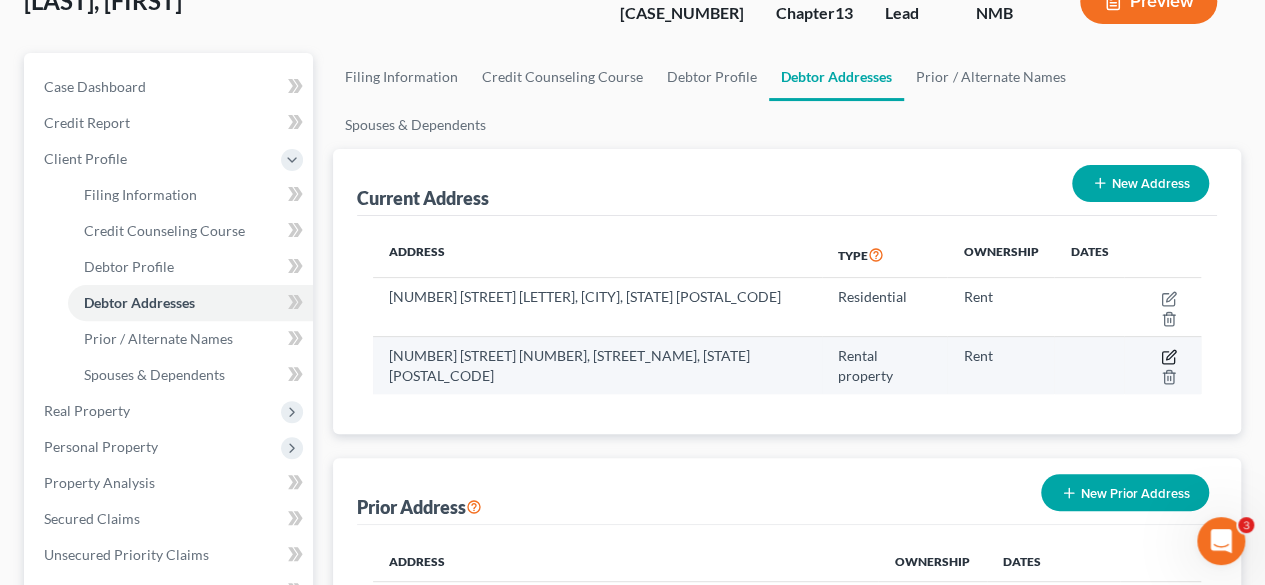click 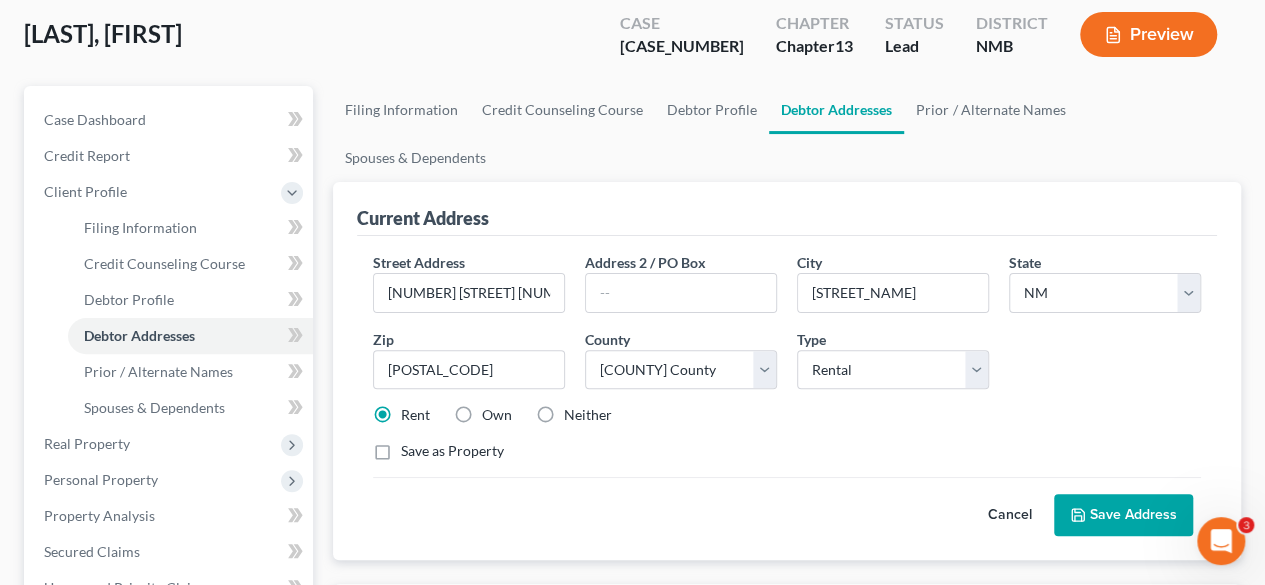 scroll, scrollTop: 141, scrollLeft: 0, axis: vertical 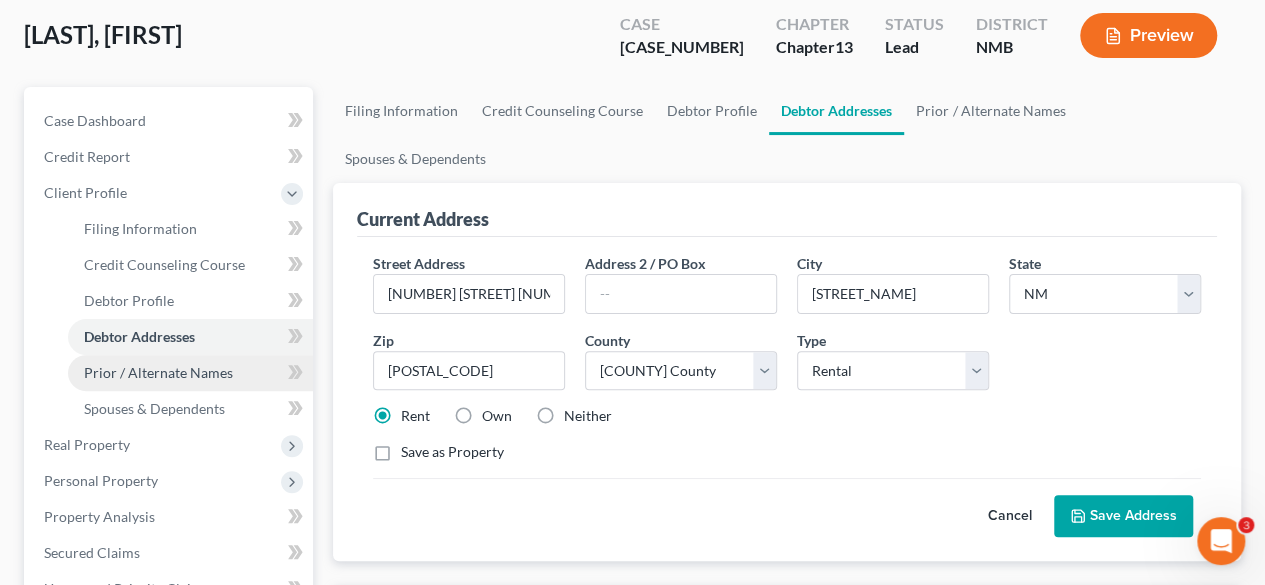 click on "Prior / Alternate Names" at bounding box center [190, 373] 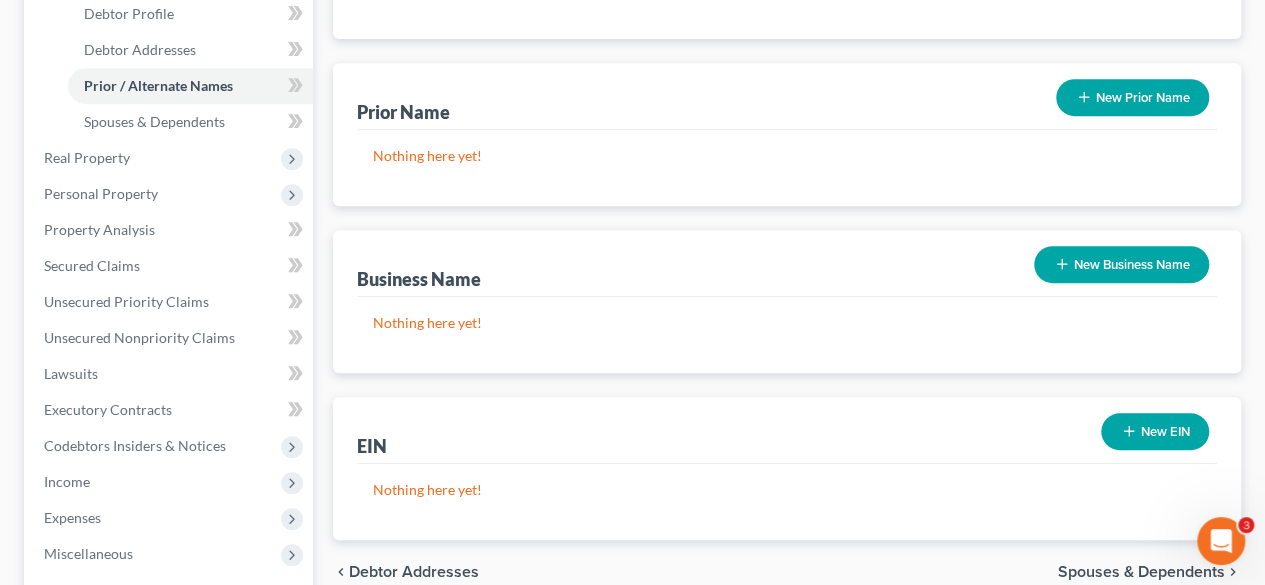 scroll, scrollTop: 428, scrollLeft: 0, axis: vertical 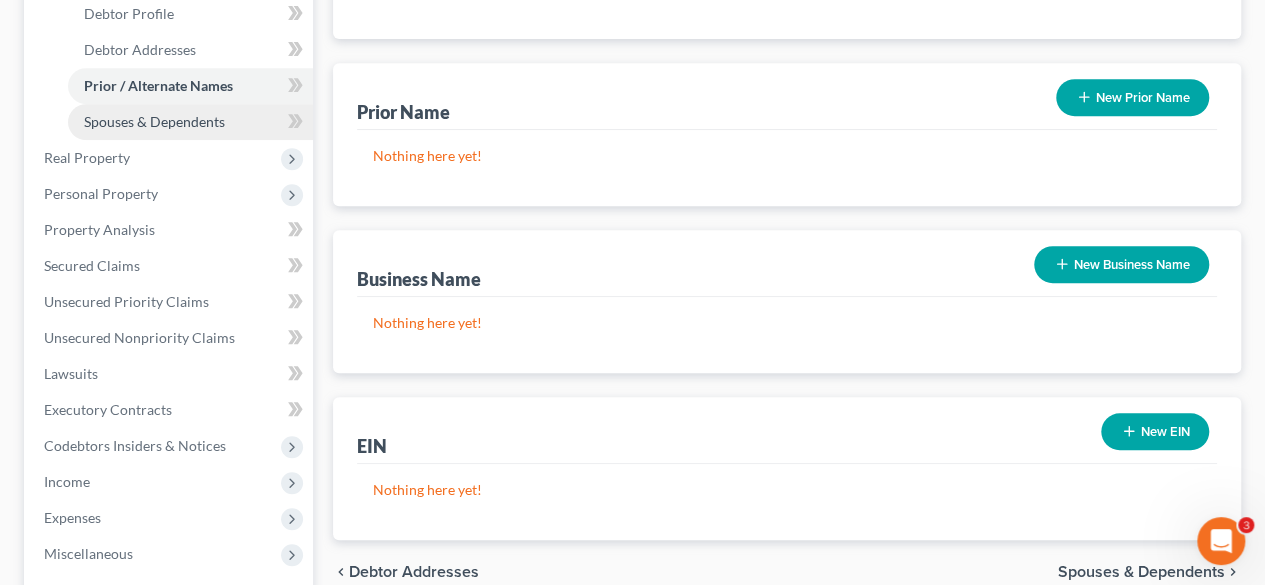 click on "Spouses & Dependents" at bounding box center (154, 121) 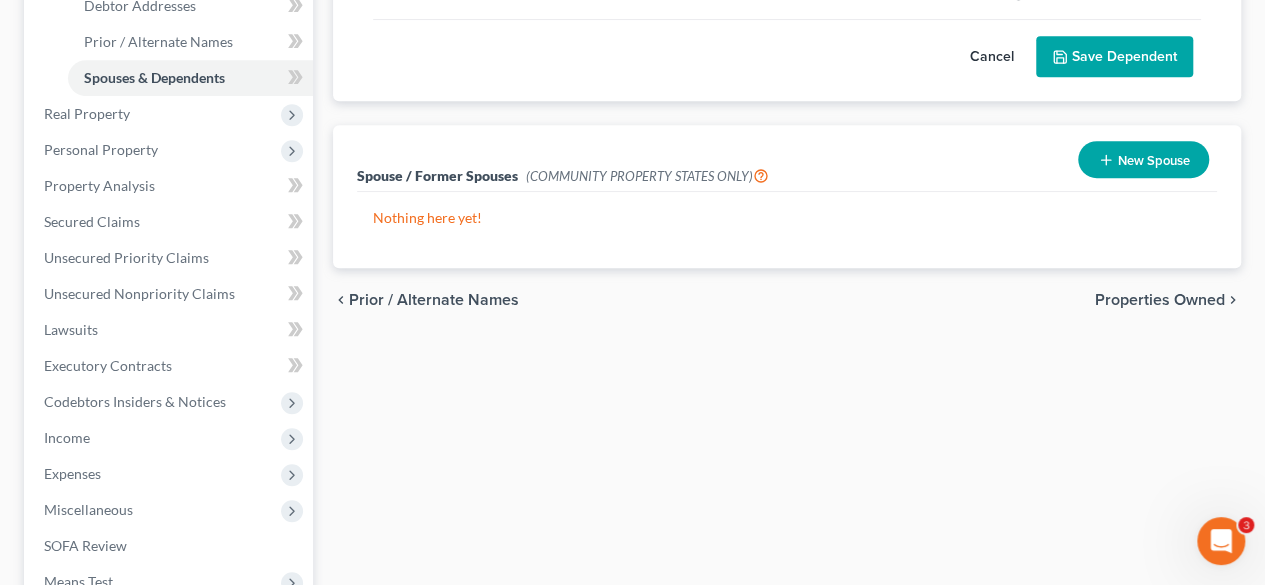 scroll, scrollTop: 462, scrollLeft: 0, axis: vertical 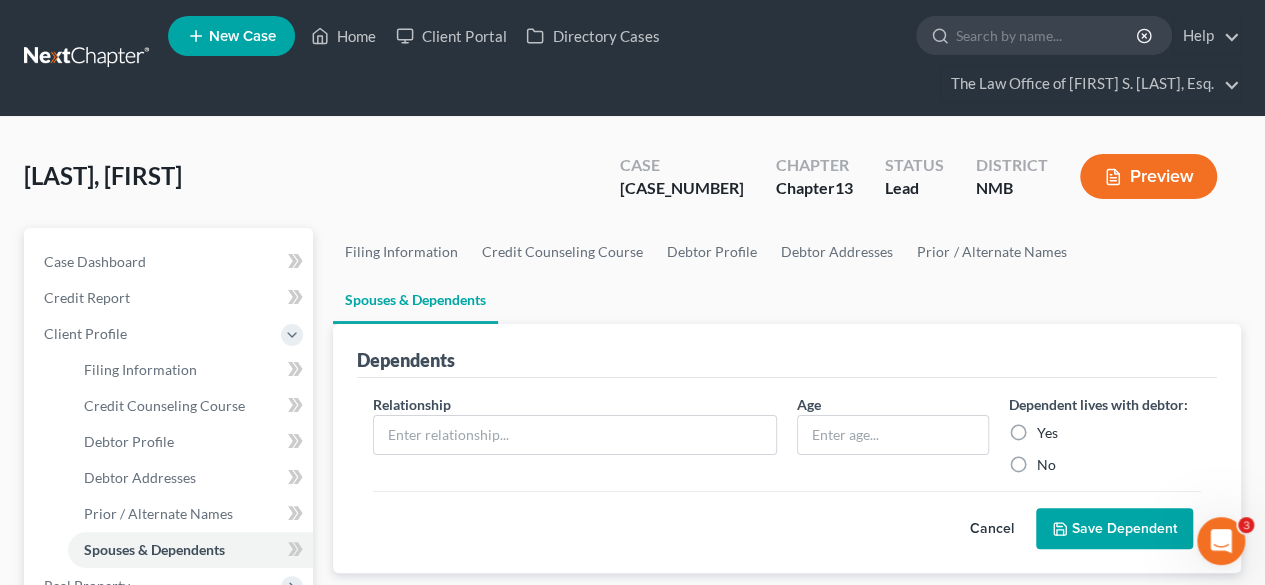 click 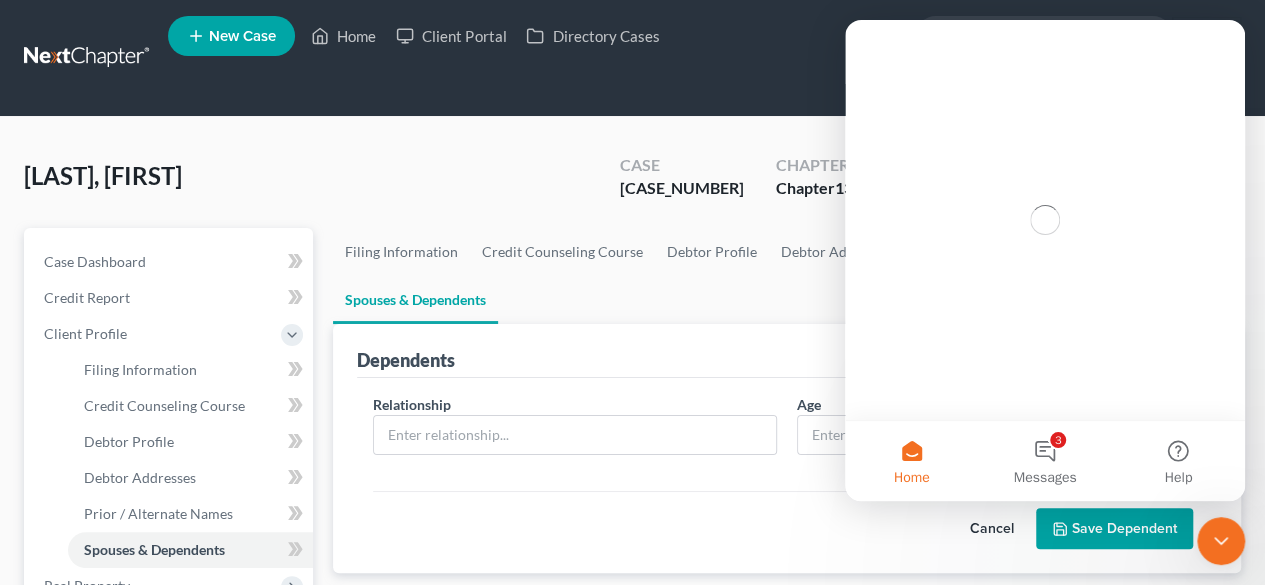 scroll, scrollTop: 0, scrollLeft: 0, axis: both 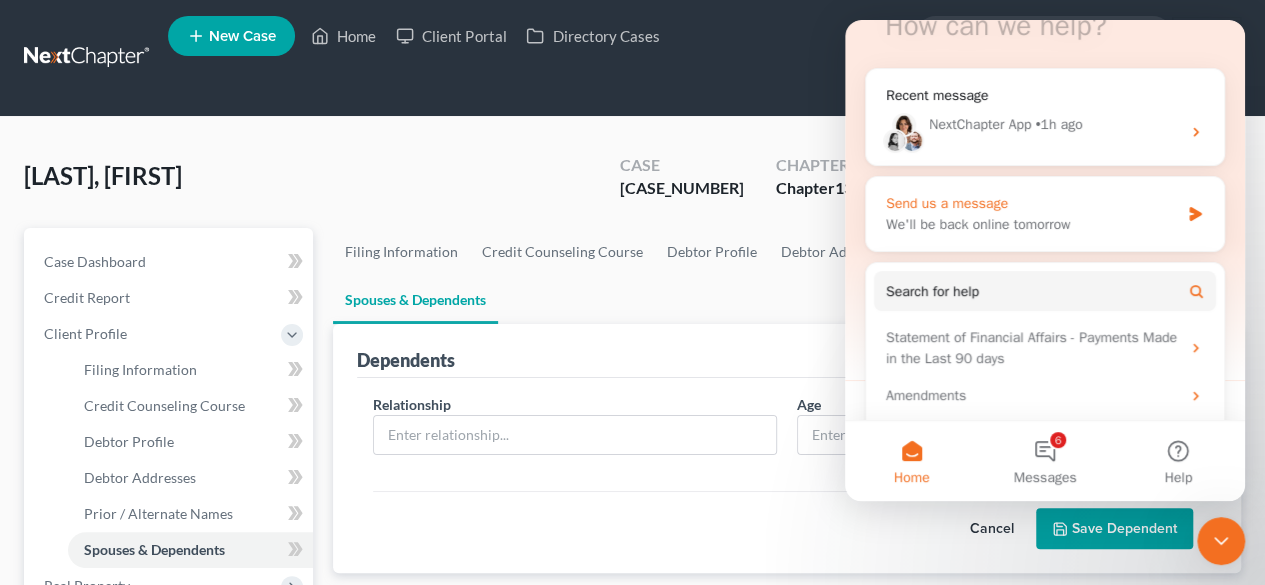 click on "Send us a message" at bounding box center (1032, 203) 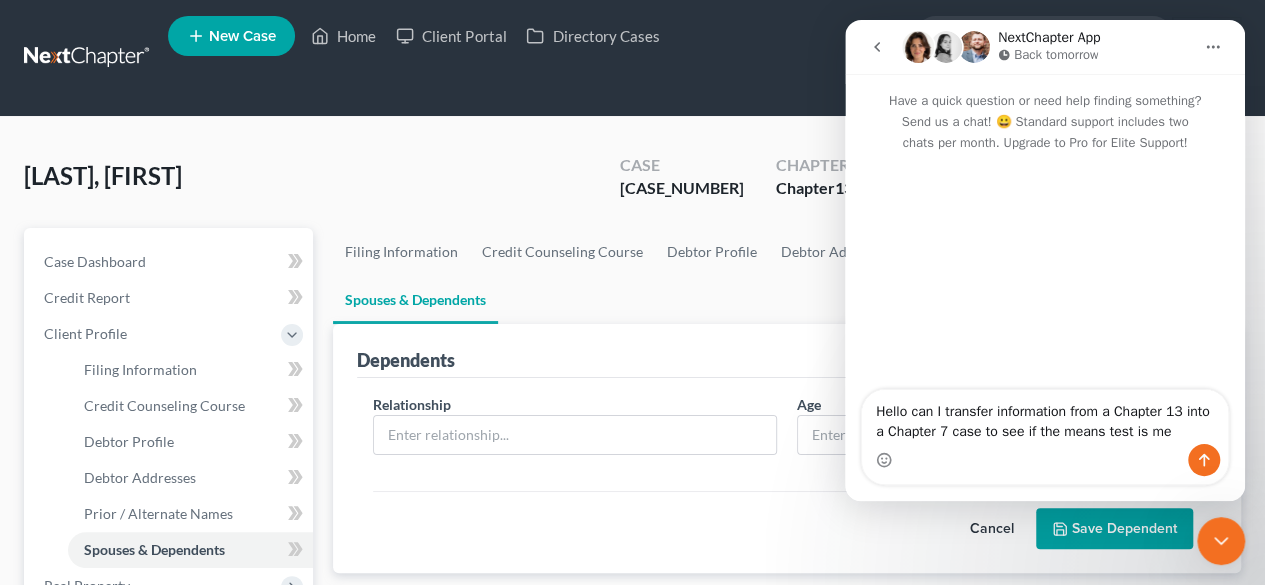 type on "Hello can I transfer information from a Chapter 13 into a Chapter 7 case to see if the means test is met" 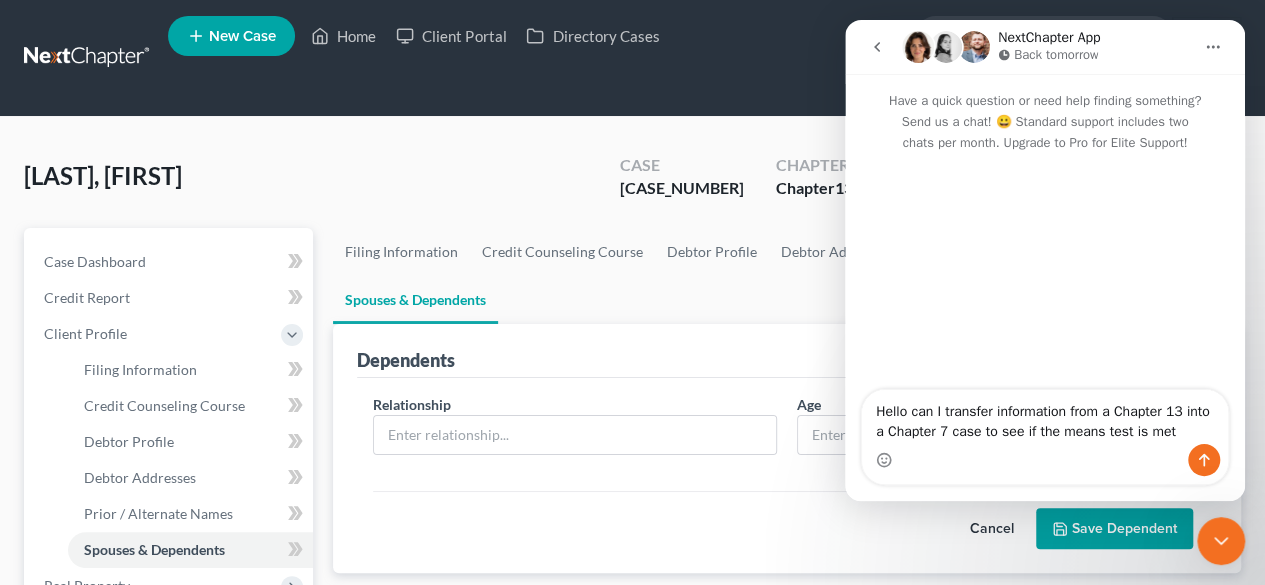 type 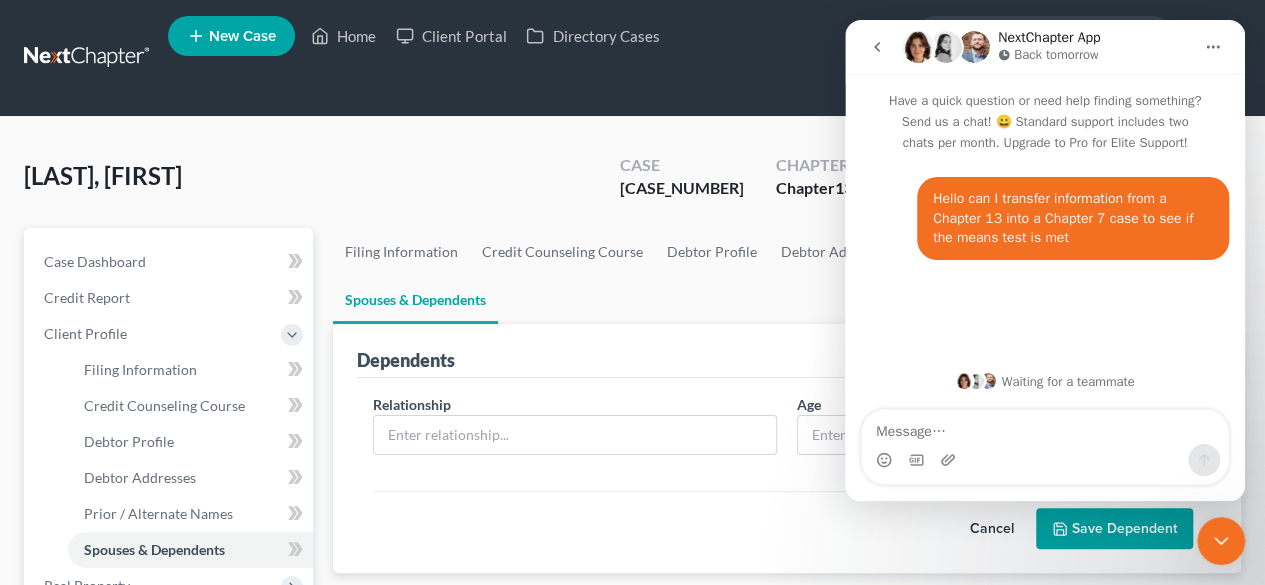 click 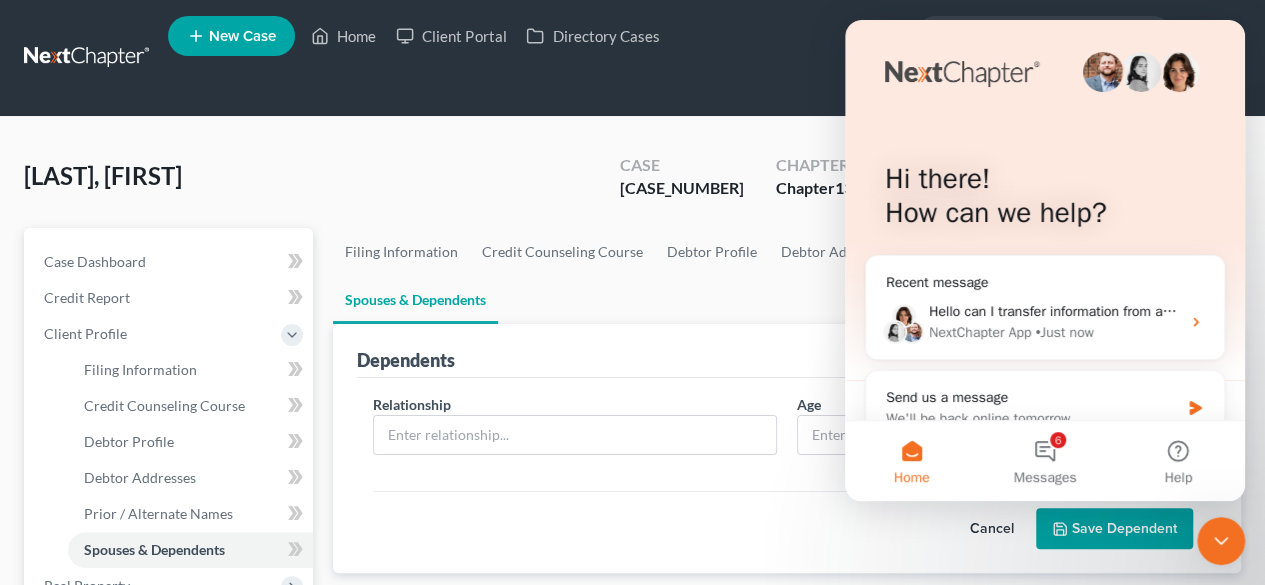 click on "New Case Home Client Portal Directory Cases - No Result - See all results Or Press Enter... Help Help Center Webinars Training Videos What's new The Law Office of [FIRST] S. [LAST], Esq. The Law Office of [FIRST] S. [LAST], Esq. [EMAIL] My Account Settings Plan + Billing Account Add-Ons Upgrade Plan Log out" at bounding box center (704, 58) 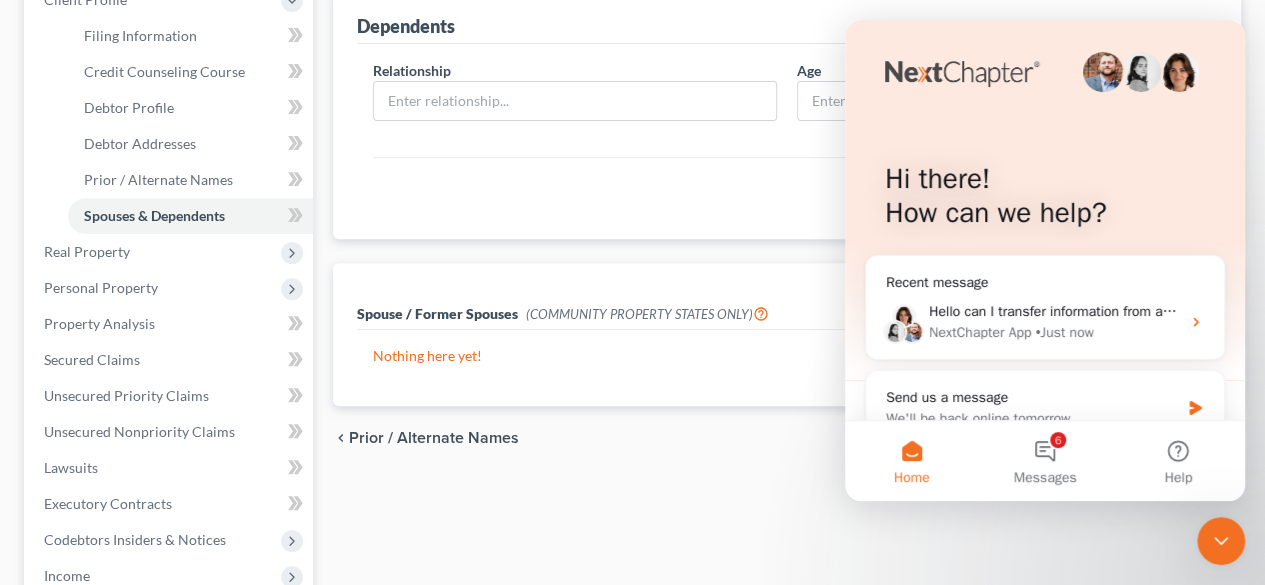 scroll, scrollTop: 0, scrollLeft: 0, axis: both 